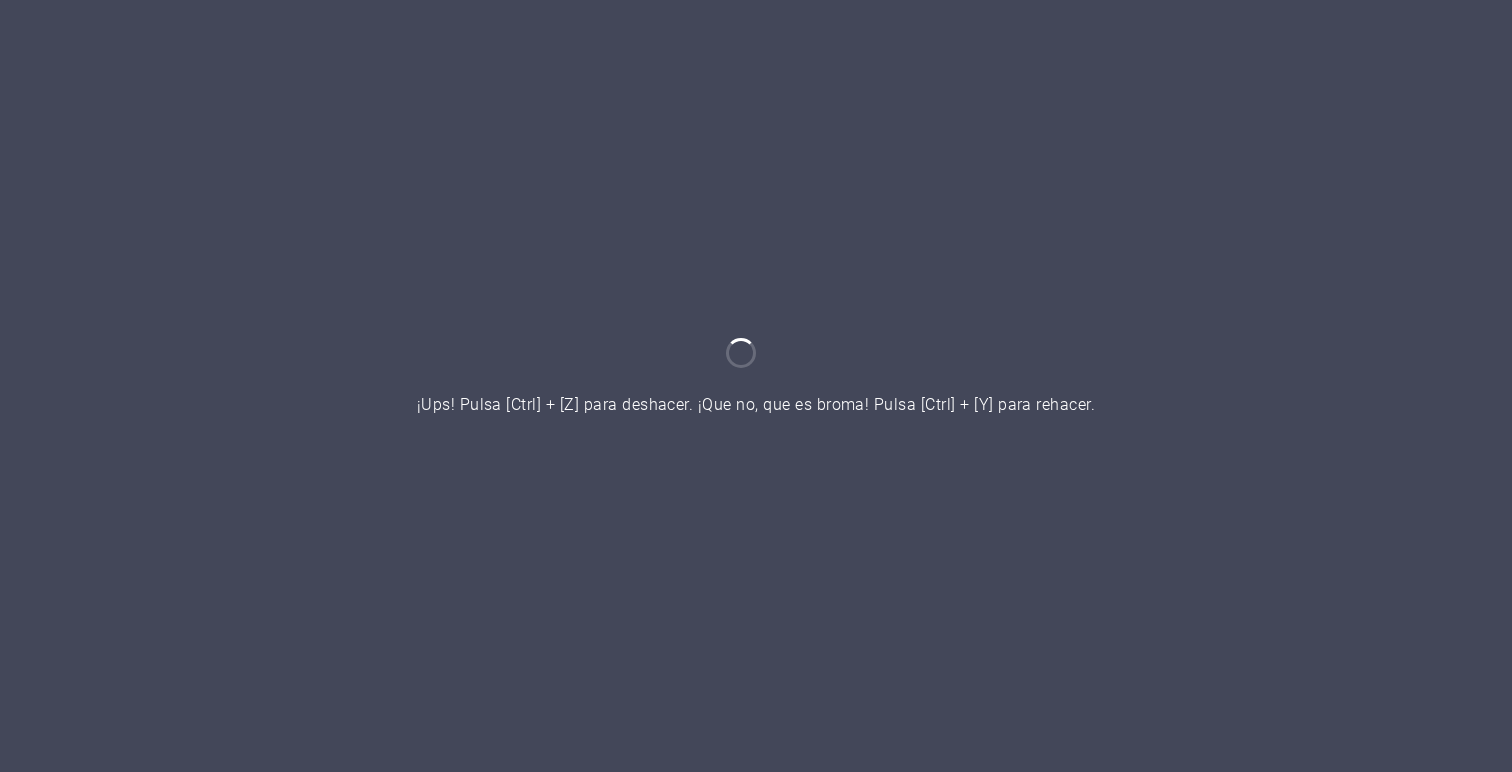 scroll, scrollTop: 0, scrollLeft: 0, axis: both 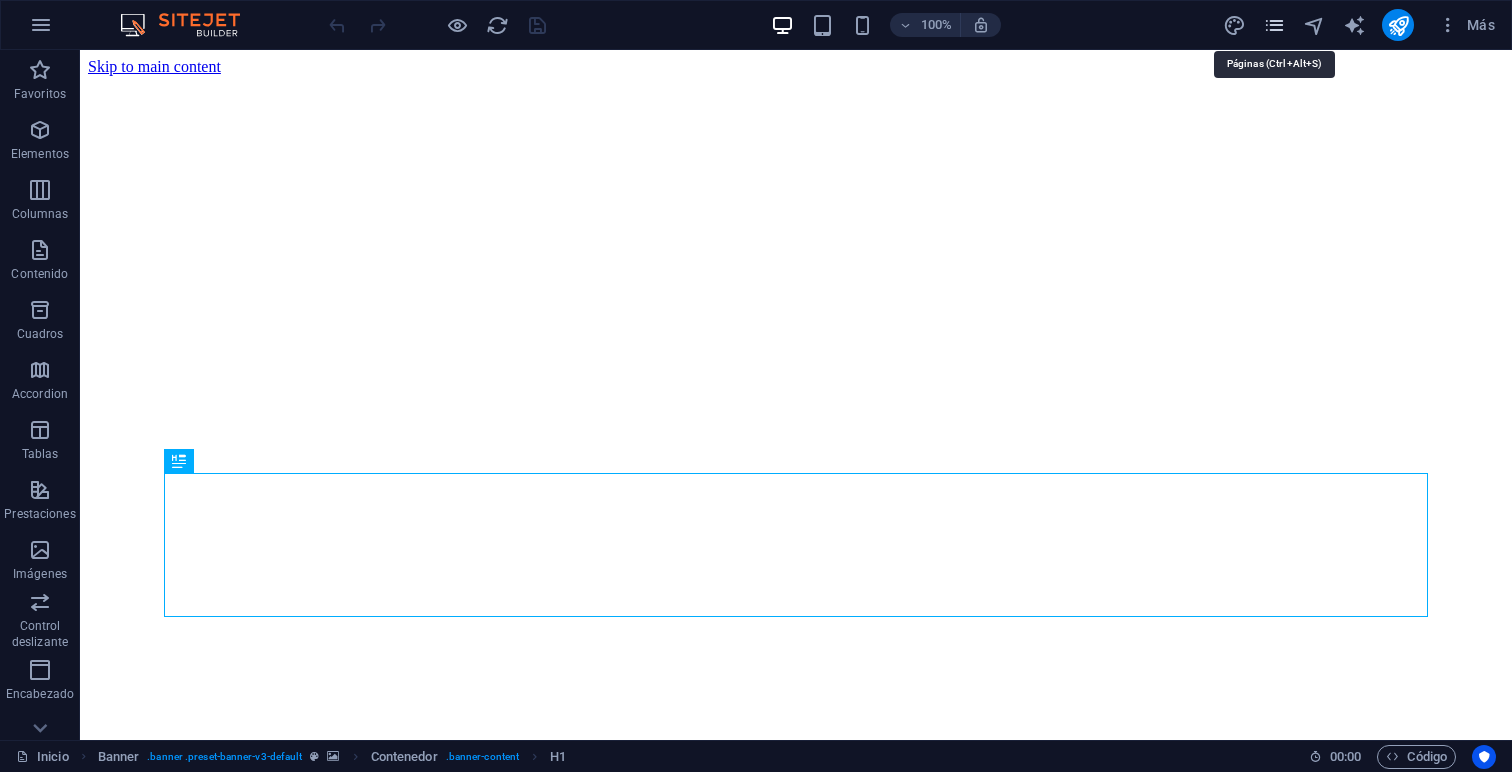 click at bounding box center (1274, 25) 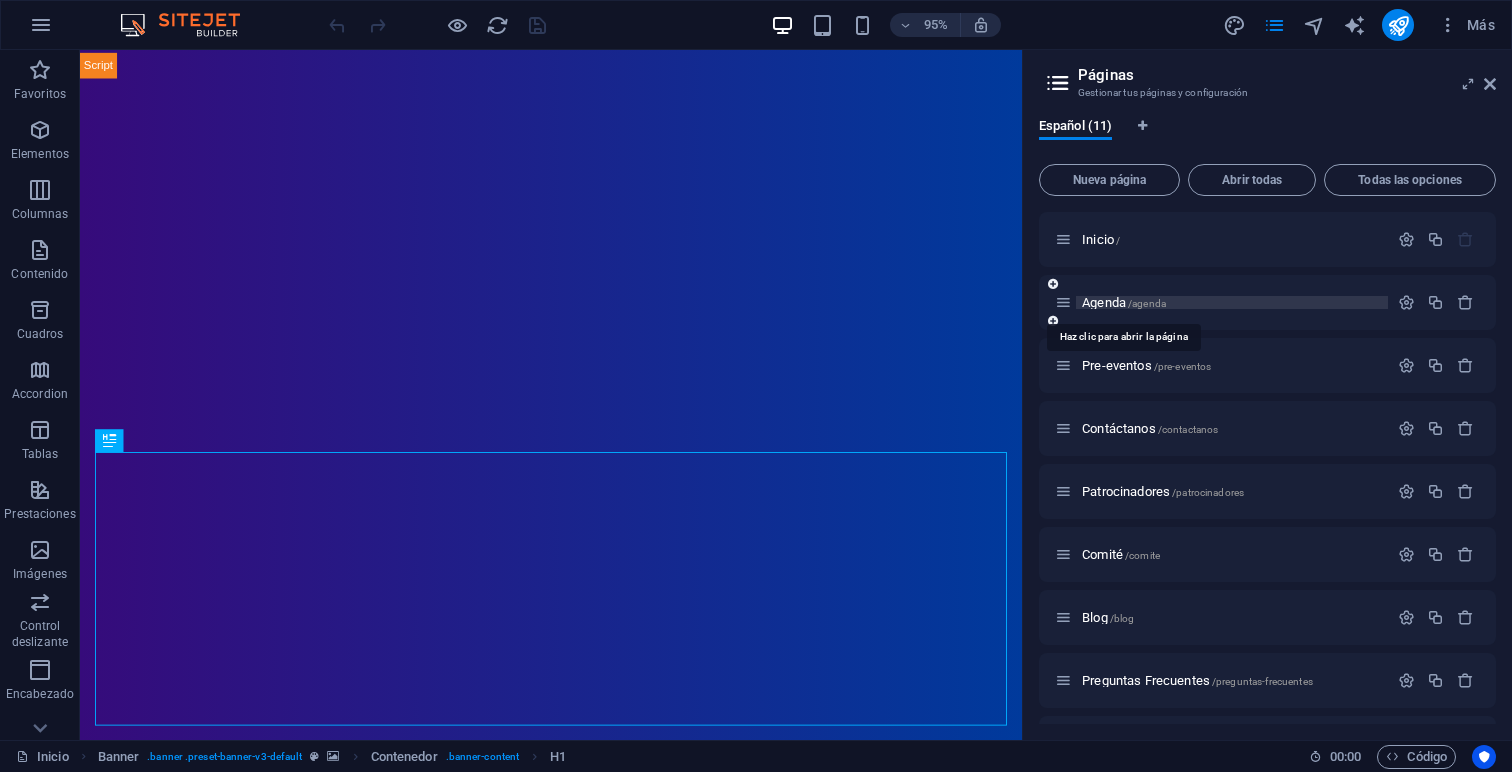 click on "/agenda" at bounding box center [1147, 303] 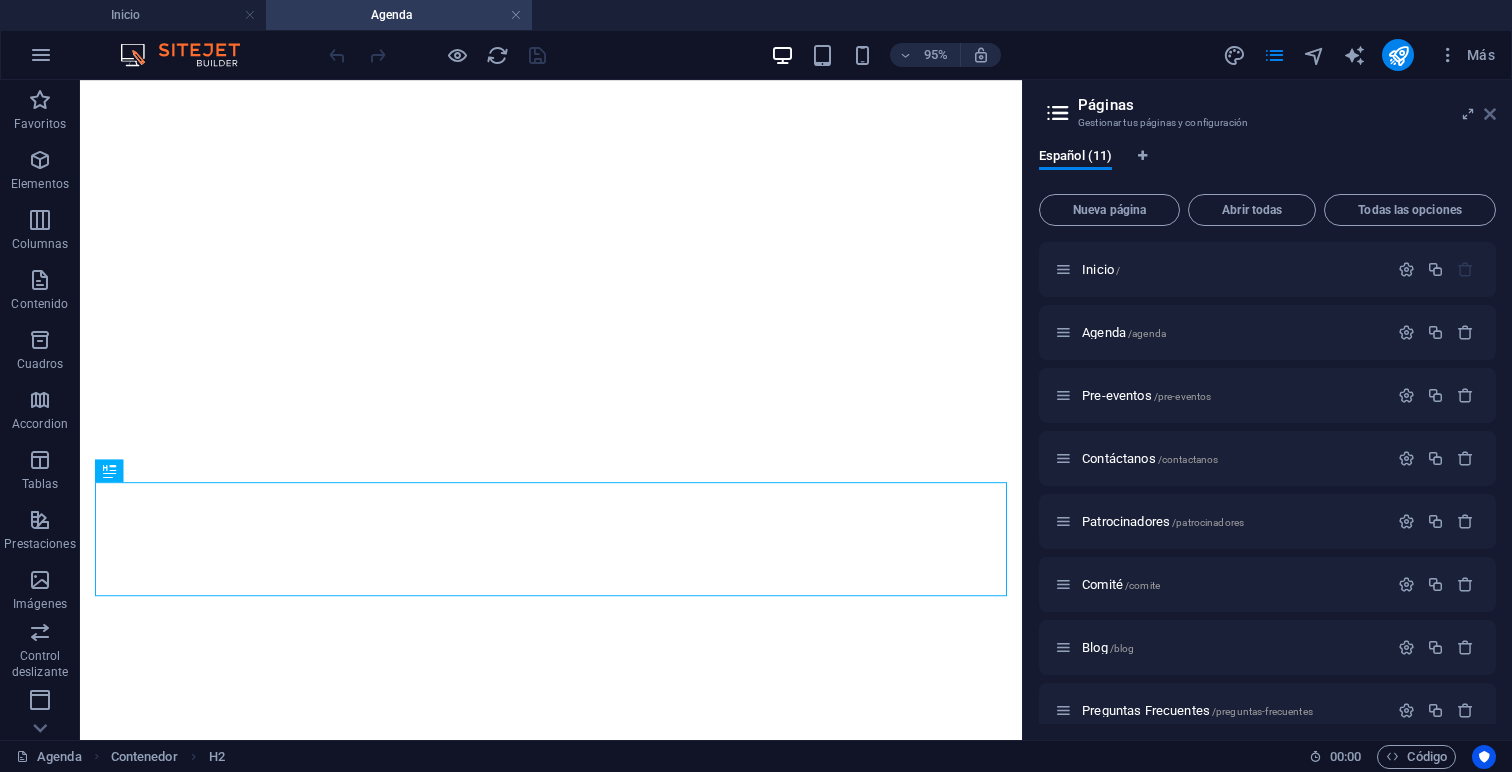 click at bounding box center (1490, 114) 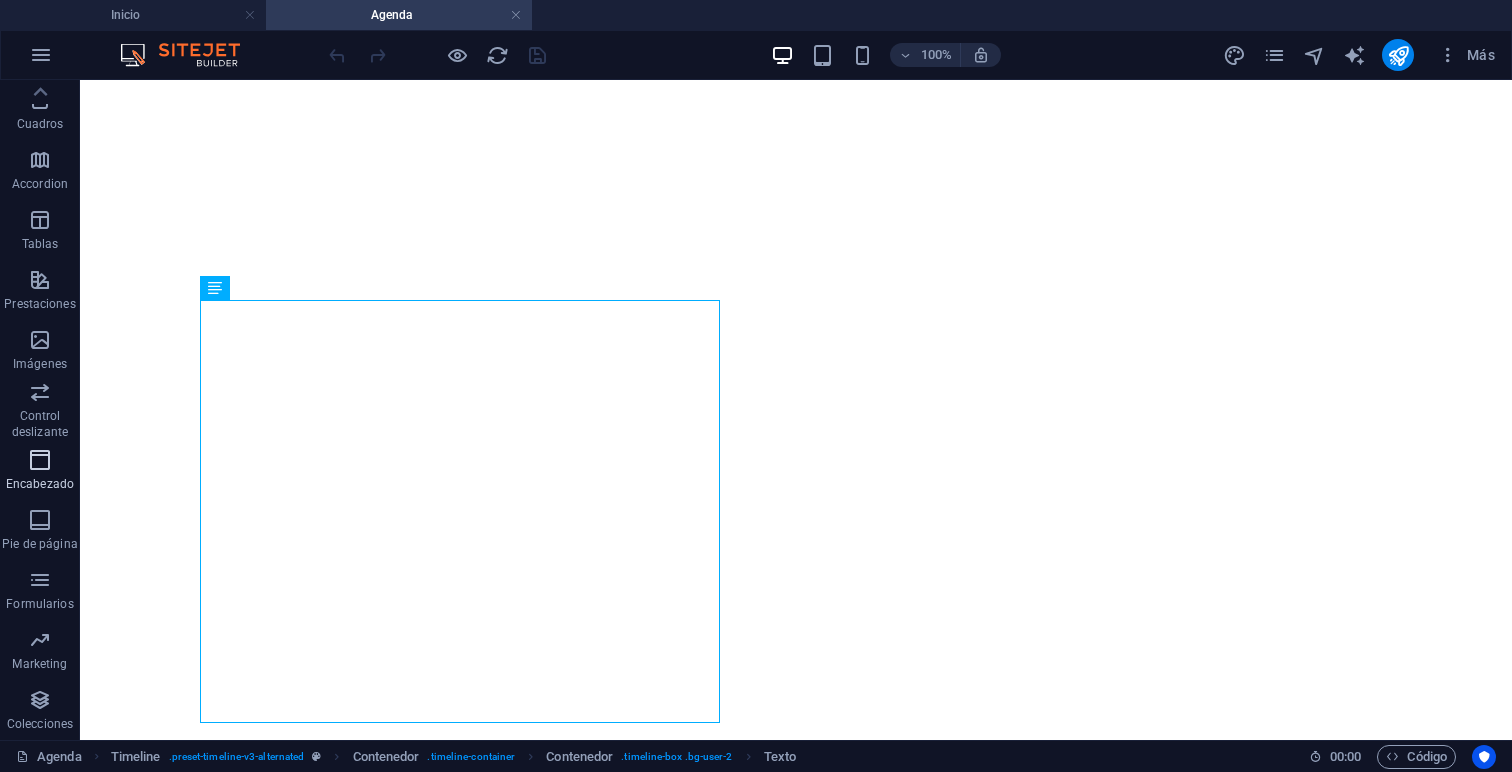 scroll, scrollTop: 0, scrollLeft: 0, axis: both 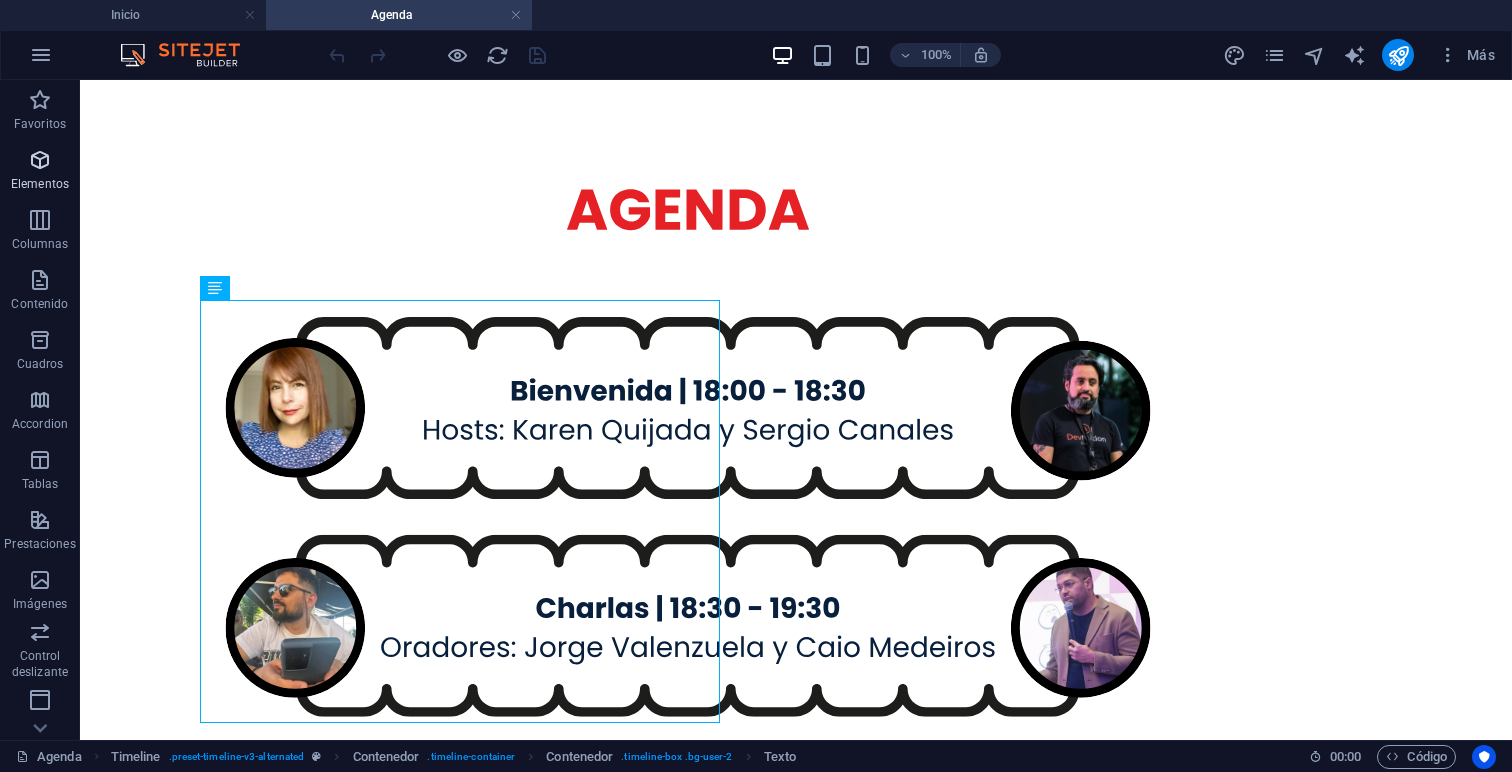 click at bounding box center (40, 160) 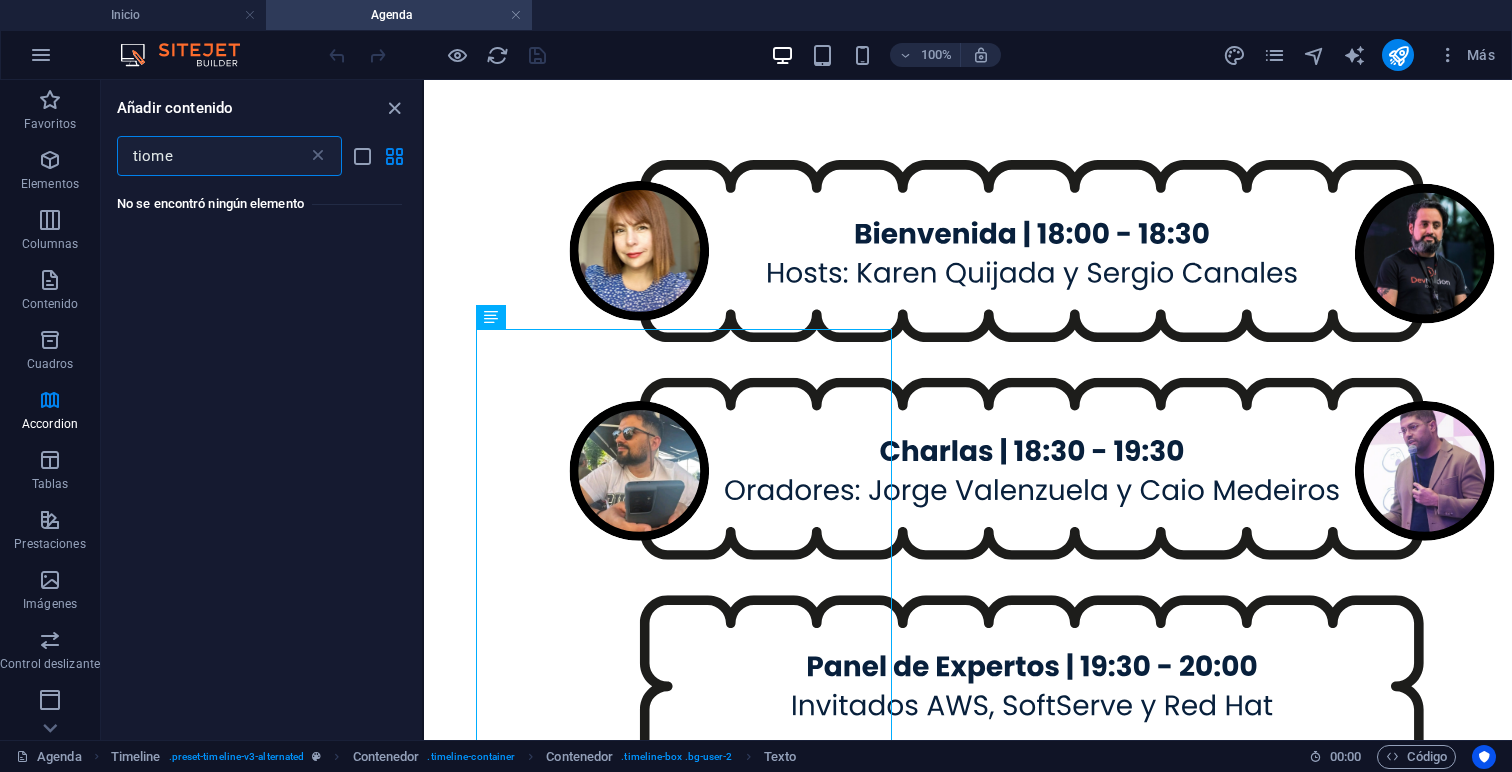 scroll, scrollTop: 0, scrollLeft: 0, axis: both 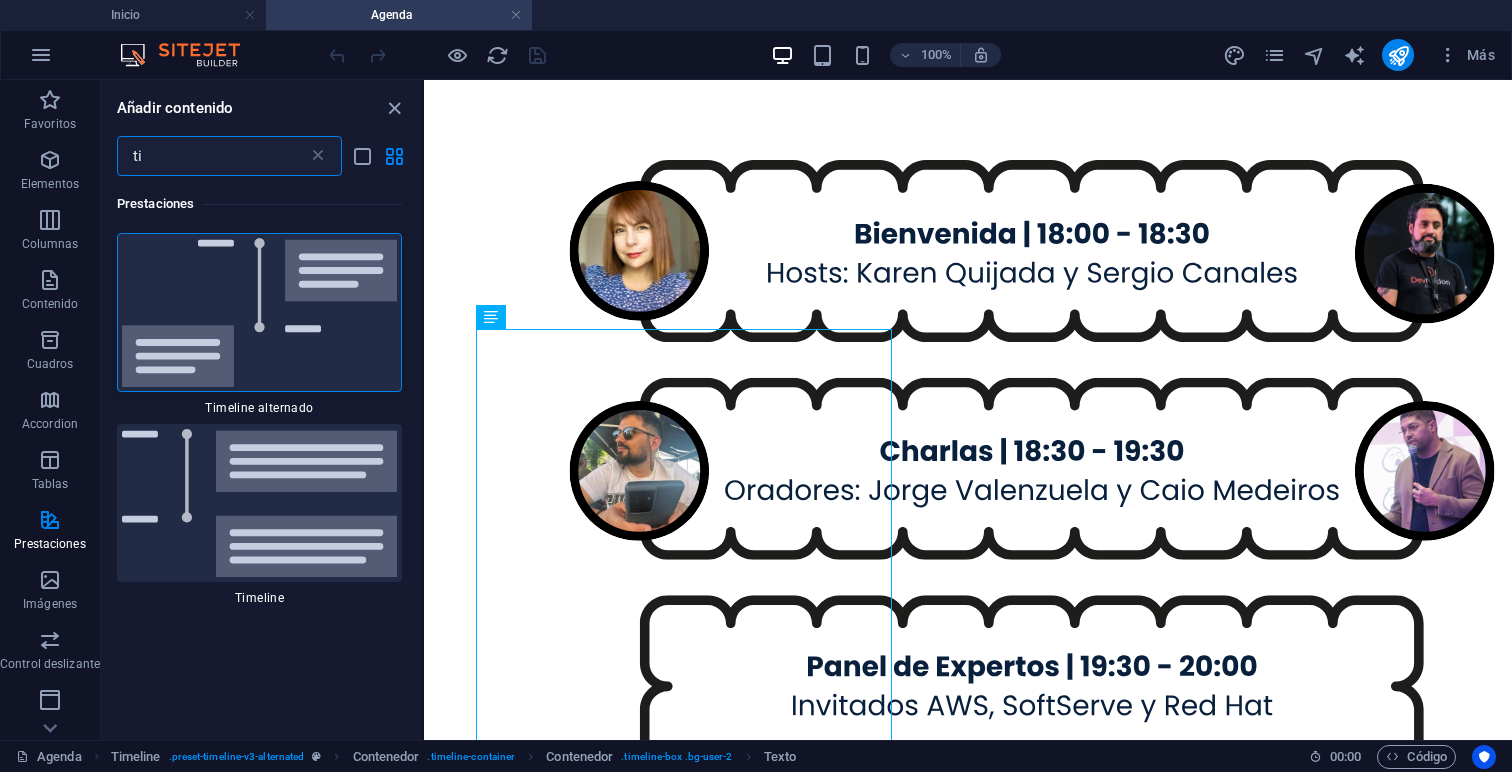 type on "t" 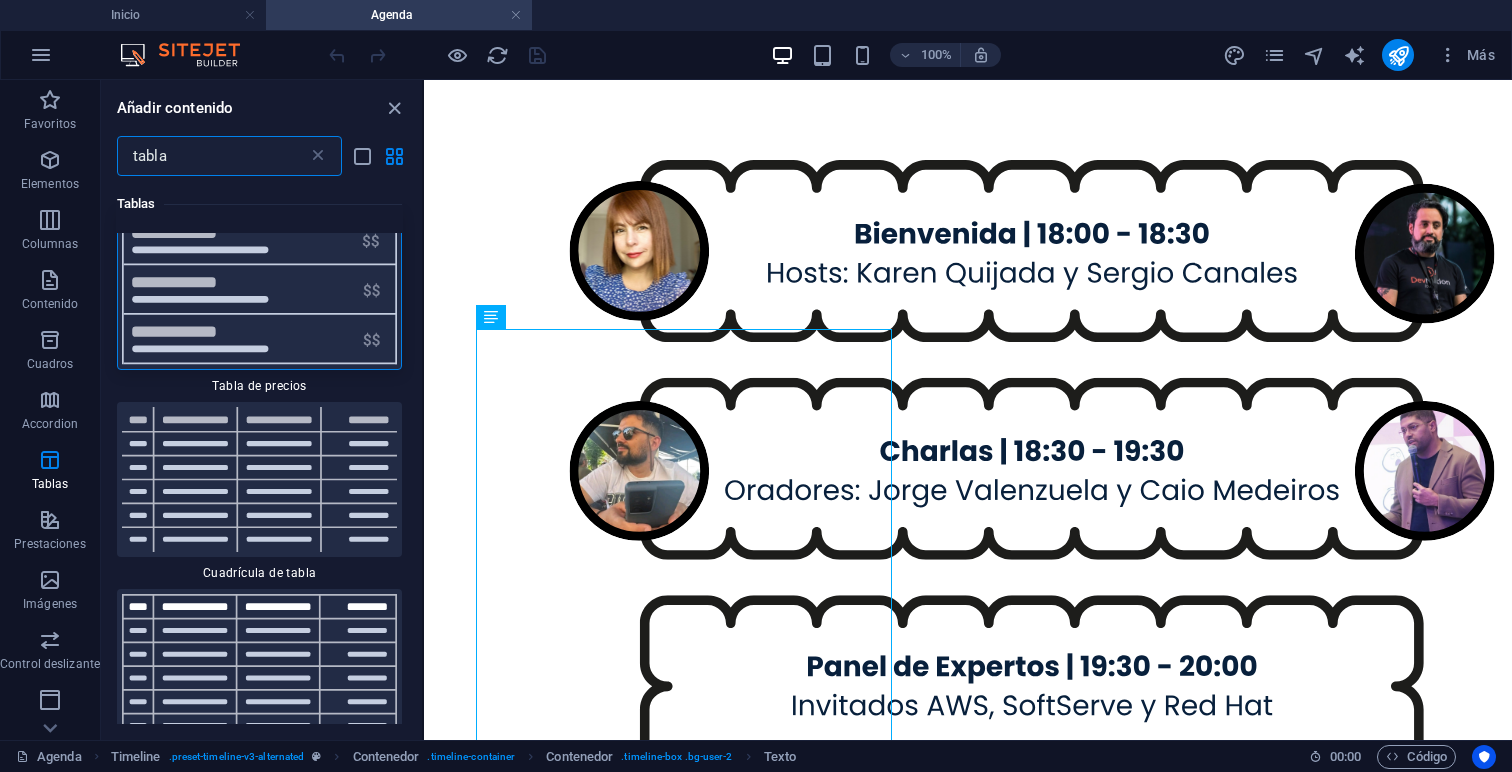 scroll, scrollTop: 0, scrollLeft: 0, axis: both 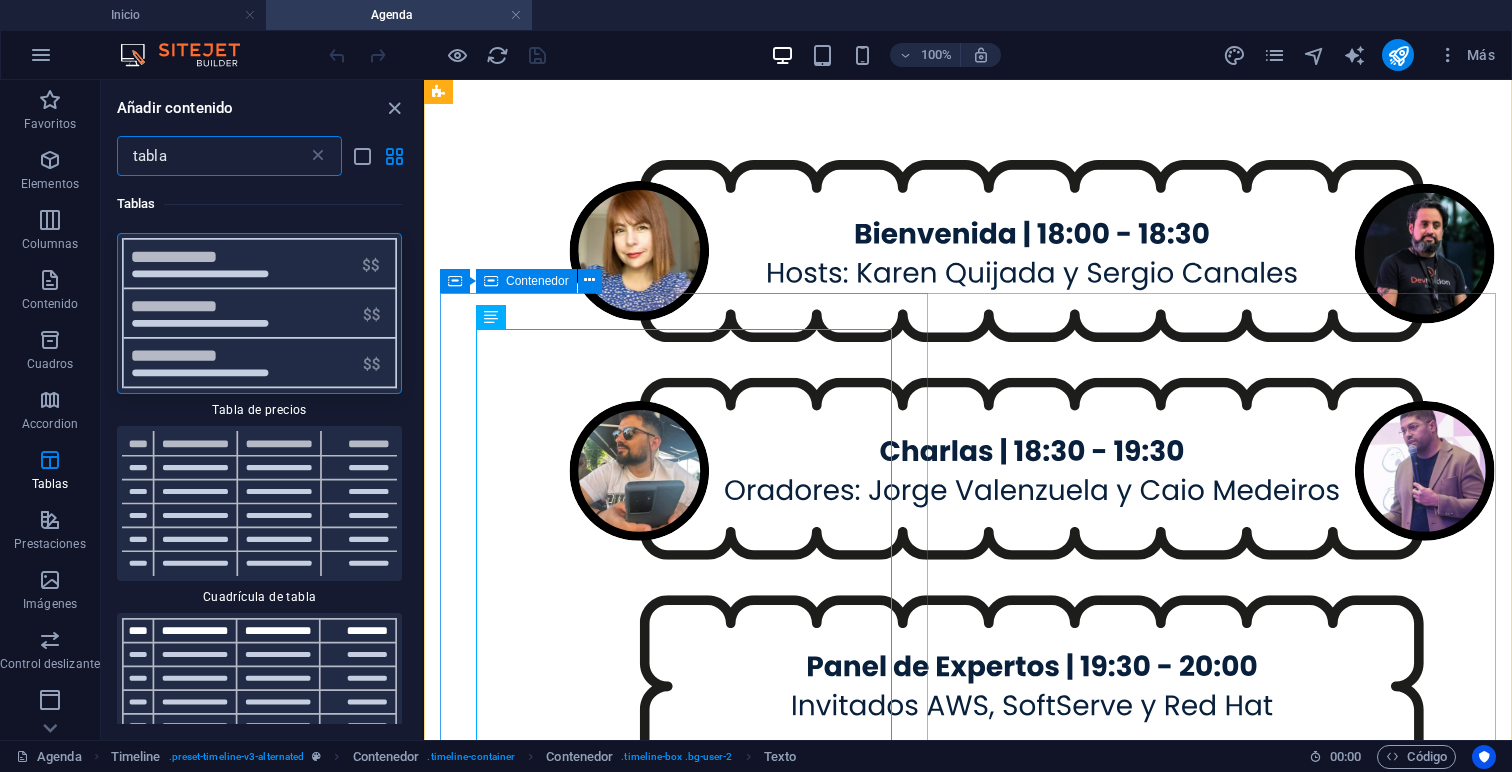 type on "tabla" 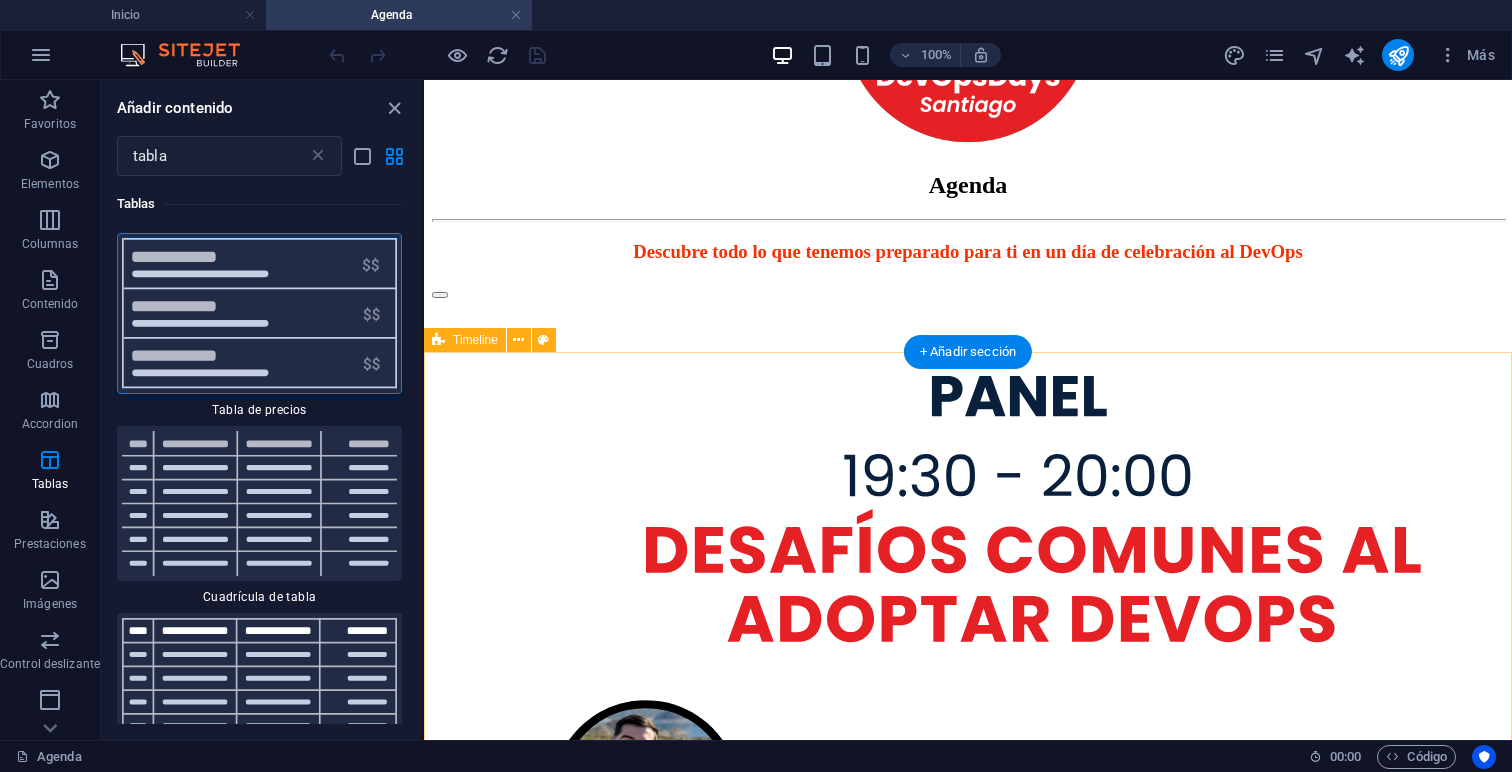 scroll, scrollTop: 364, scrollLeft: 0, axis: vertical 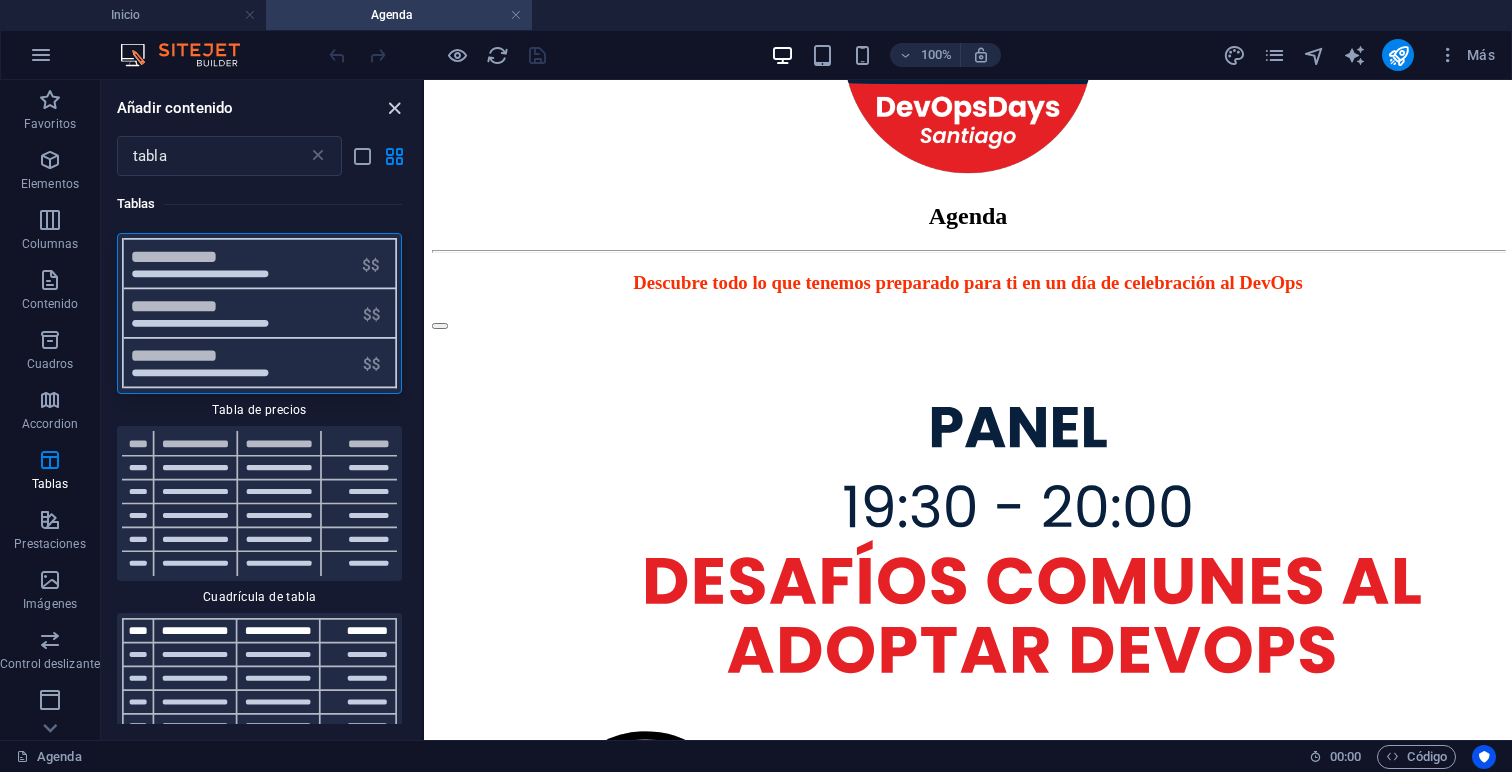 click at bounding box center [394, 108] 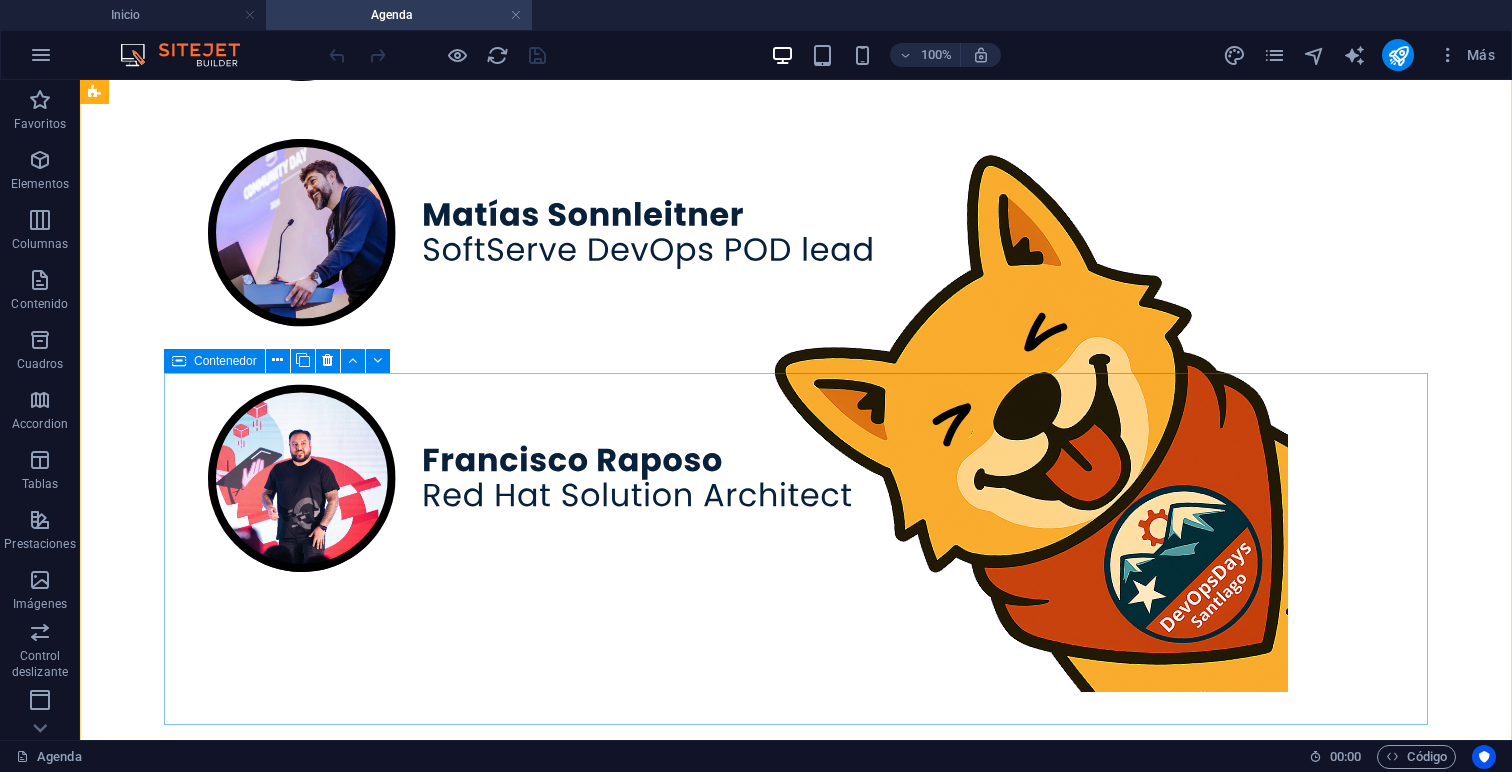 scroll, scrollTop: 8511, scrollLeft: 0, axis: vertical 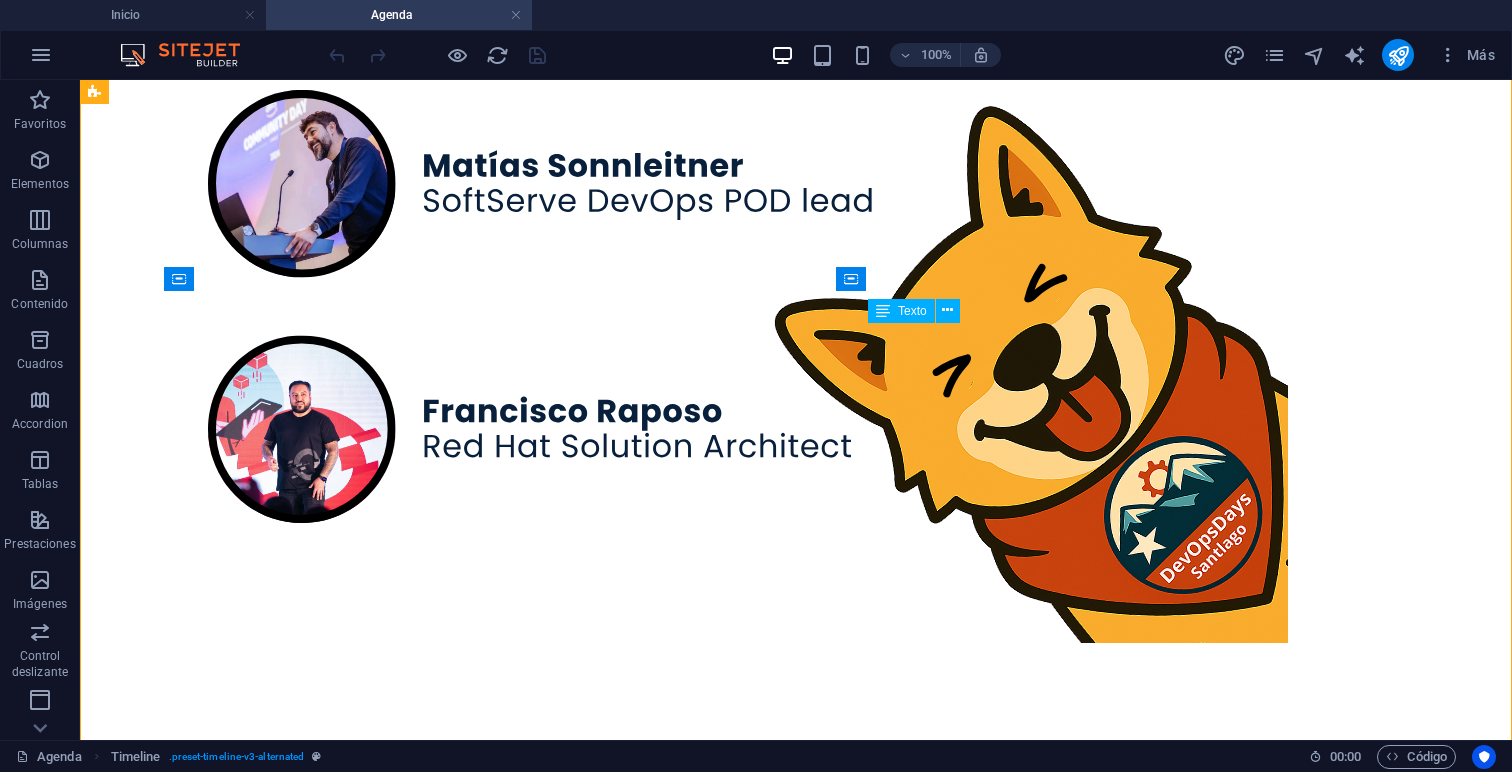drag, startPoint x: 976, startPoint y: 569, endPoint x: 1061, endPoint y: 571, distance: 85.02353 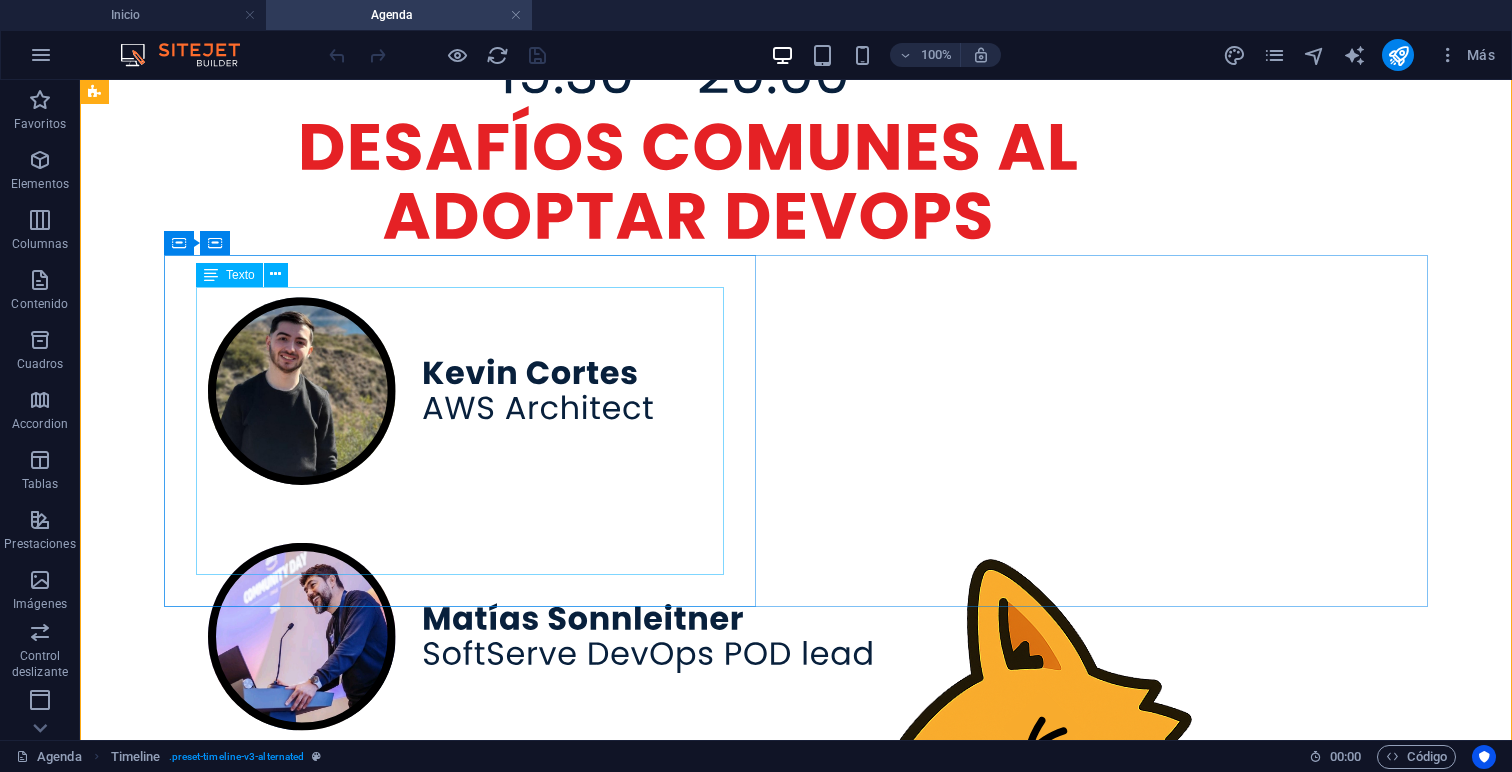 scroll, scrollTop: 8011, scrollLeft: 0, axis: vertical 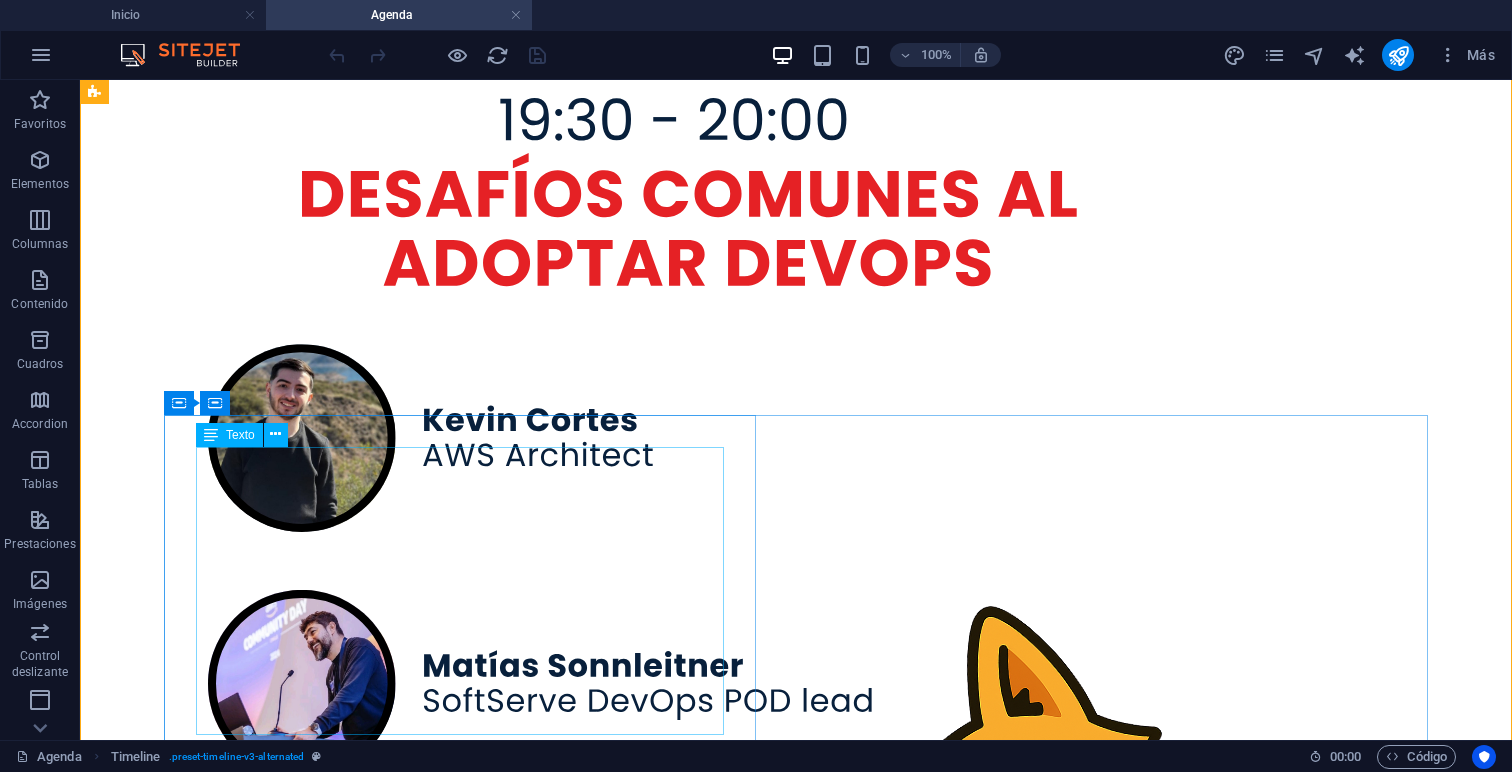 click on "Charla Pipelines Doradas: Cómo la Gobernanza Habilita la Autonomía a Escala Estándares automatizados en CI/CD que no limitan, sino que empoderan a los equipos para innovar con autonomía. Gobernanza y confianza para escalar sin perder seguridad ni eficiencia. Speaker: [NAME] Ubicación: Auditorio" at bounding box center [796, 13029] 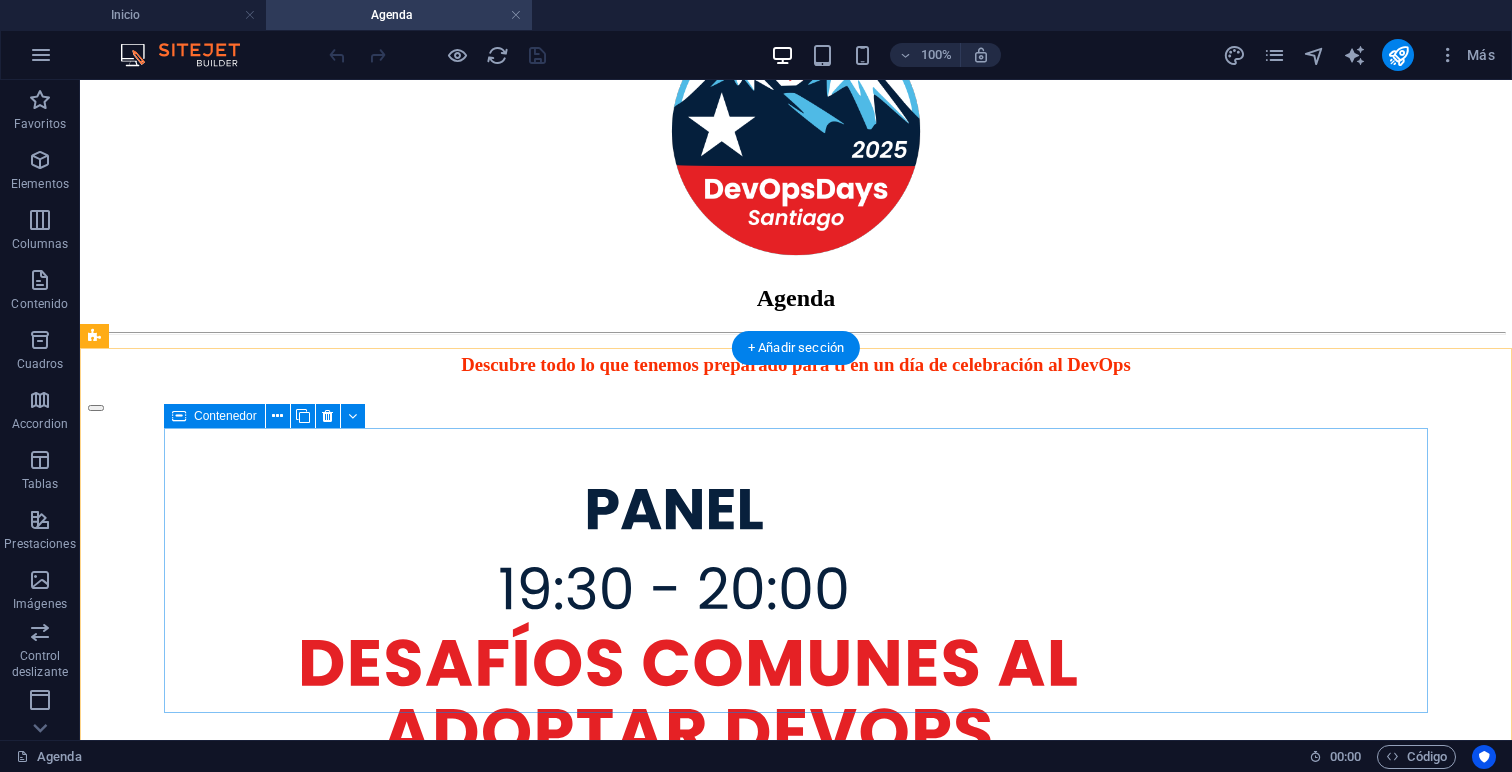 scroll, scrollTop: 467, scrollLeft: 0, axis: vertical 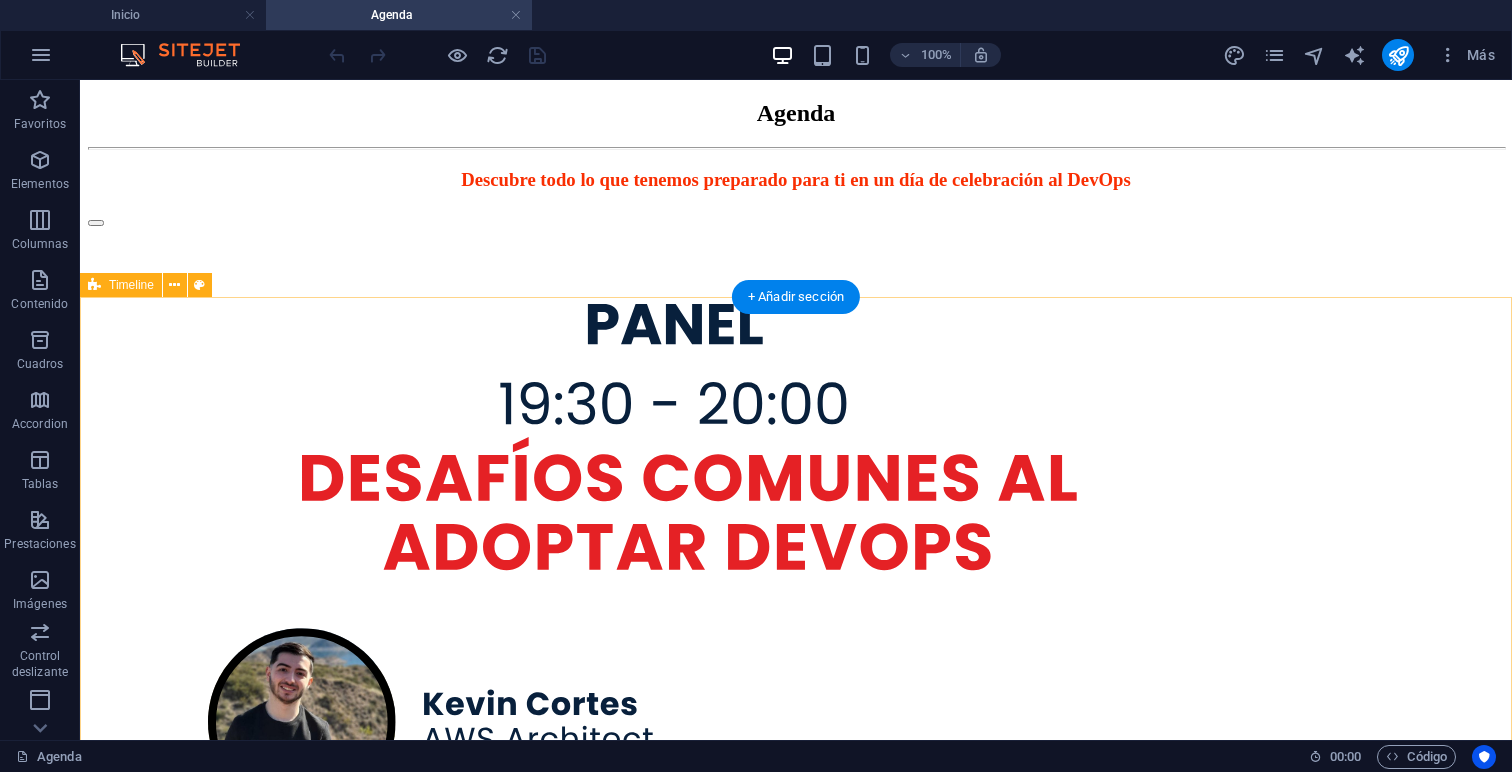 click on "Facilitadora:
[FIRST] [LAST]
Ubicación: Auditorio
[TIME] Keynote DevOps Realoaded - "Construimos equipos solo para fluir o solo movemos los Silos" Una reflexión sobre cómo las iniciativas DevOps pueden quedarse en la superficie, moviendo silos en lugar de fomentar equipos realmente colaborativos y con flujo continuo. Speaker: [FIRST] [LAST]
Ubicación: Auditorio
[TIME] Keynote Etica y Seguridad en IA Una mirada crítica a los riesgos, buenas prácticas y marcos éticos necesarios para desarrollar y usar inteligencia artificial de forma responsable y segura. Speaker: [FIRST] [LAST]
Ubicación: Auditorio
[TIME] Charla" at bounding box center (796, 18740) 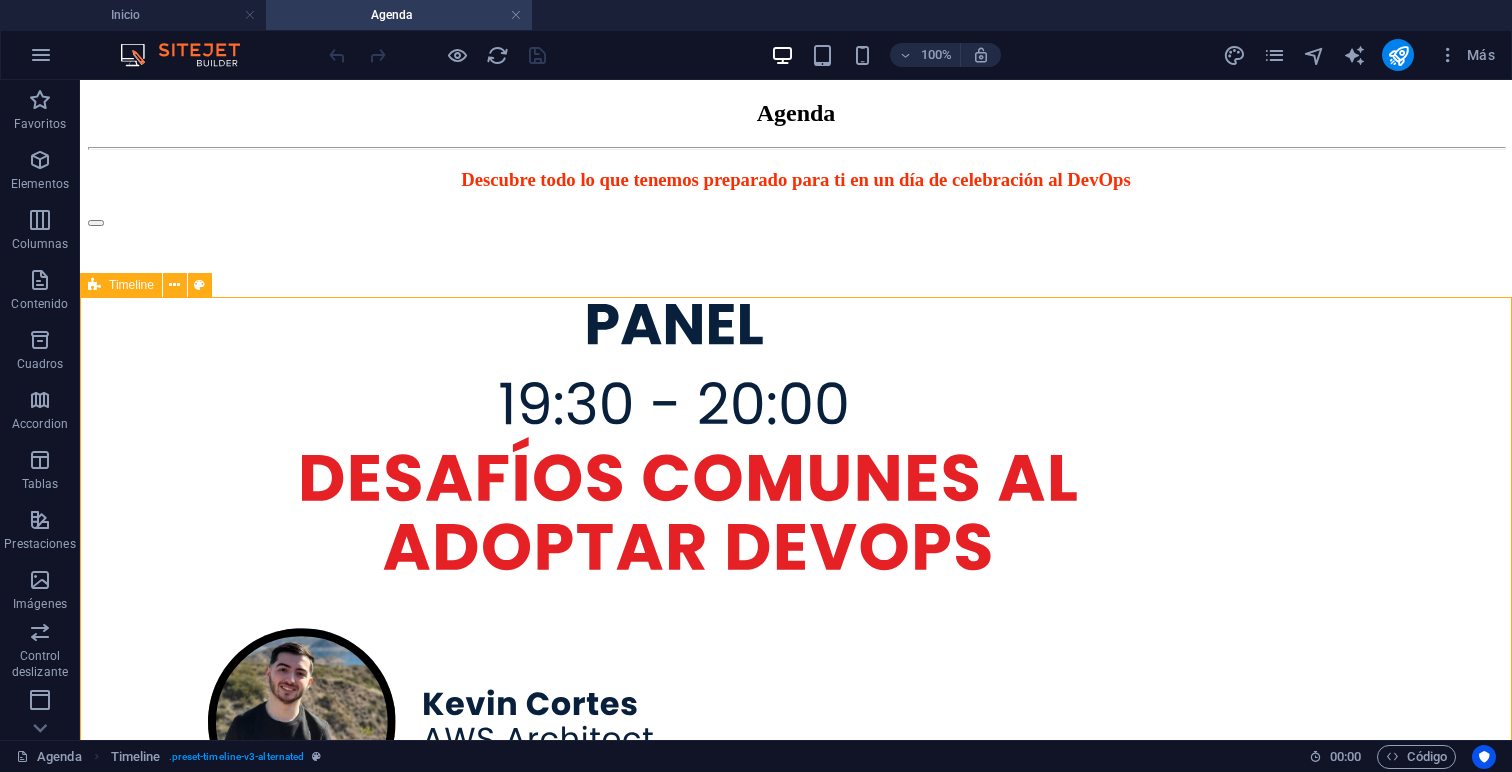 click on "Timeline" at bounding box center (131, 285) 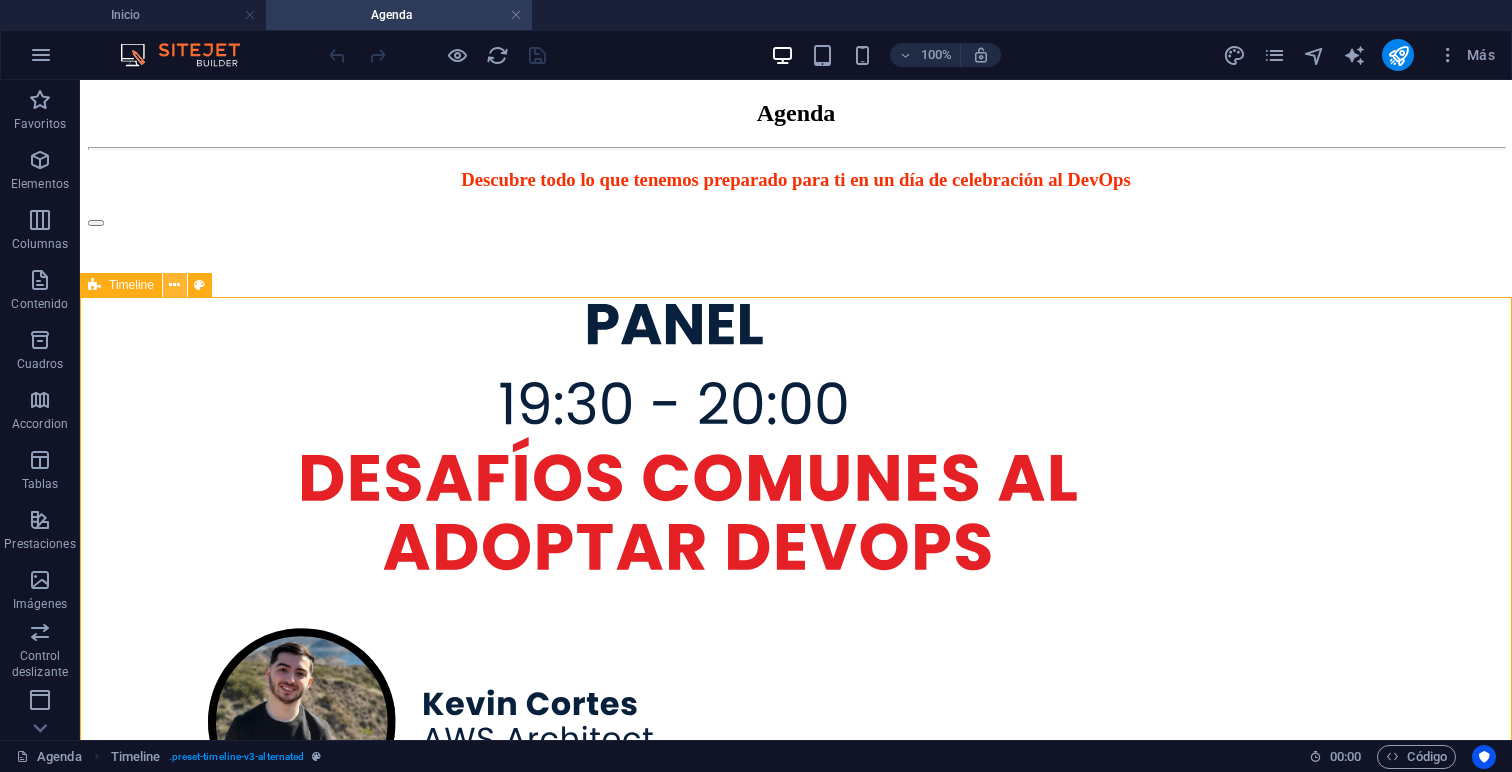 click at bounding box center (174, 285) 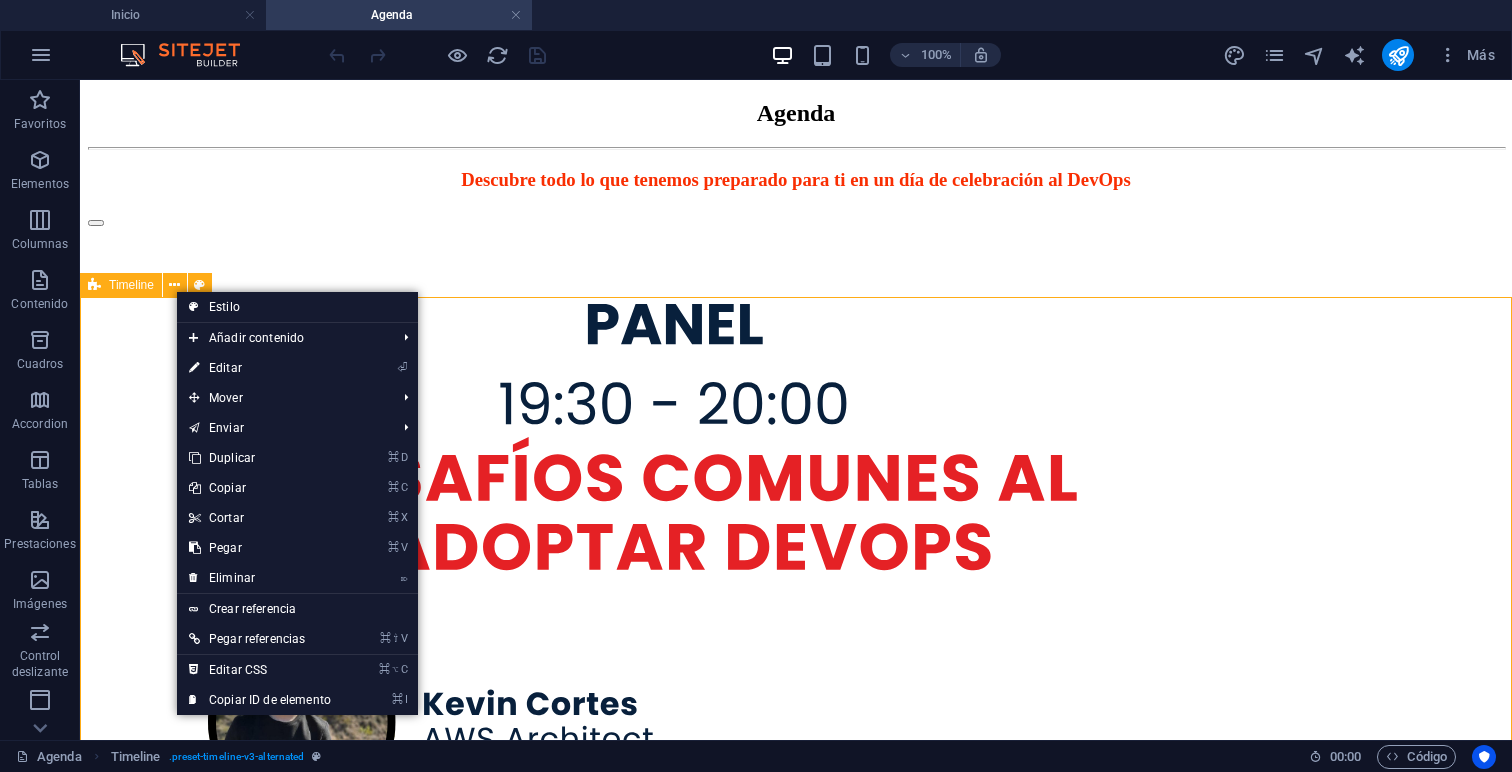 click on "Timeline" at bounding box center [131, 285] 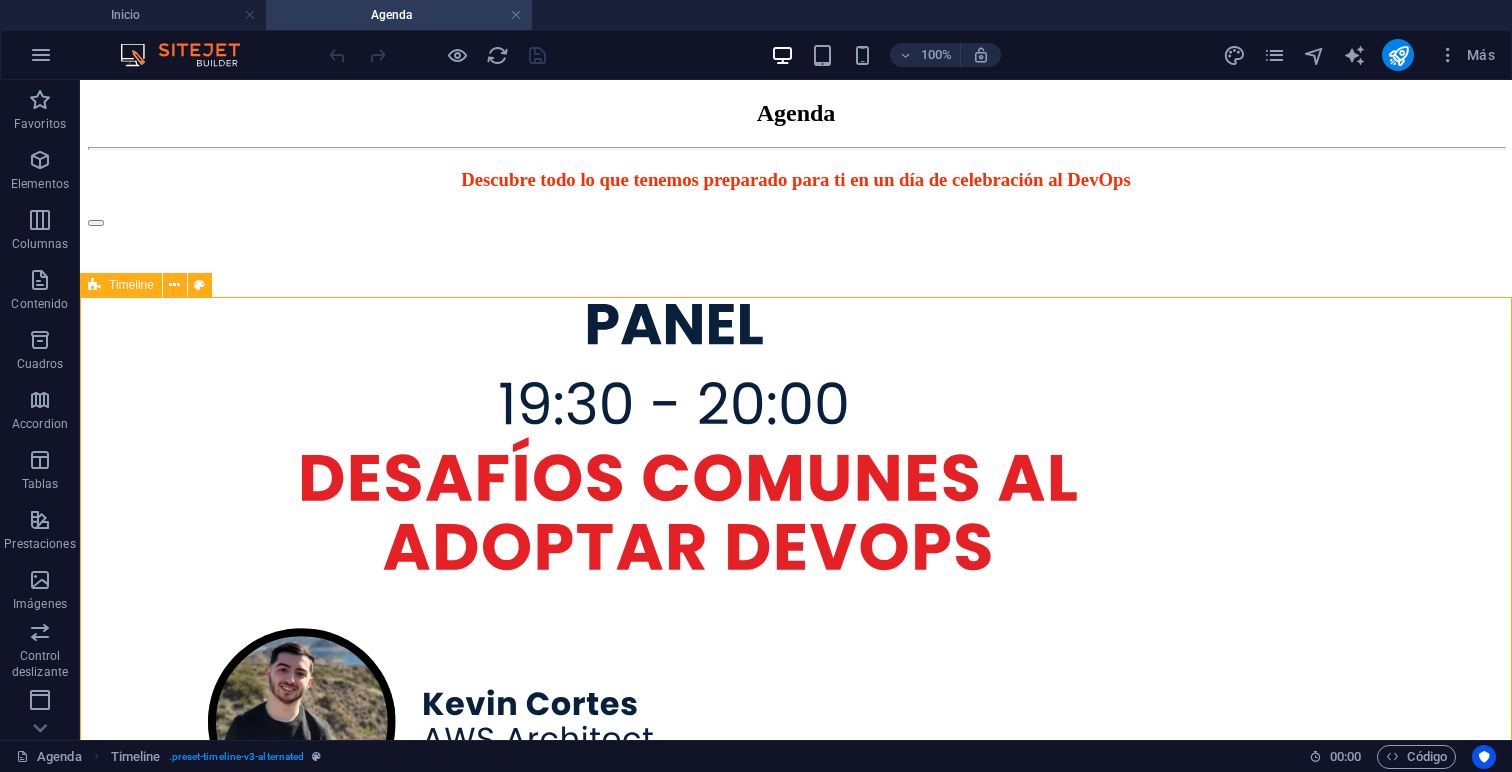 click on "Timeline" at bounding box center [131, 285] 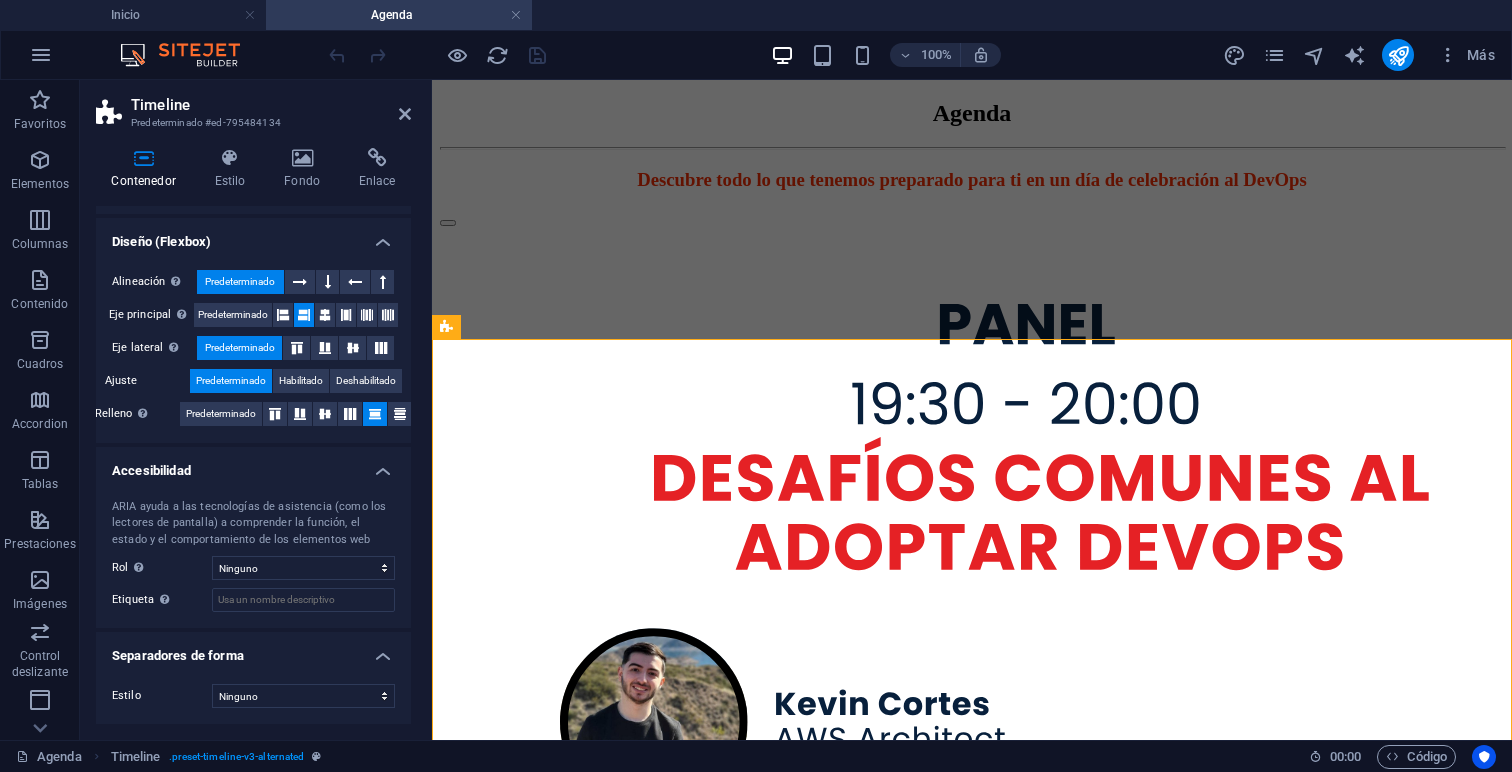 scroll, scrollTop: 0, scrollLeft: 0, axis: both 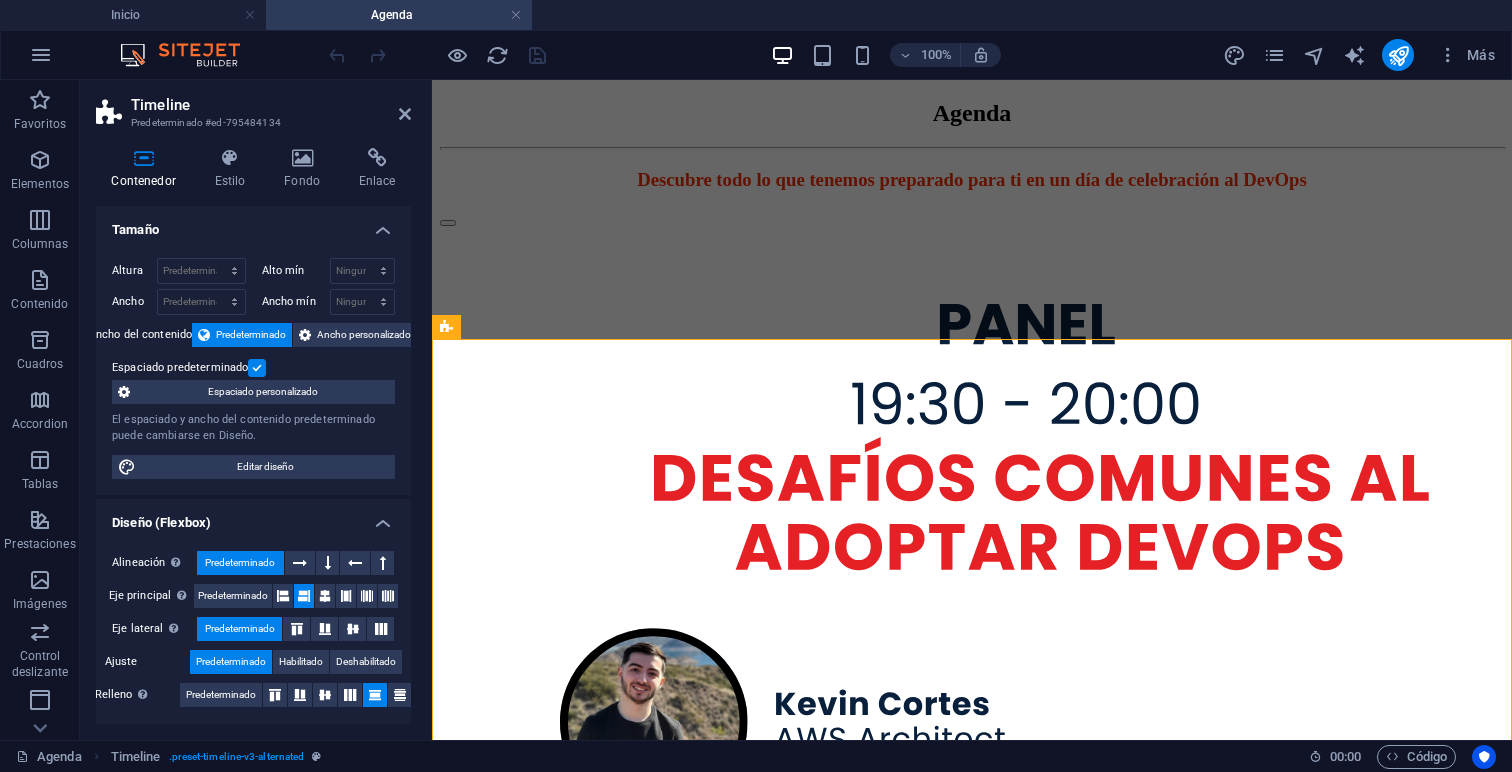 click on "Tamaño" at bounding box center (253, 224) 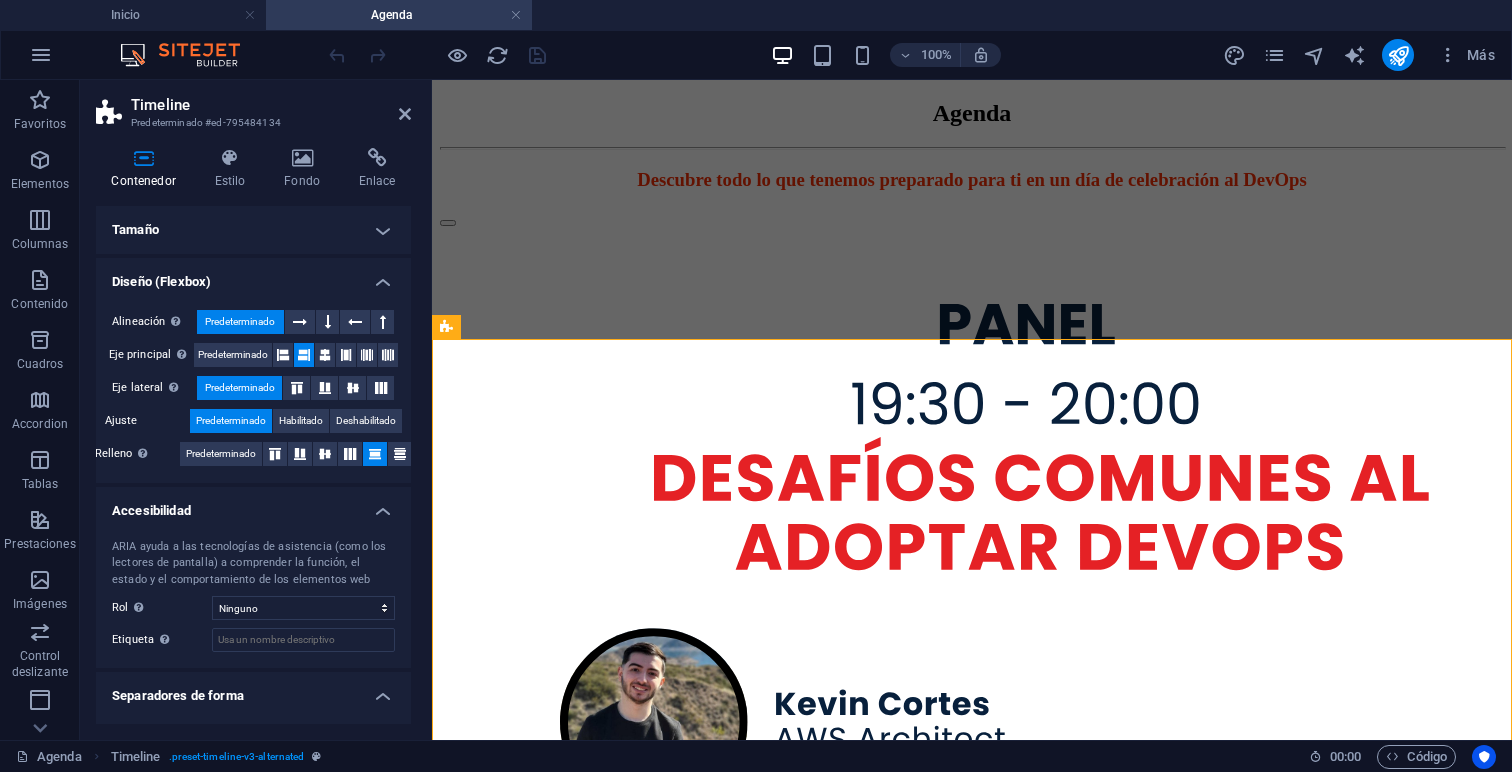 click on "Diseño (Flexbox)" at bounding box center (253, 276) 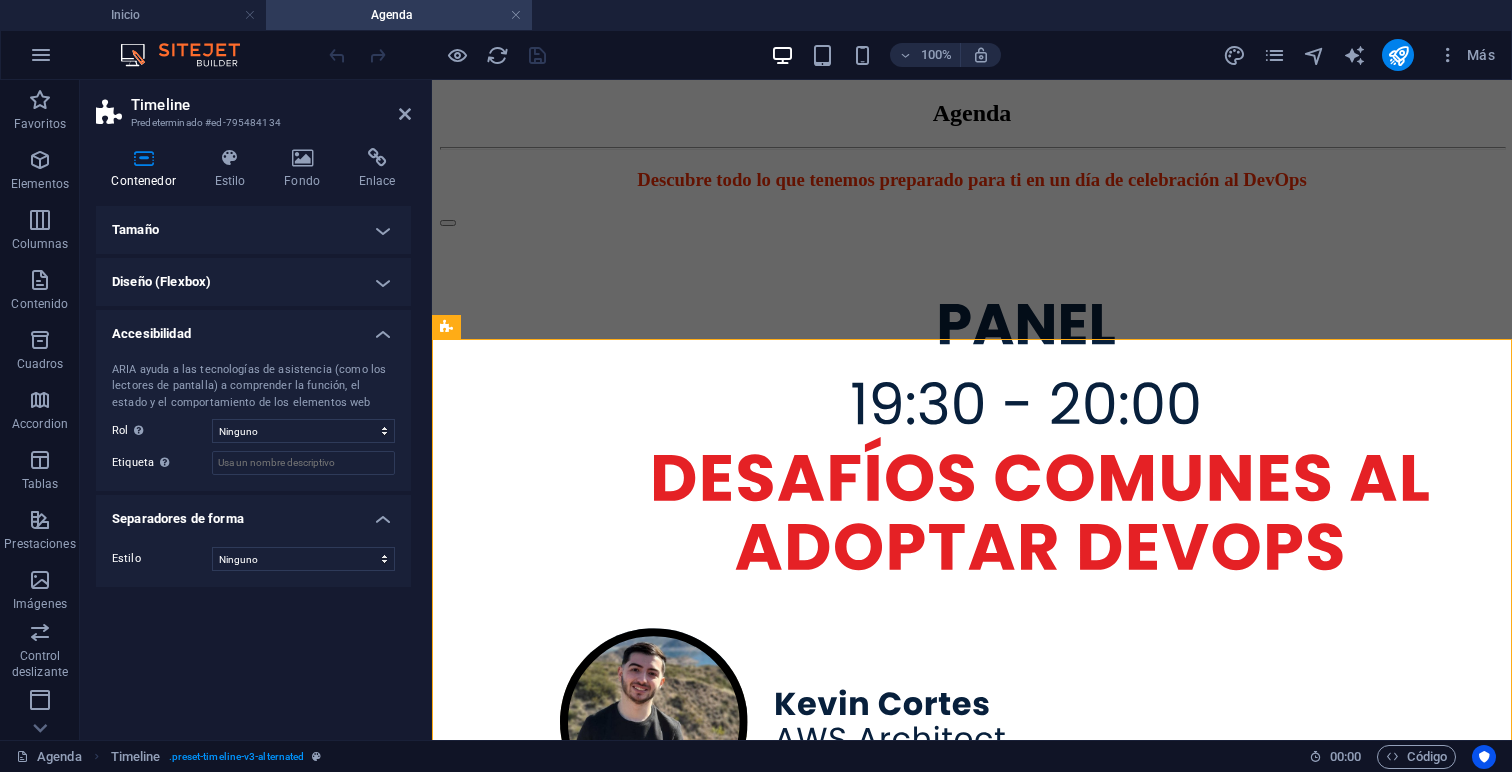 click on "Accesibilidad" at bounding box center [253, 328] 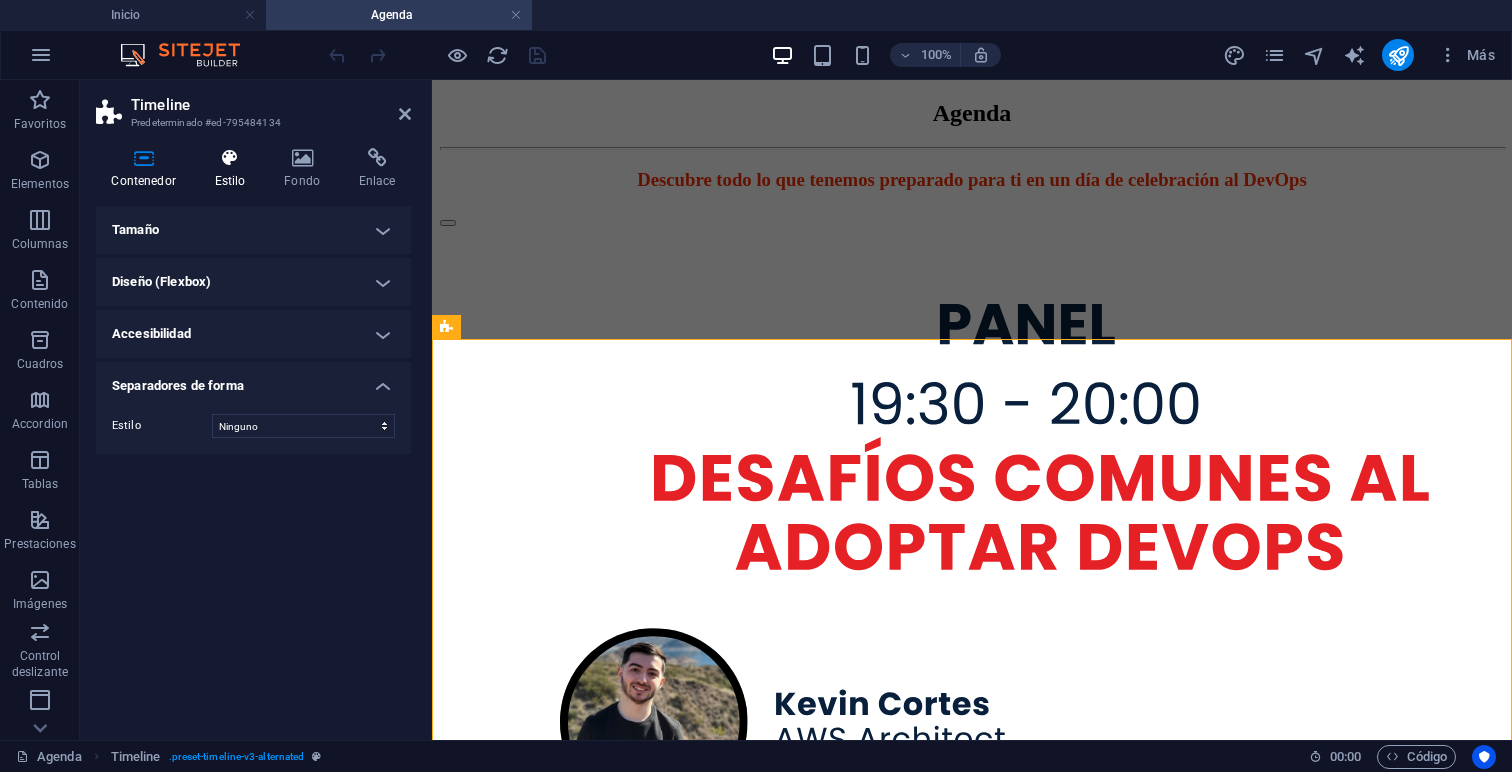 click at bounding box center (230, 158) 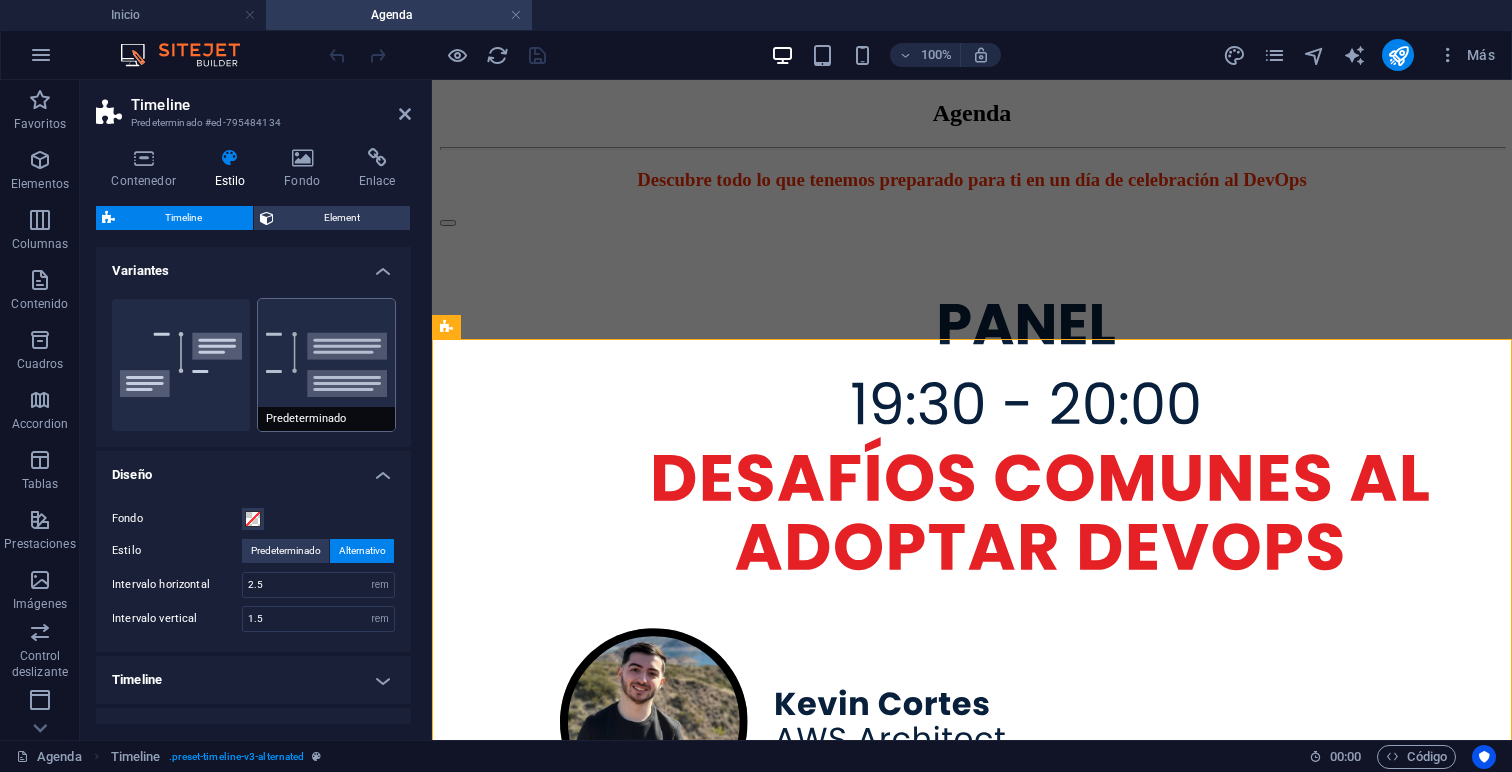 click on "Predeterminado" at bounding box center (327, 365) 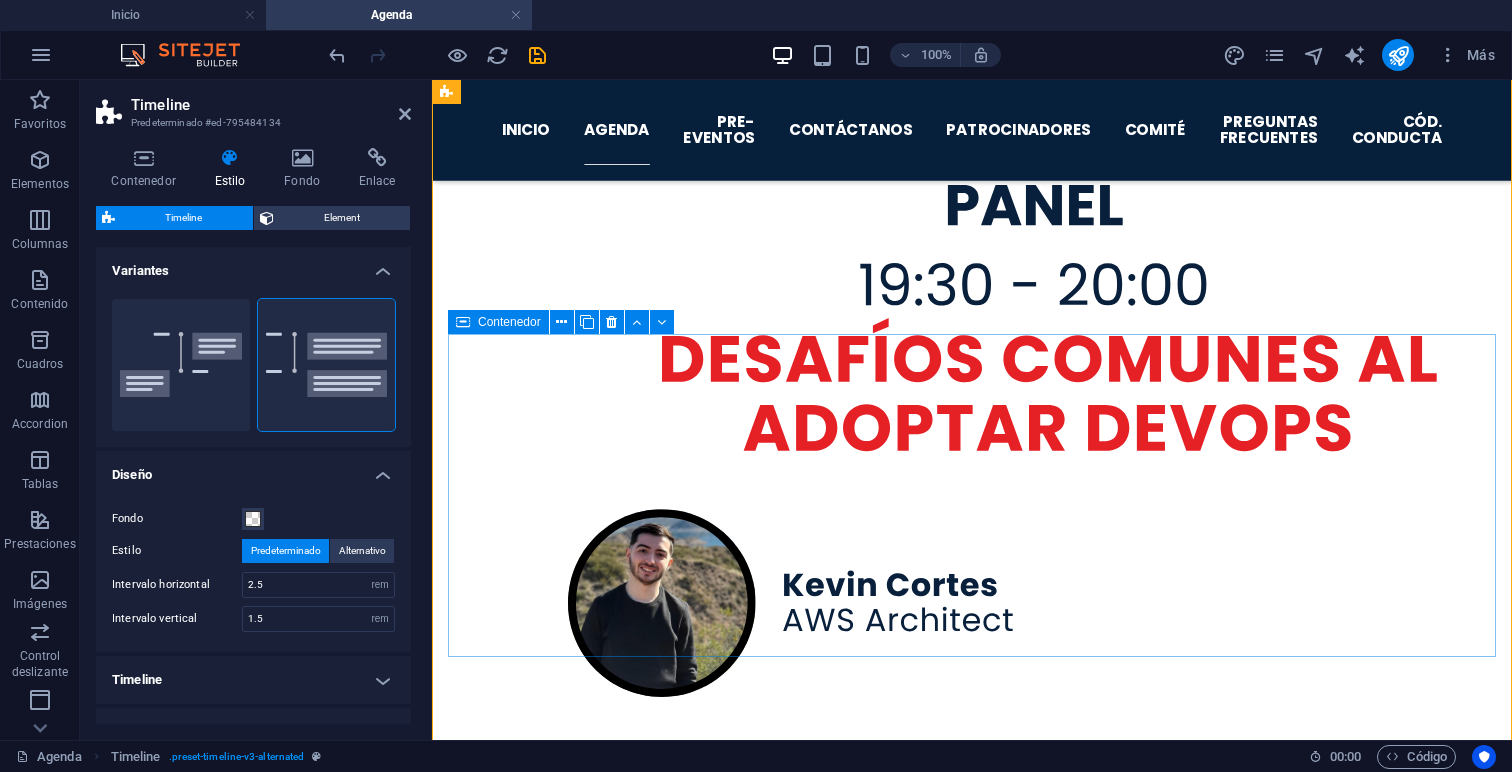 scroll, scrollTop: 5448, scrollLeft: 0, axis: vertical 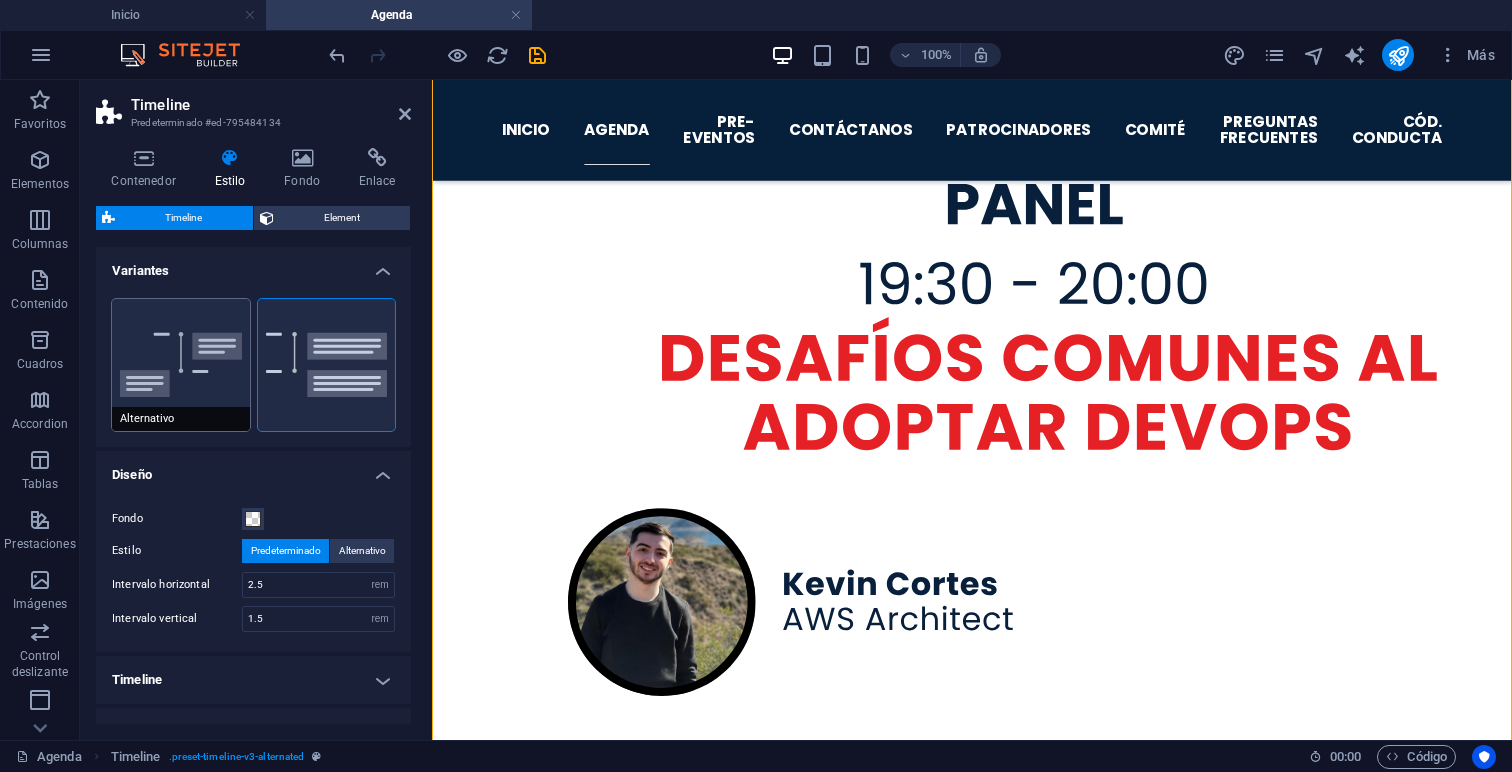 click on "Alternativo" at bounding box center (181, 365) 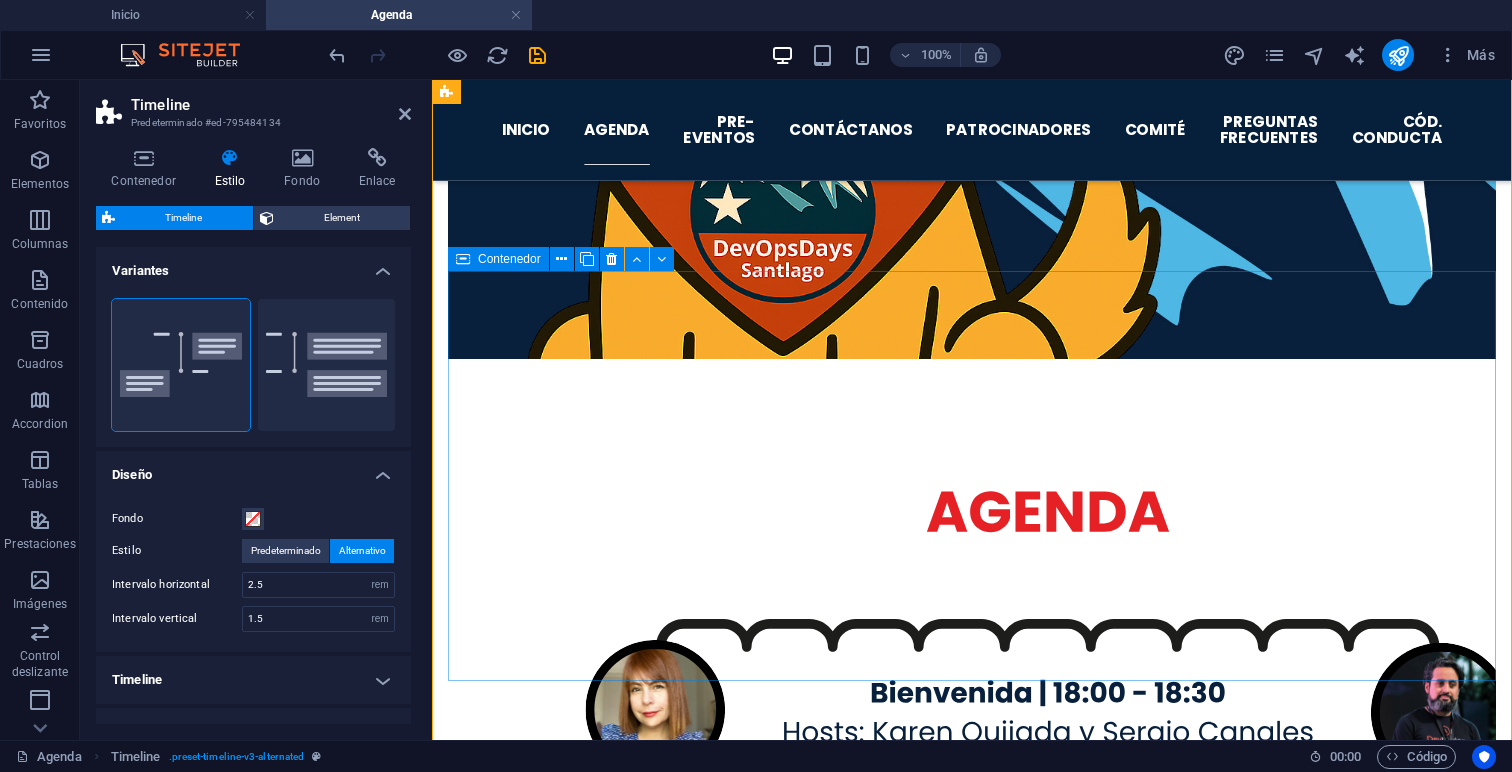 scroll, scrollTop: 2797, scrollLeft: 0, axis: vertical 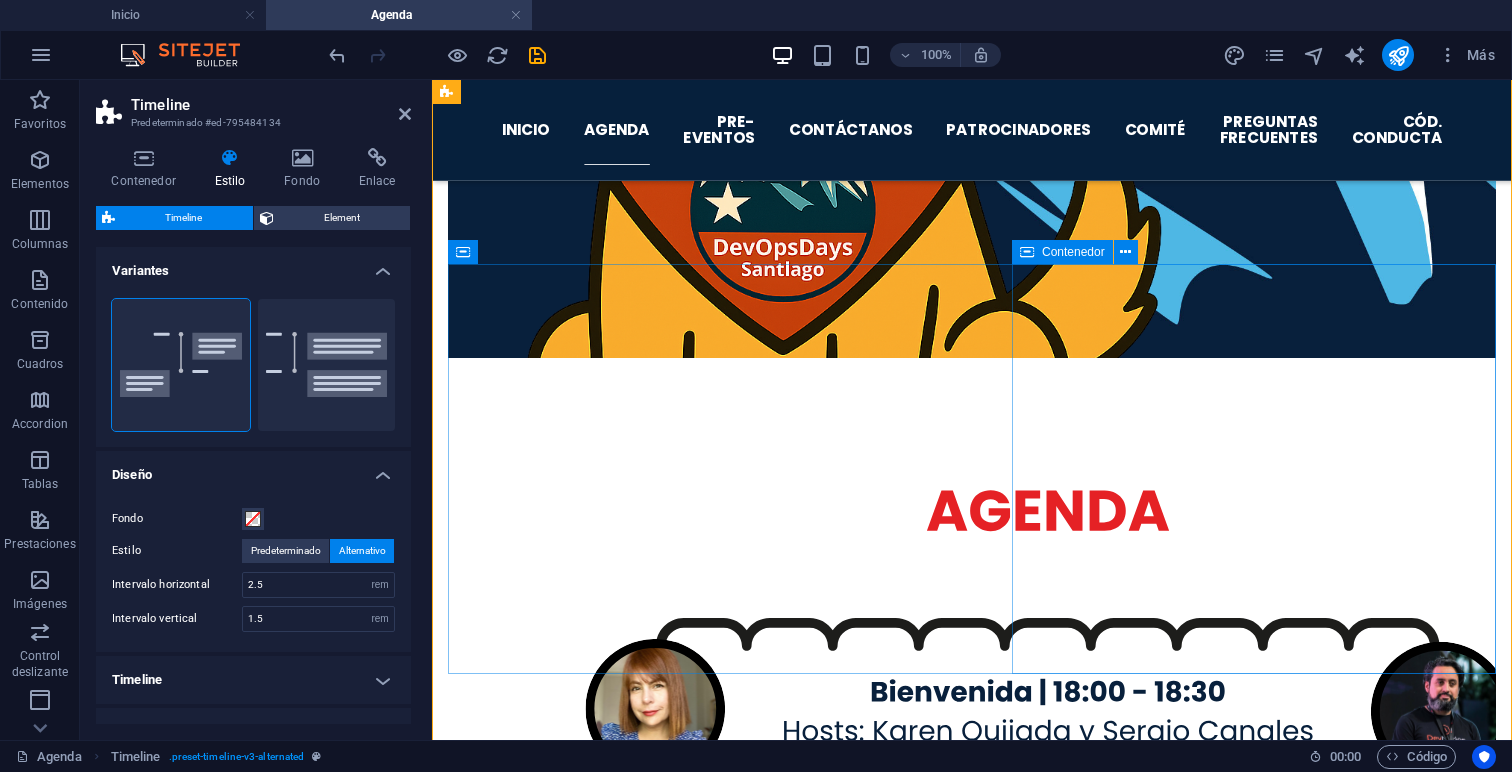 click on "Charla Construyendo Plataformas de Ingeniería: Golden Paths para el Futuro Descubre cómo diseñar Golden Paths que eliminan fricciones, aceleran entregas y empoderan a los equipos. Plataformas internas que promueven buenas prácticas y permiten a los desarrolladores enfocarse en crear valor. Speaker: [FIRST] [LAST] Ubicación: Auditorio" at bounding box center [992, 14746] 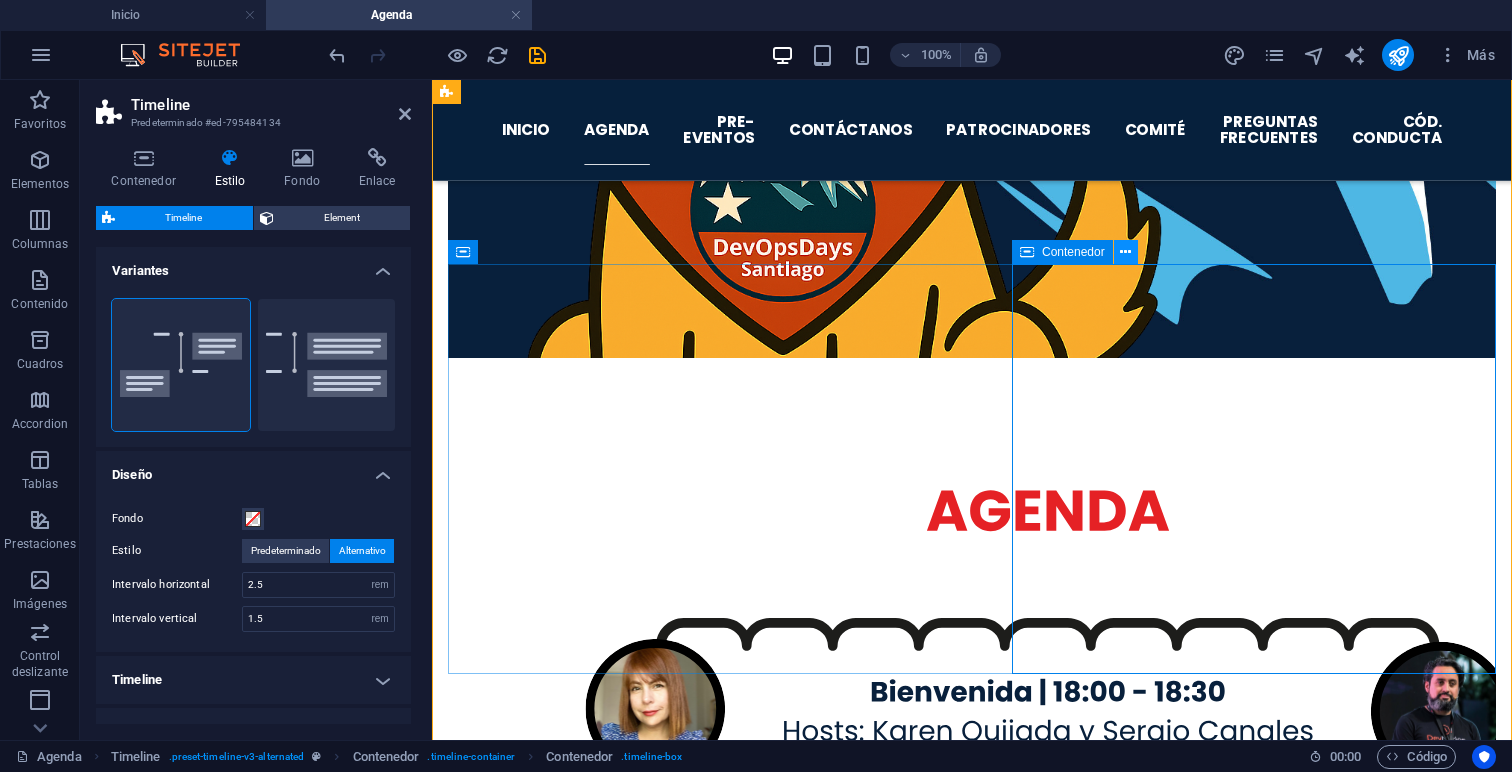 click at bounding box center (1126, 252) 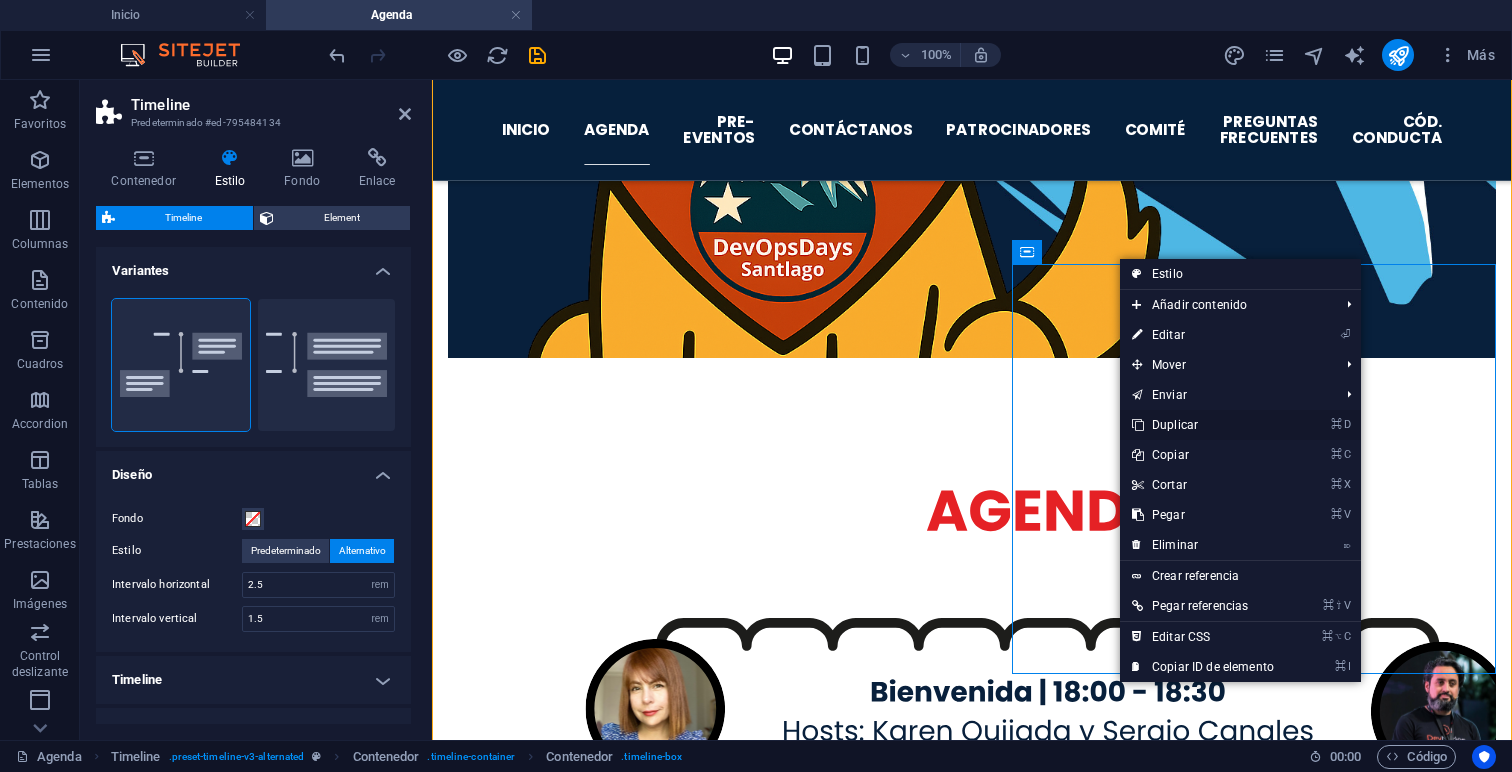click on "⌘ D  Duplicar" at bounding box center (1203, 425) 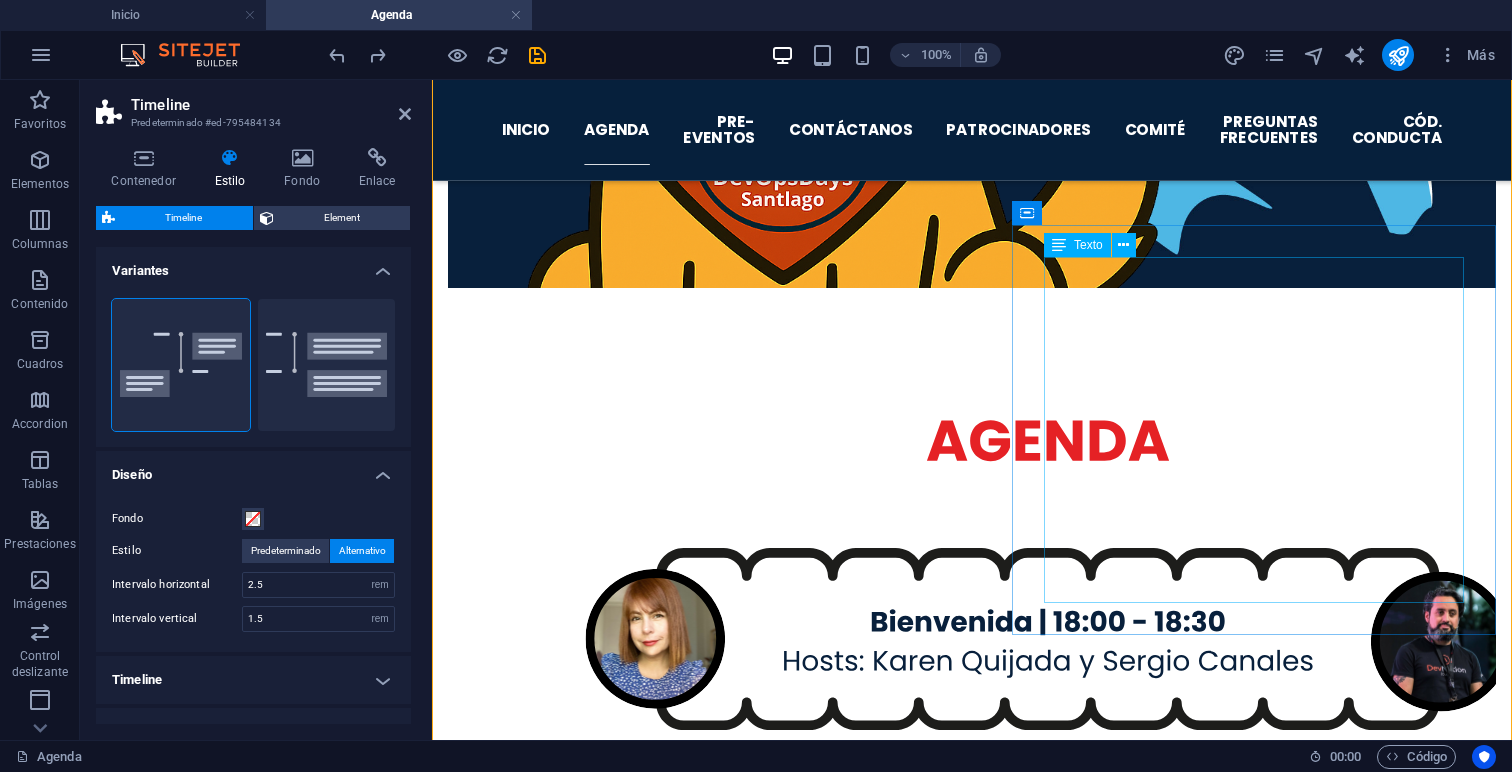 scroll, scrollTop: 2769, scrollLeft: 0, axis: vertical 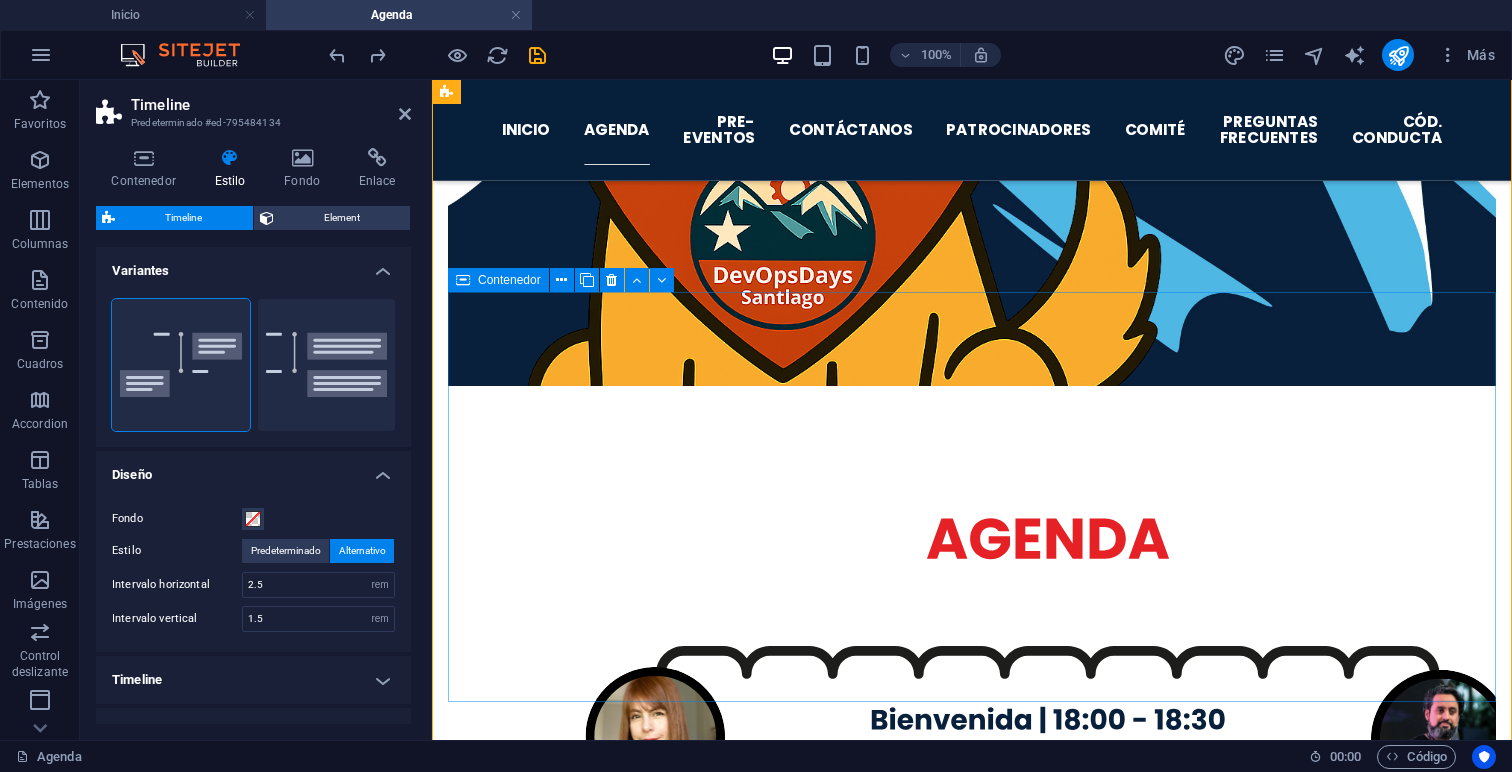 click on "Charla Construyendo Plataformas de Ingeniería: Golden Paths para el Futuro Descubre cómo diseñar Golden Paths que eliminan fricciones, aceleran entregas y empoderan a los equipos. Plataformas internas que promueven buenas prácticas y permiten a los desarrolladores enfocarse en crear valor. Speaker: [FIRST] [LAST] Ubicación: Auditorio" at bounding box center [972, 14754] 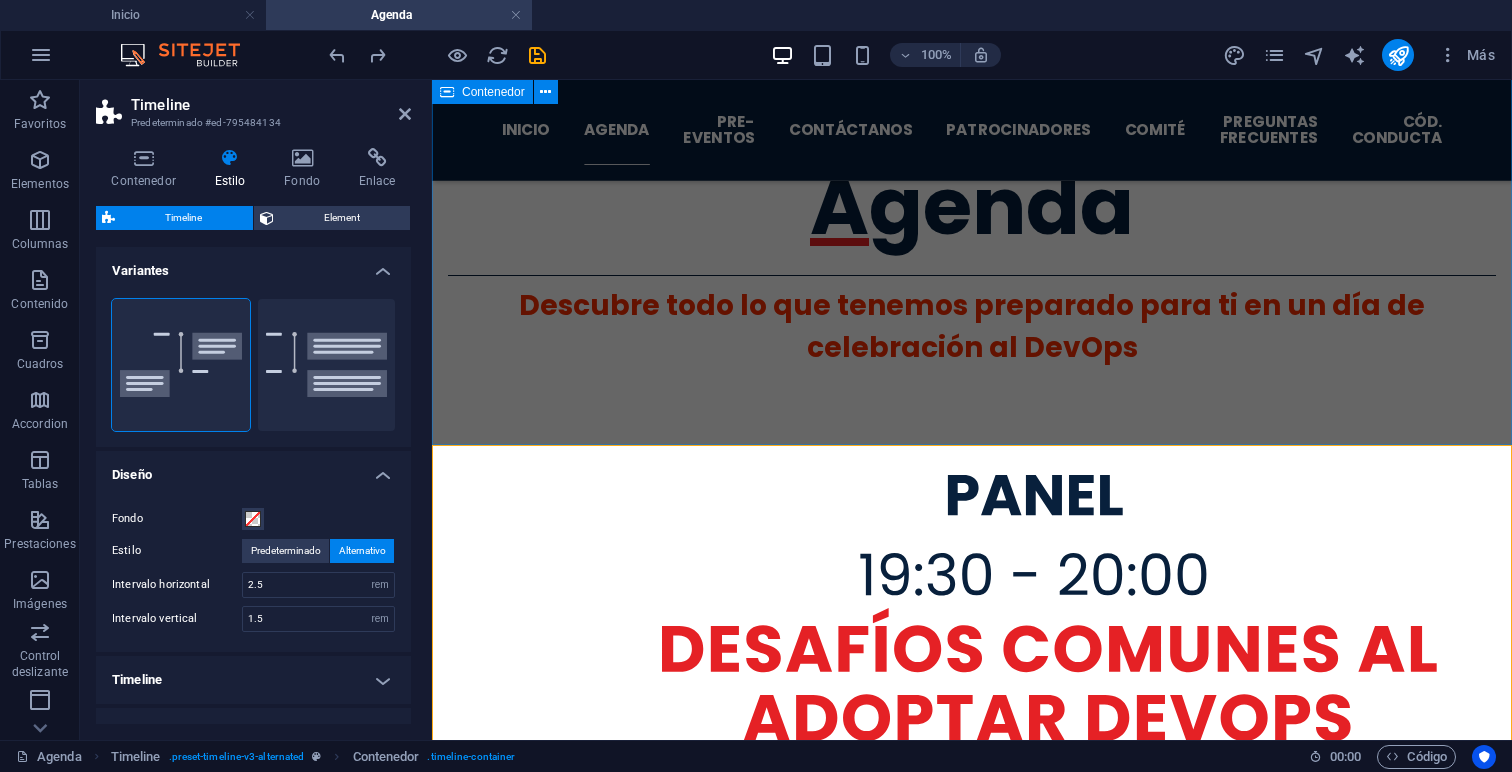scroll, scrollTop: 361, scrollLeft: 0, axis: vertical 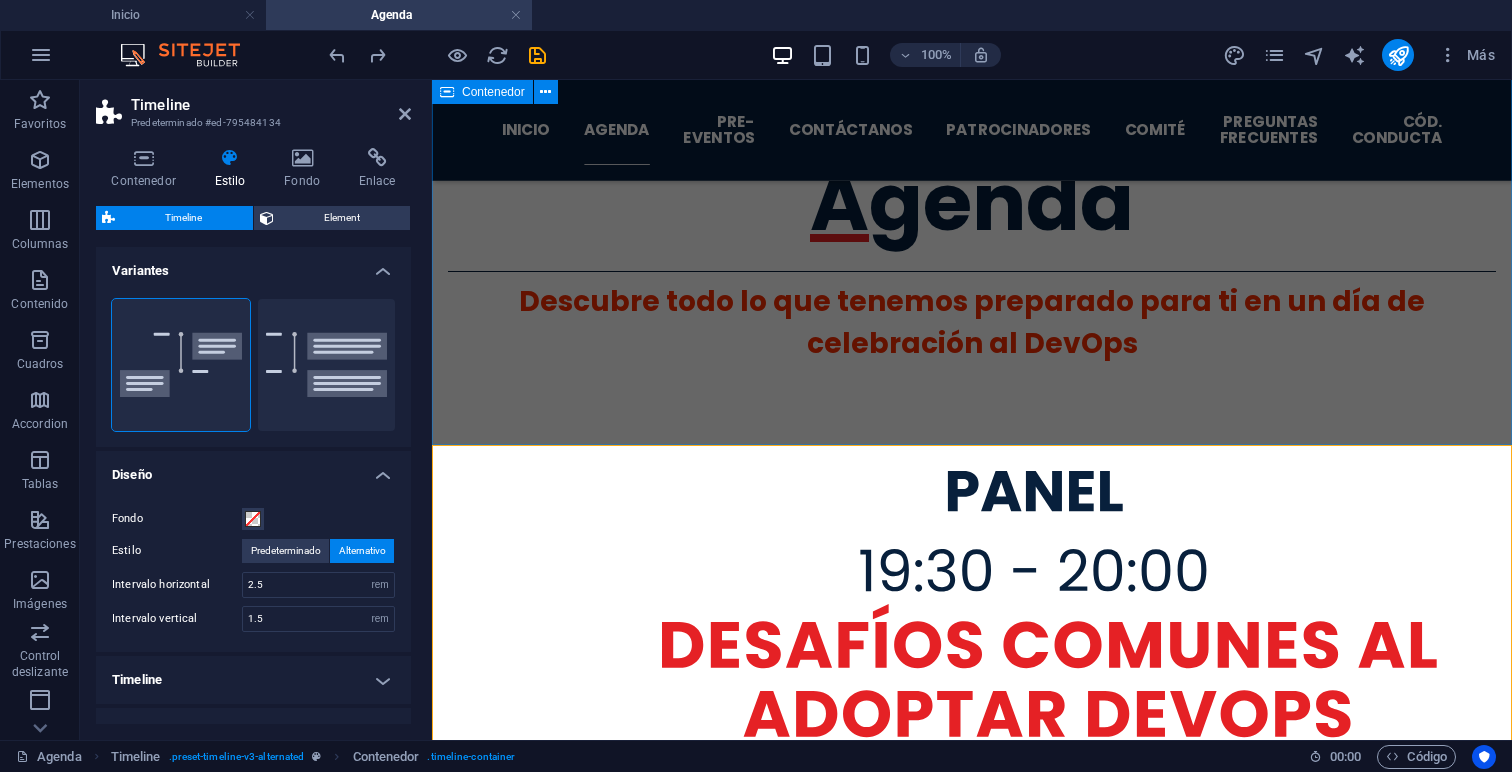 click on "Agenda Descubre todo lo que tenemos preparado para ti en un día de celebración al DevOps" at bounding box center [972, 7381] 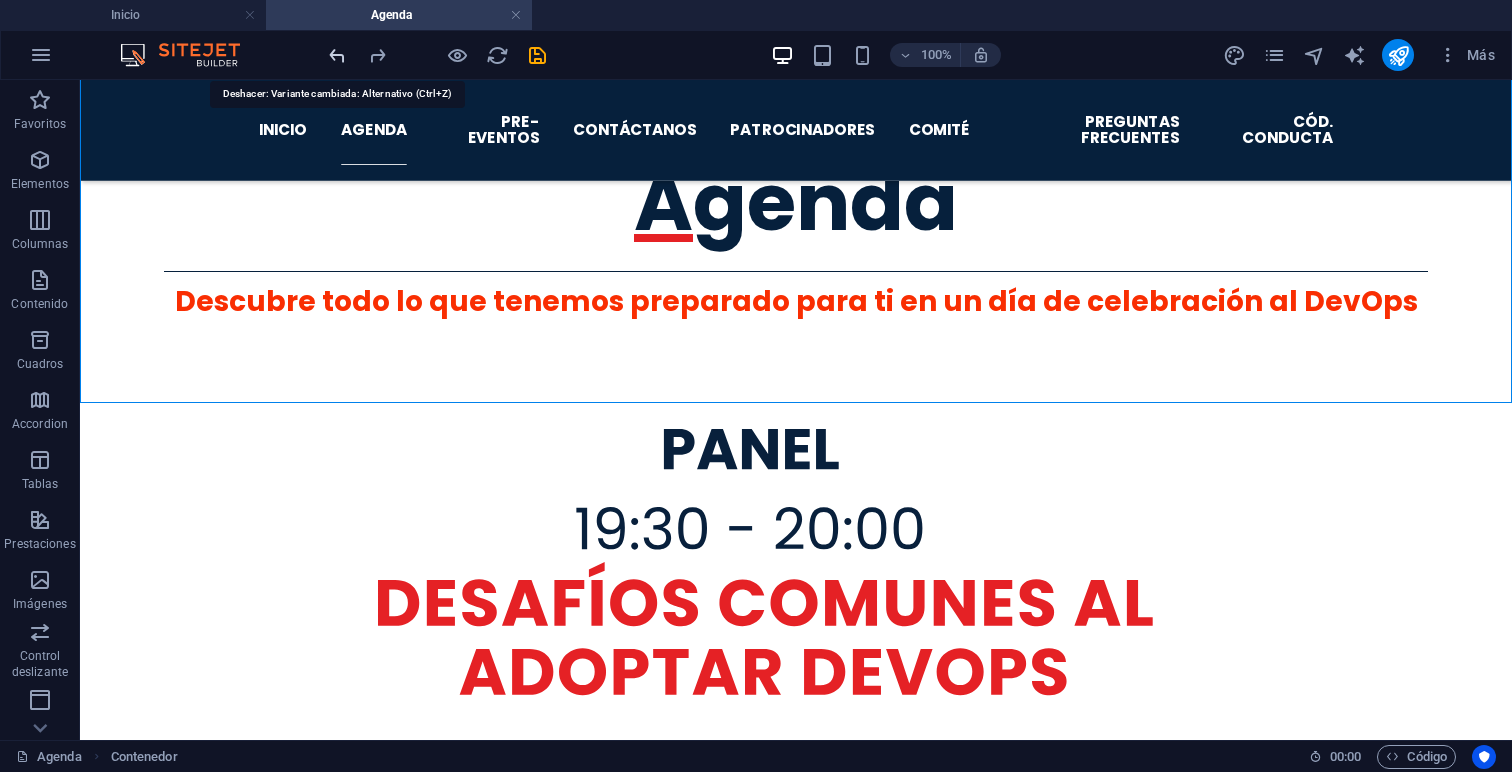 click at bounding box center [337, 55] 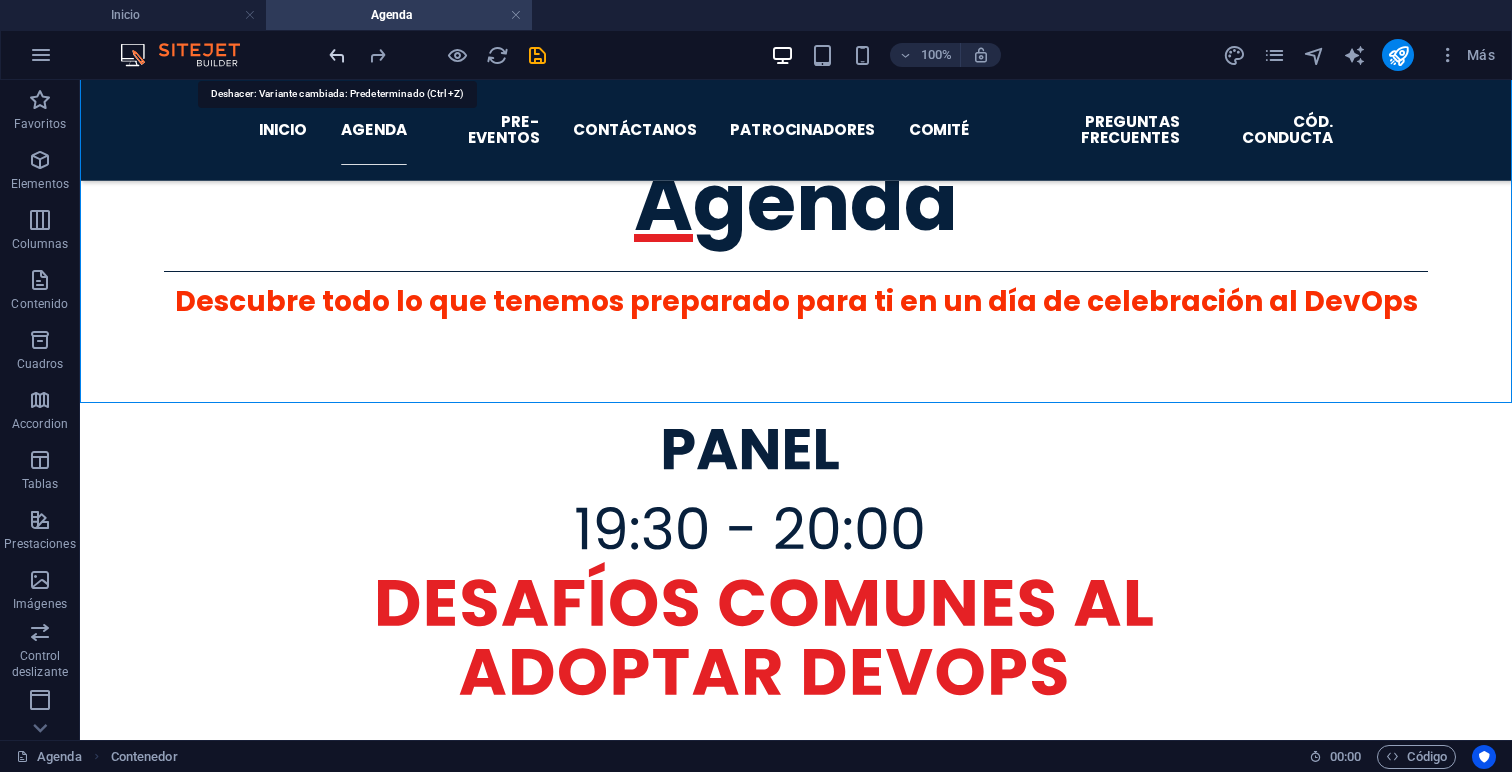 click at bounding box center [337, 55] 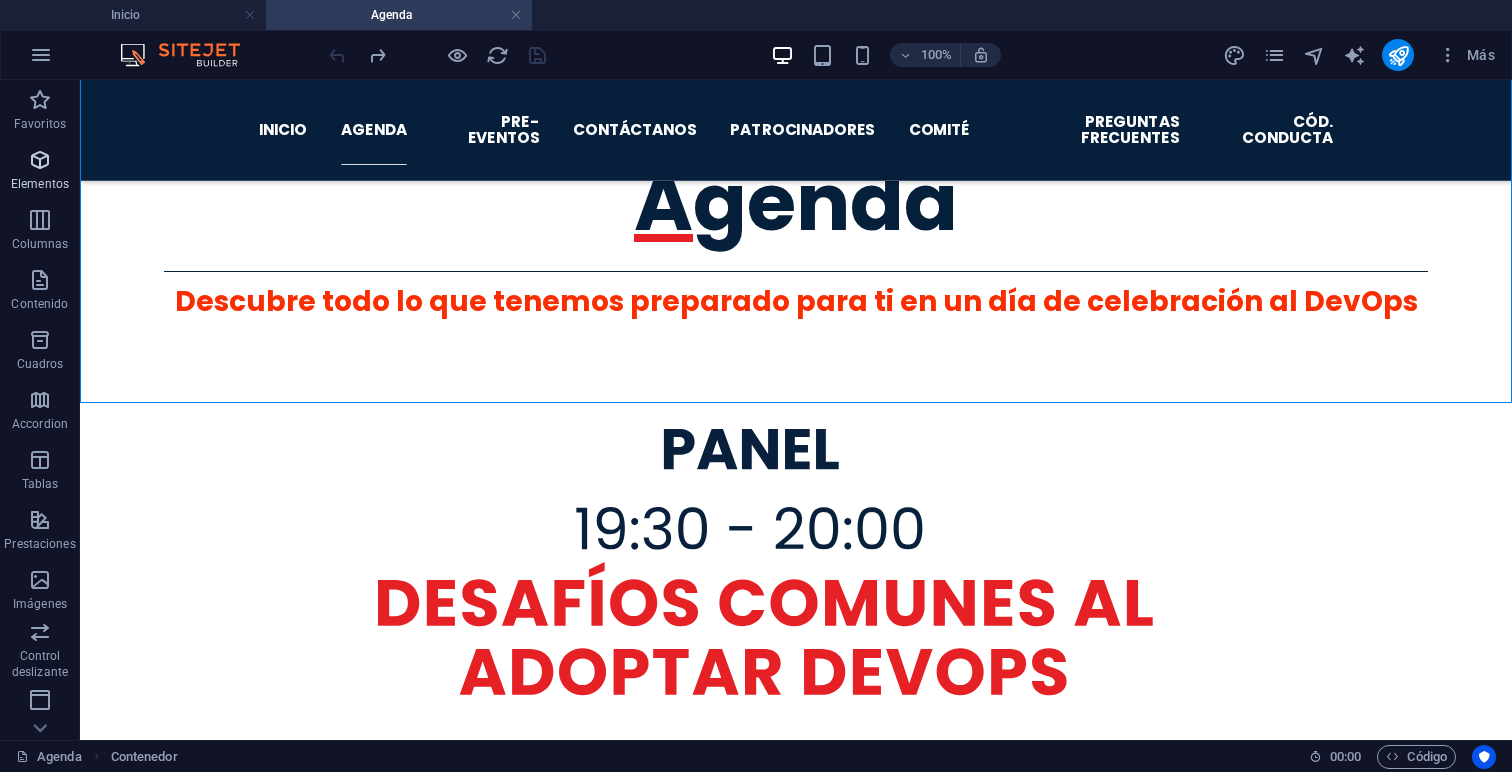 click at bounding box center (40, 160) 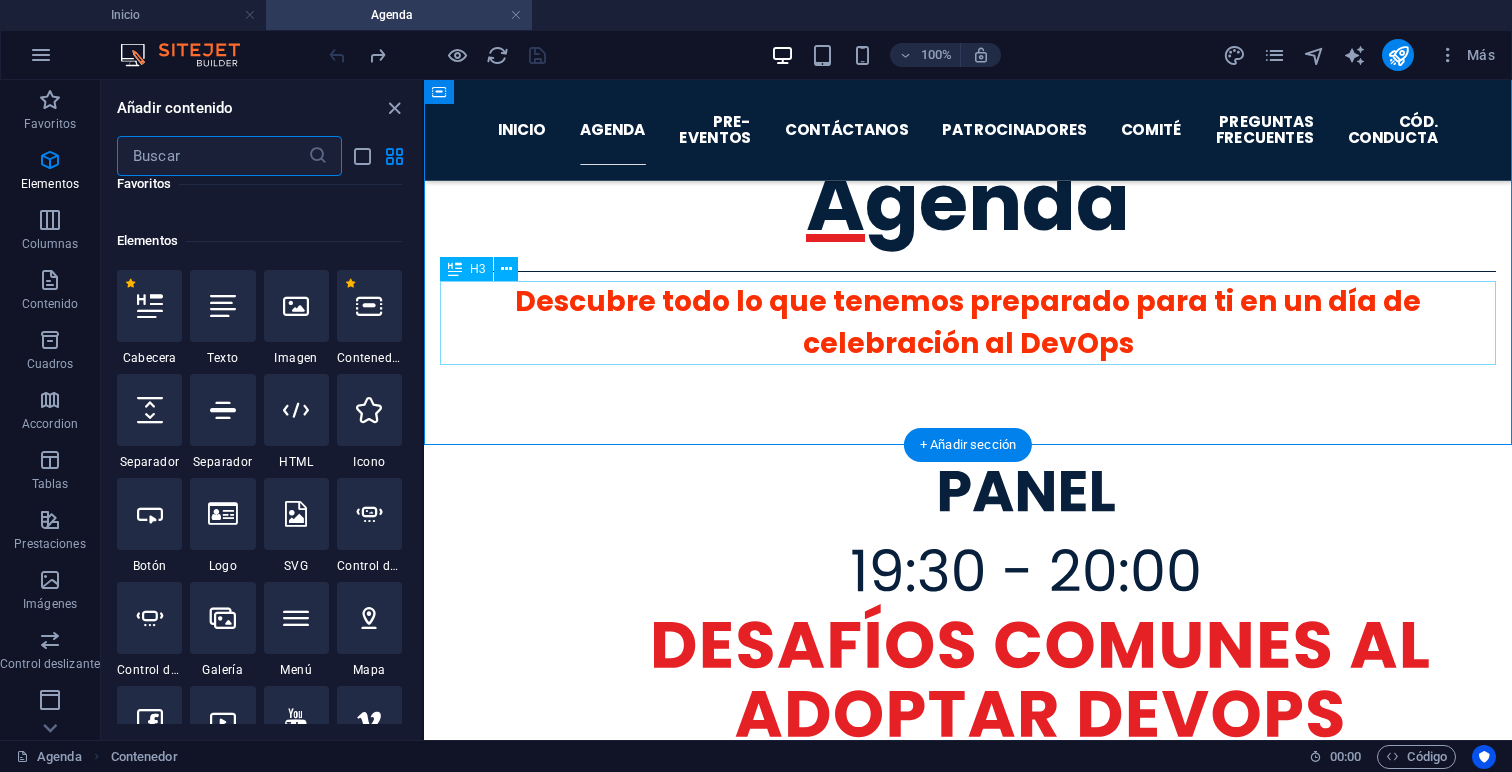 scroll, scrollTop: 377, scrollLeft: 0, axis: vertical 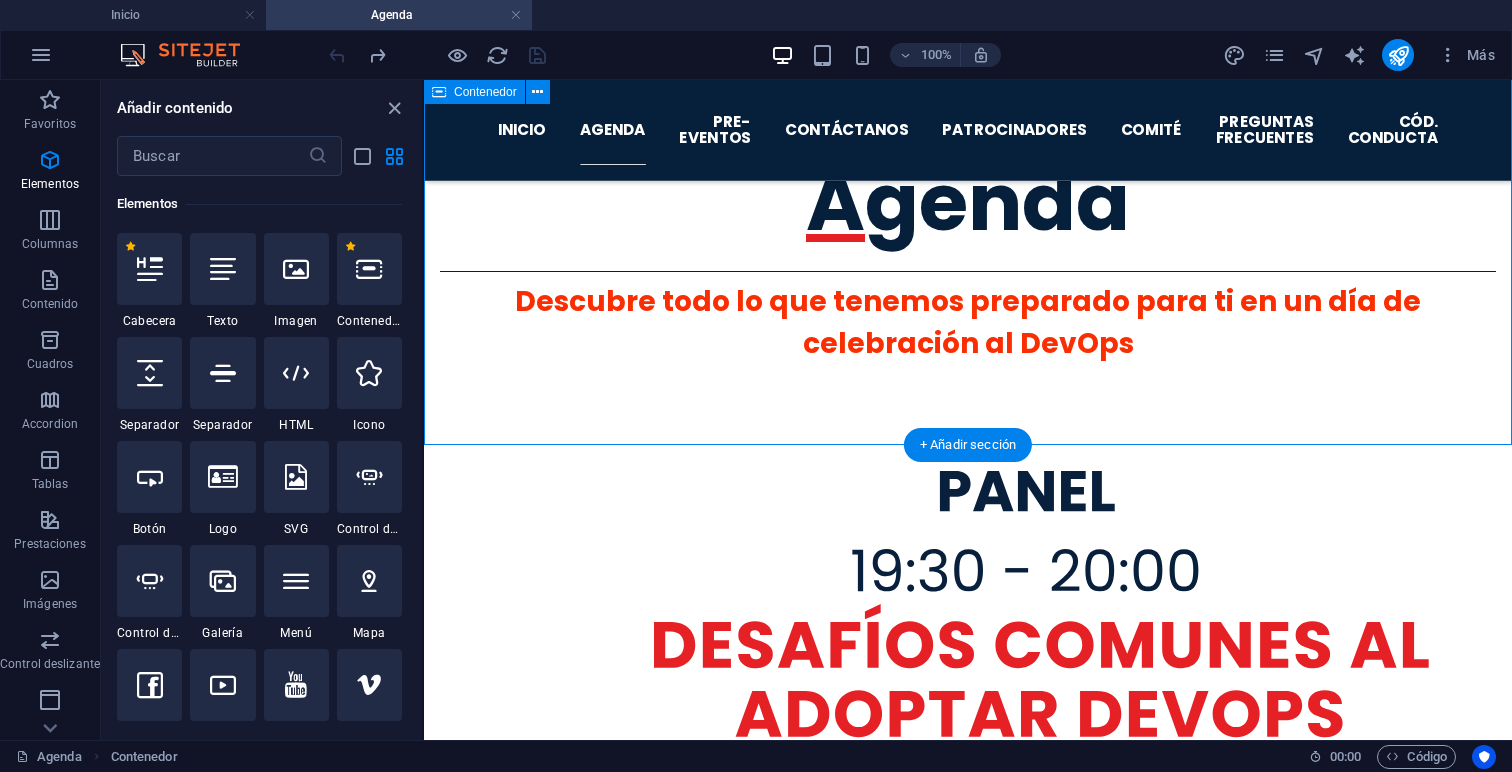 click on "Agenda Descubre todo lo que tenemos preparado para ti en un día de celebración al DevOps" at bounding box center (968, 7381) 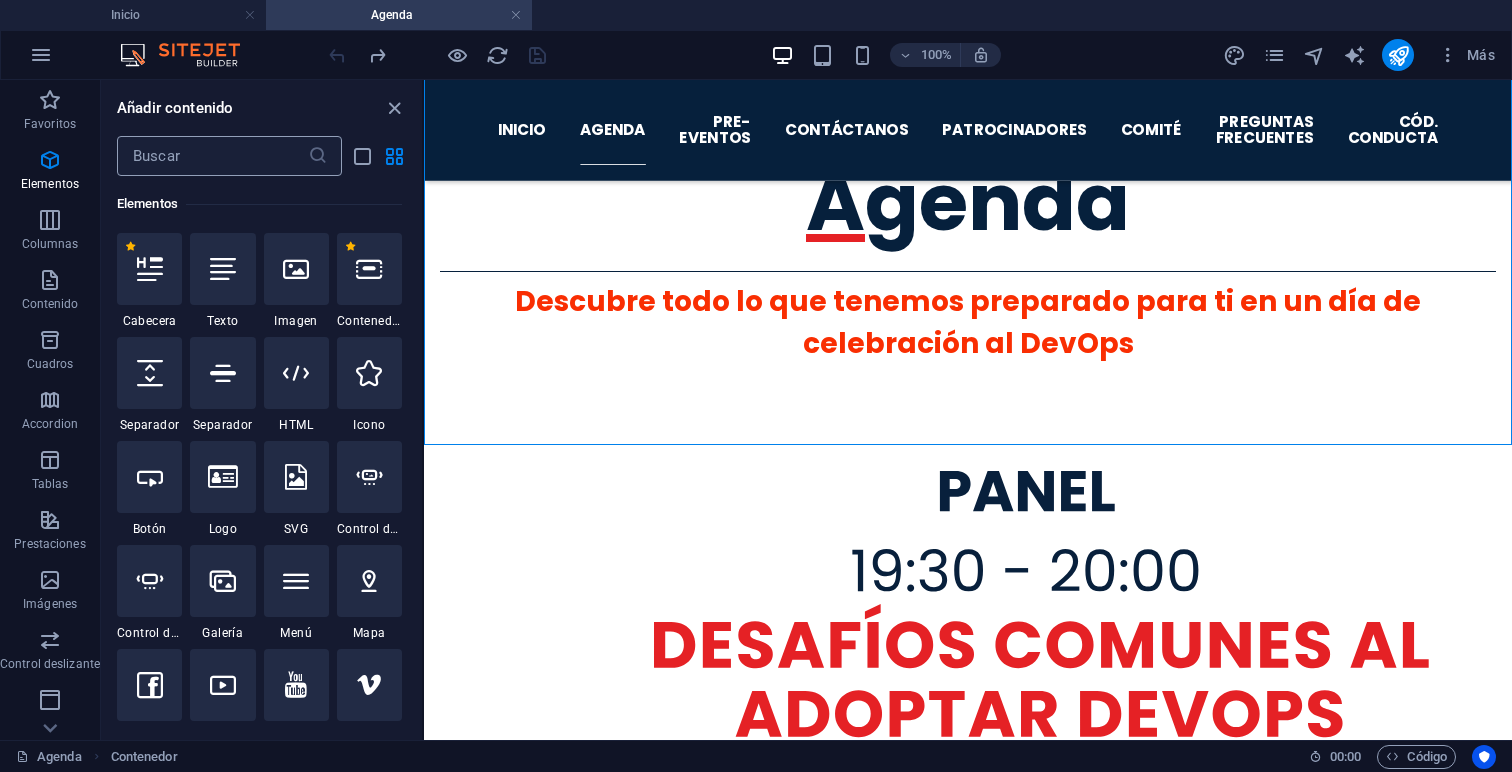click at bounding box center [212, 156] 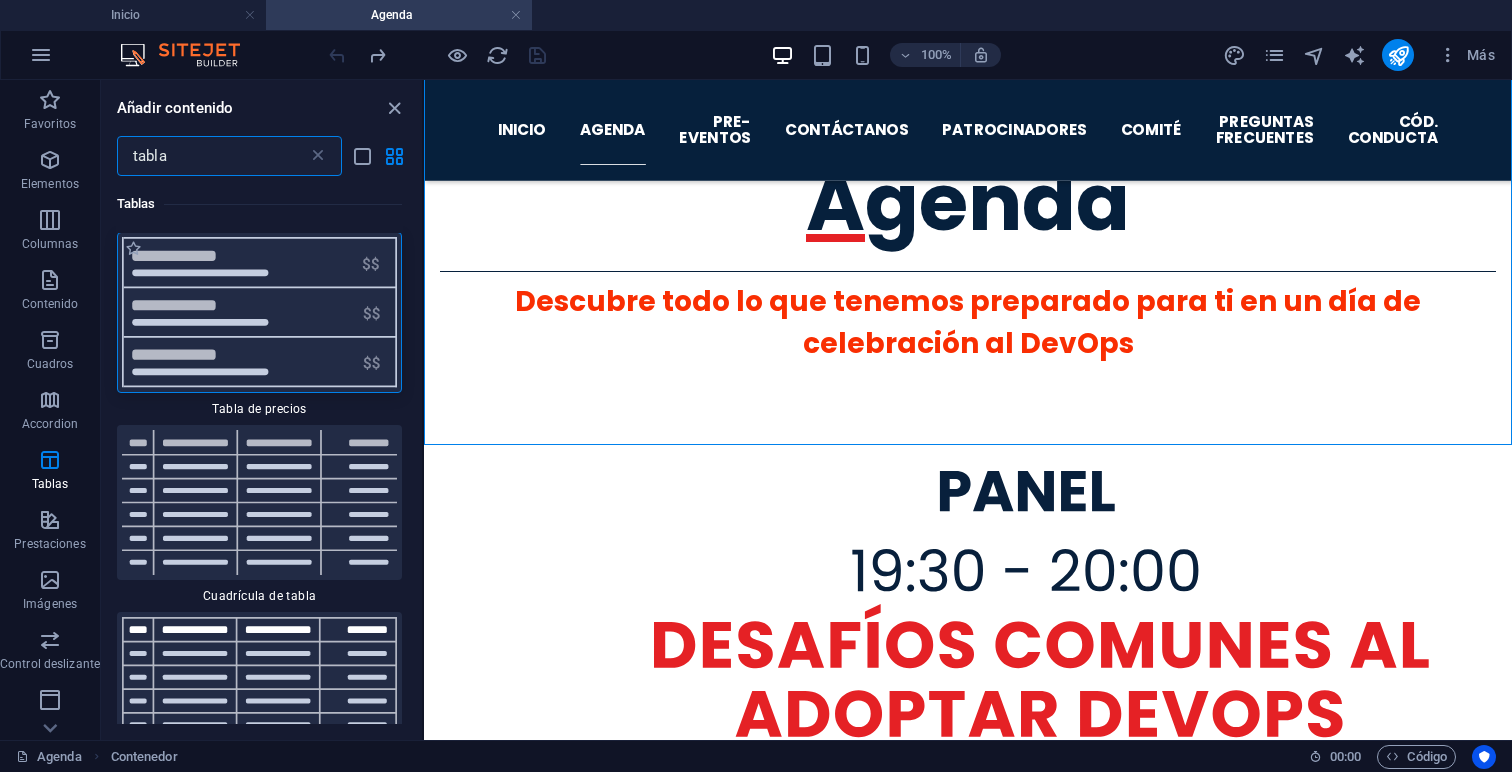 scroll, scrollTop: 0, scrollLeft: 0, axis: both 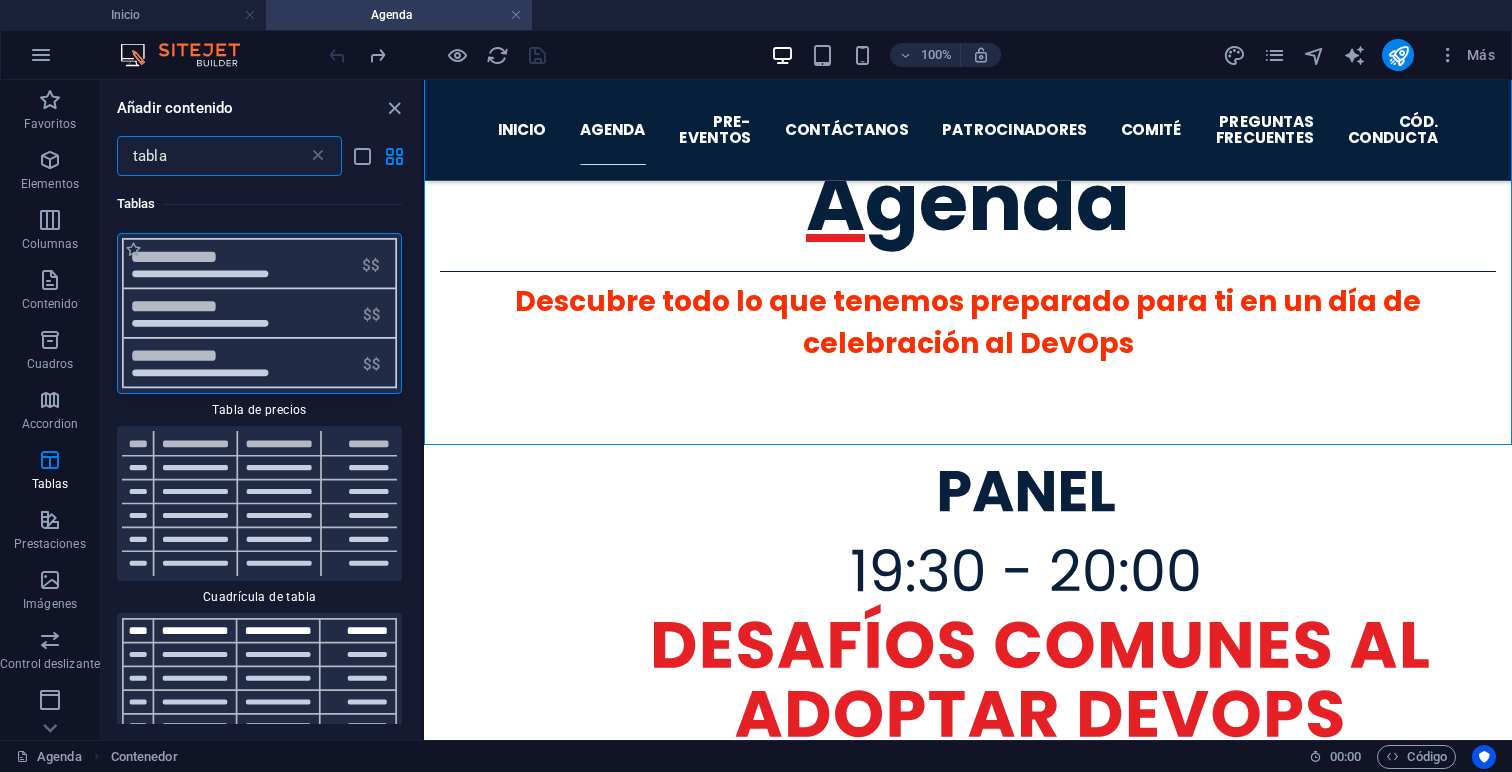 type on "tabla" 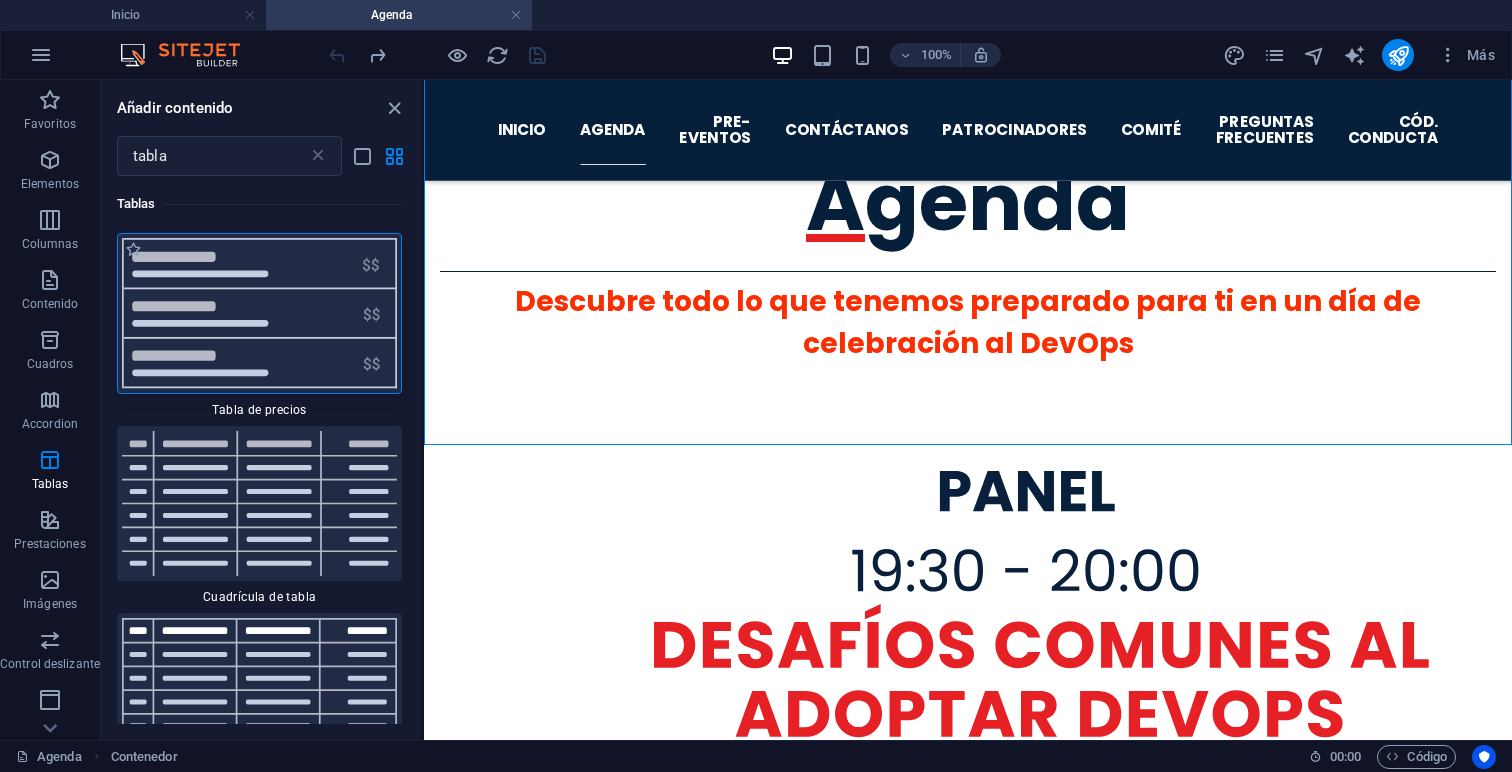 click at bounding box center (259, 313) 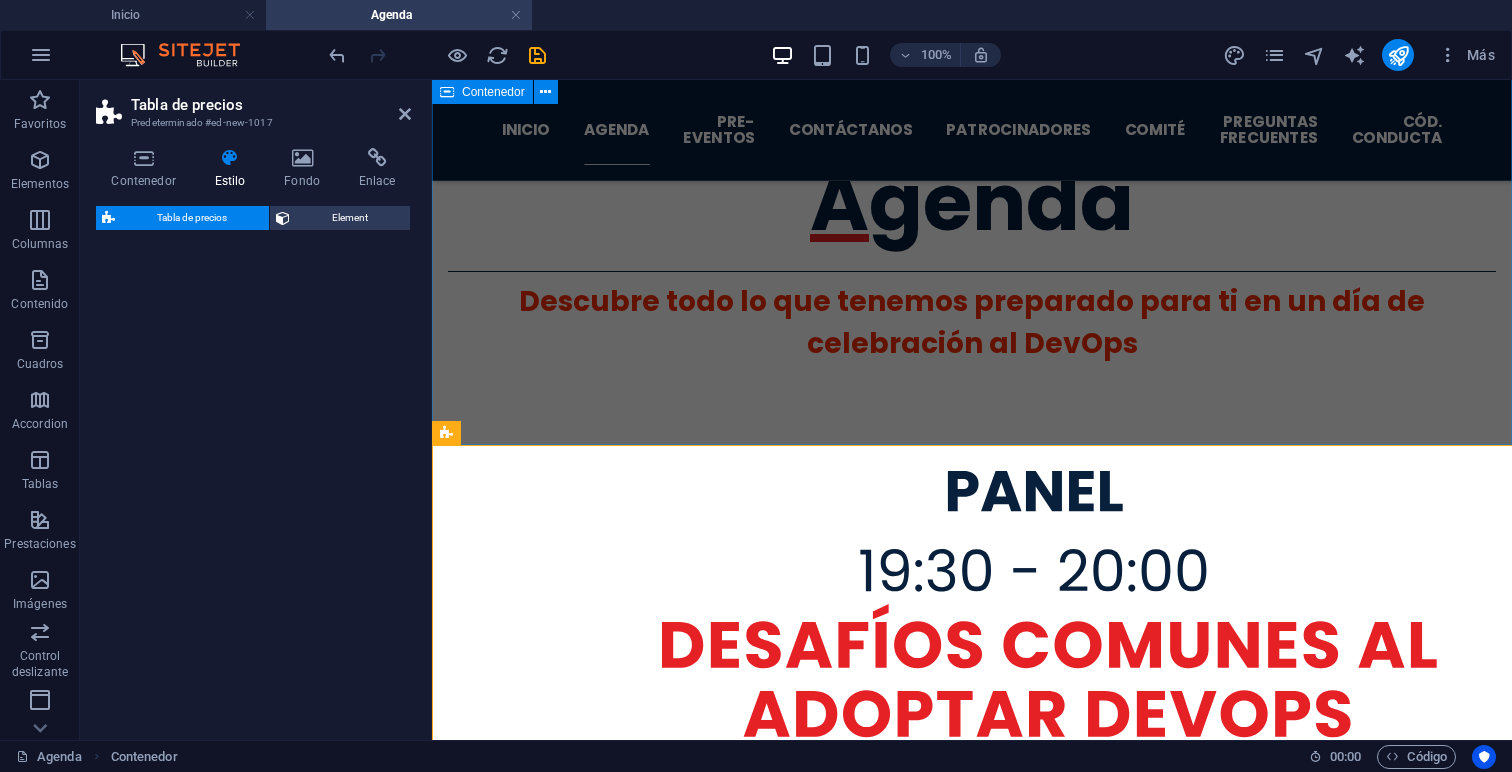 select on "rem" 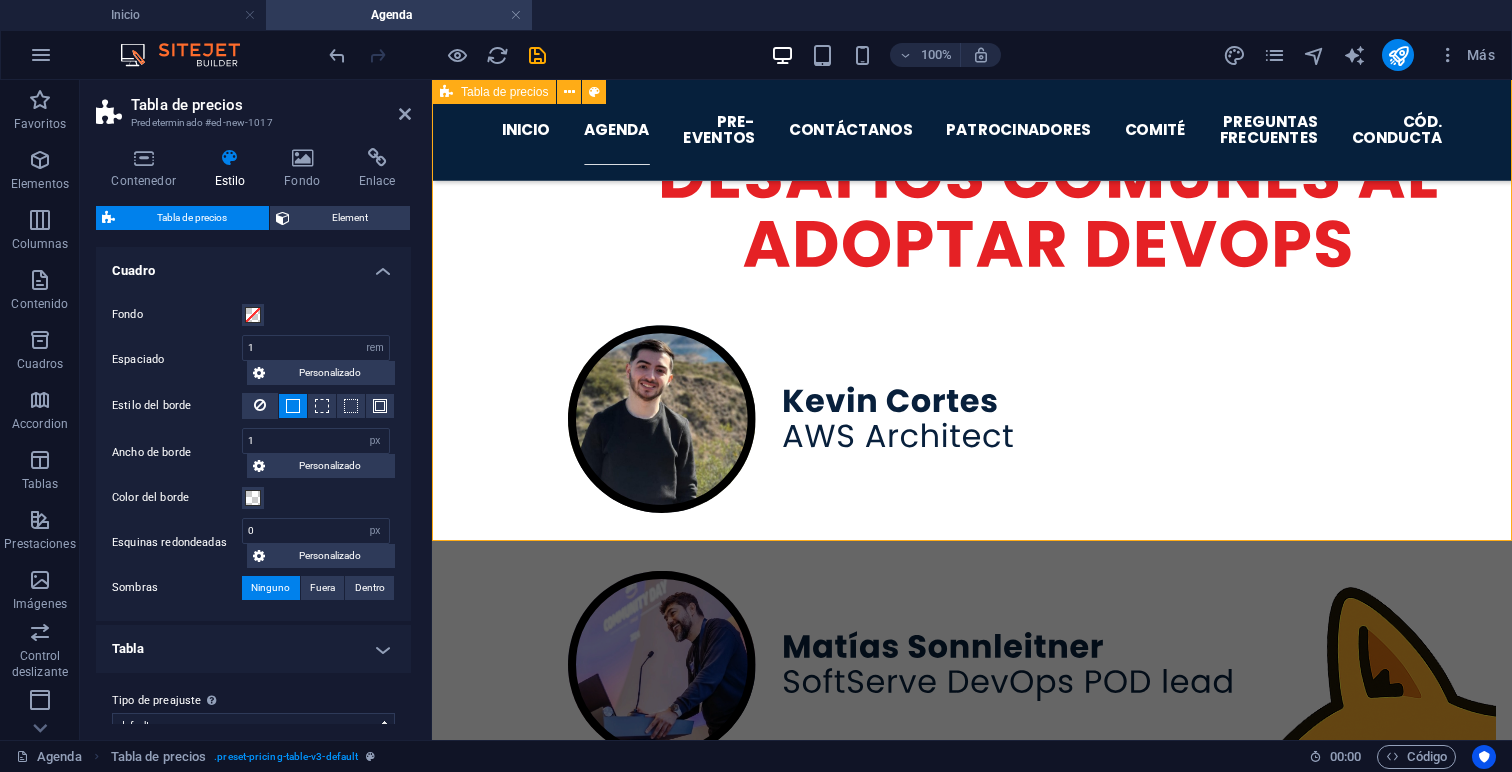click on "Item 1 Lorem ipsum dolor sit amet, consectetur. $ 10 Item 2 Lorem ipsum dolor sit amet, consectetur. $ 10 Item 3 Lorem ipsum dolor sit amet, consectetur. $ 10 Item 4 Lorem ipsum dolor sit amet, consectetur. $ 10 Item 5 Lorem ipsum dolor sit amet, consectetur. $ 10" at bounding box center (972, 14773) 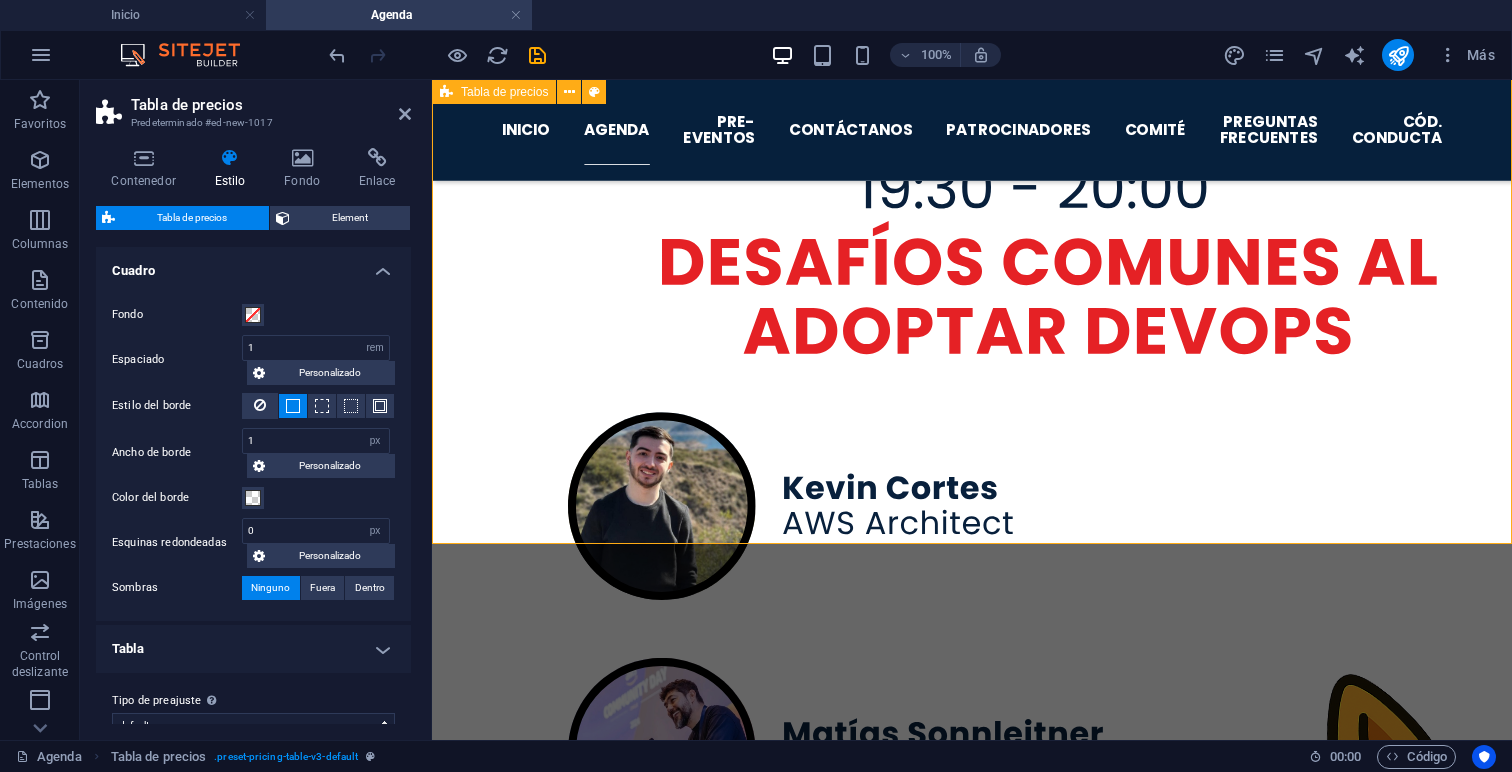 scroll, scrollTop: 686, scrollLeft: 0, axis: vertical 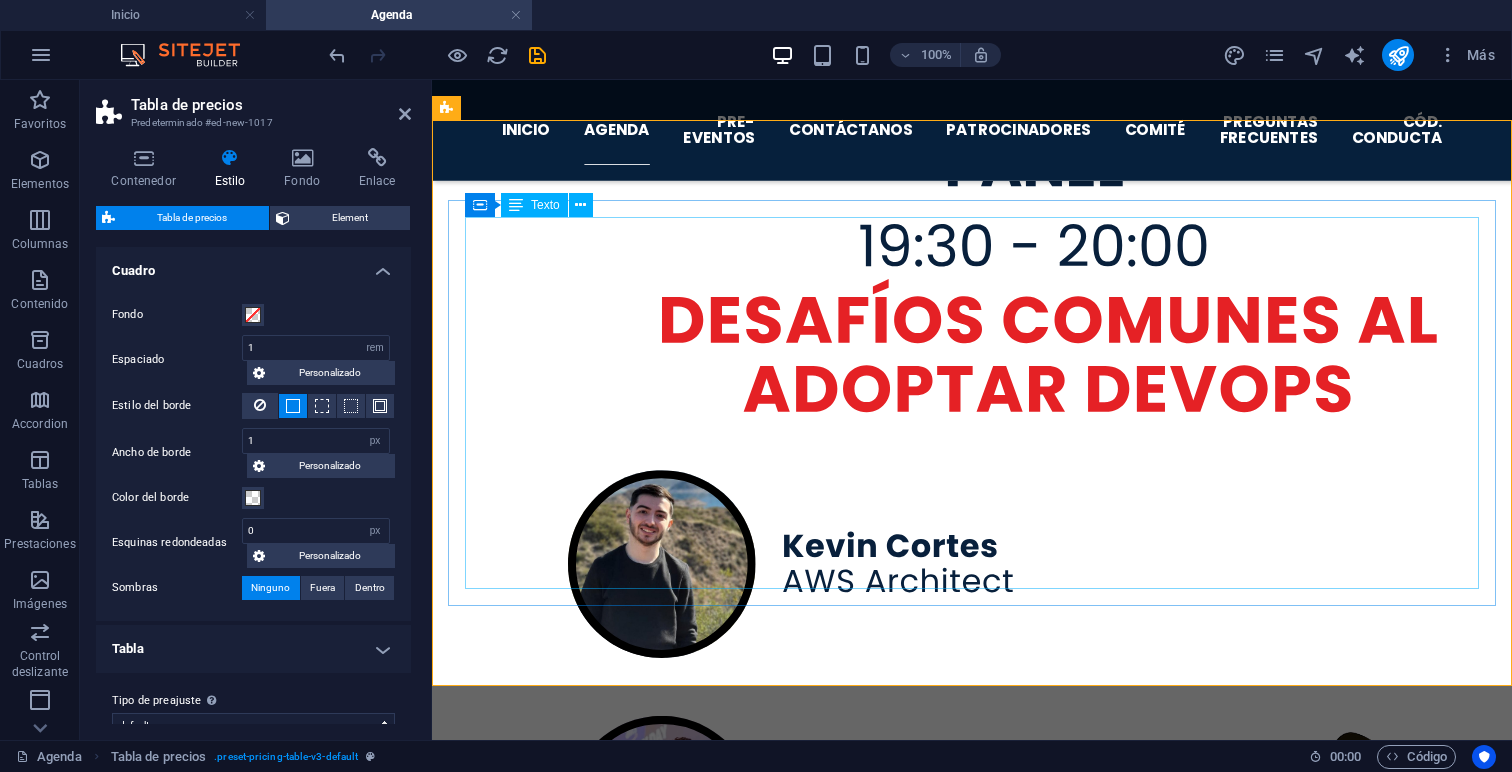 click on "Item 1 Lorem ipsum dolor sit amet, consectetur. $ 10 Item 2 Lorem ipsum dolor sit amet, consectetur. $ 10 Item 3 Lorem ipsum dolor sit amet, consectetur. $ 10 Item 4 Lorem ipsum dolor sit amet, consectetur. $ 10 Item 5 Lorem ipsum dolor sit amet, consectetur. $ 10" at bounding box center [972, 14918] 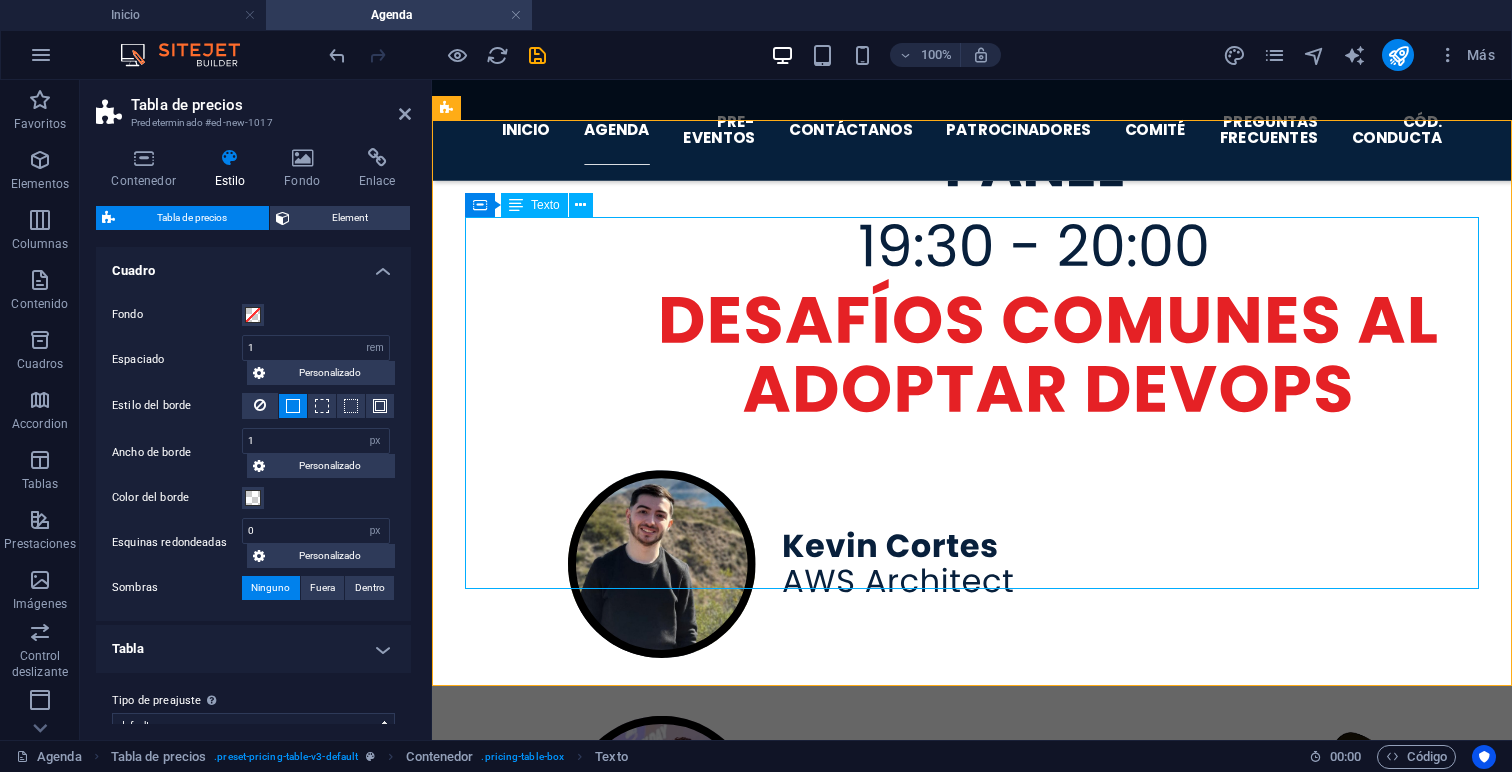 click on "Item 1 Lorem ipsum dolor sit amet, consectetur. $ 10 Item 2 Lorem ipsum dolor sit amet, consectetur. $ 10 Item 3 Lorem ipsum dolor sit amet, consectetur. $ 10 Item 4 Lorem ipsum dolor sit amet, consectetur. $ 10 Item 5 Lorem ipsum dolor sit amet, consectetur. $ 10" at bounding box center [972, 14918] 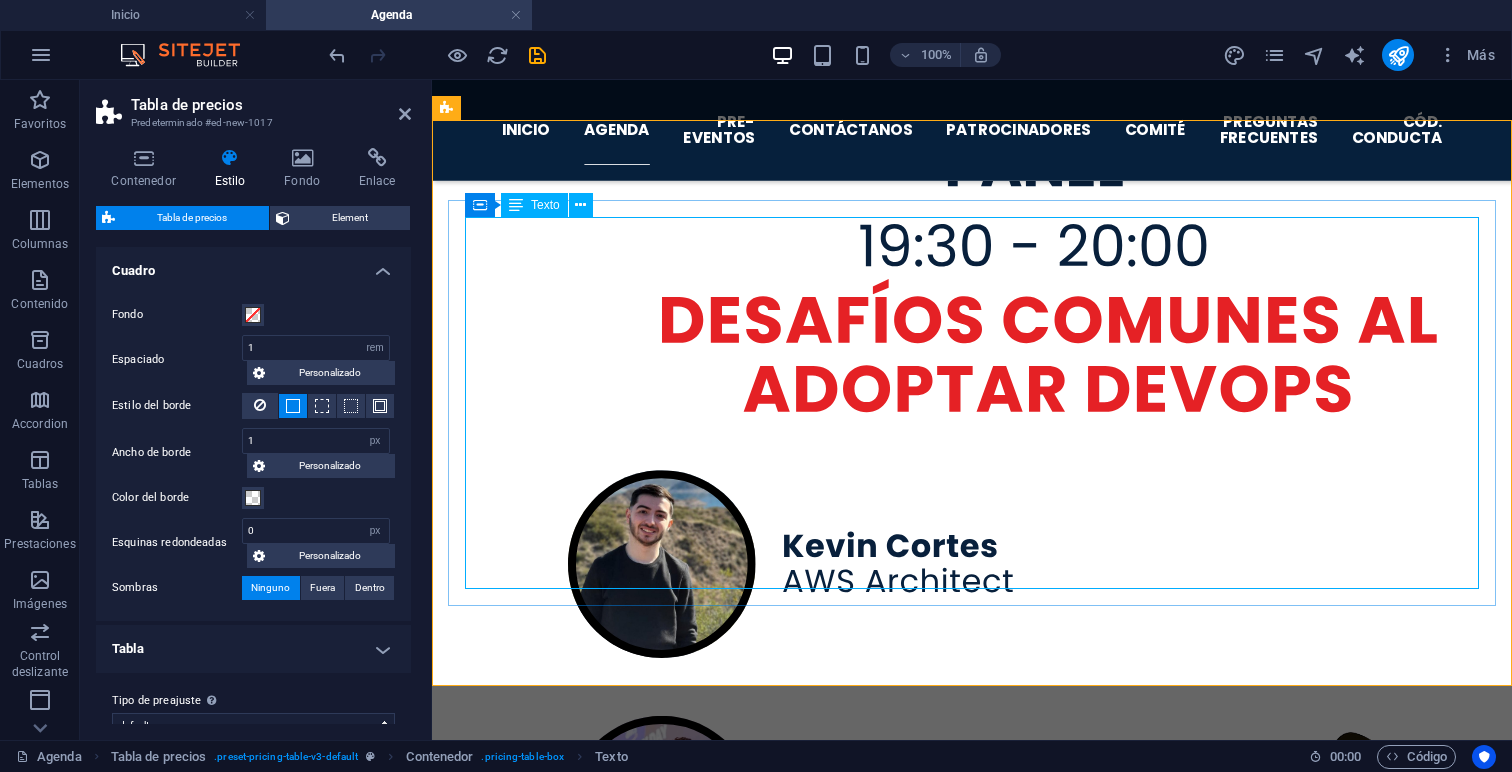 click on "Item 1 Lorem ipsum dolor sit amet, consectetur. $ 10 Item 2 Lorem ipsum dolor sit amet, consectetur. $ 10 Item 3 Lorem ipsum dolor sit amet, consectetur. $ 10 Item 4 Lorem ipsum dolor sit amet, consectetur. $ 10 Item 5 Lorem ipsum dolor sit amet, consectetur. $ 10" at bounding box center (972, 14918) 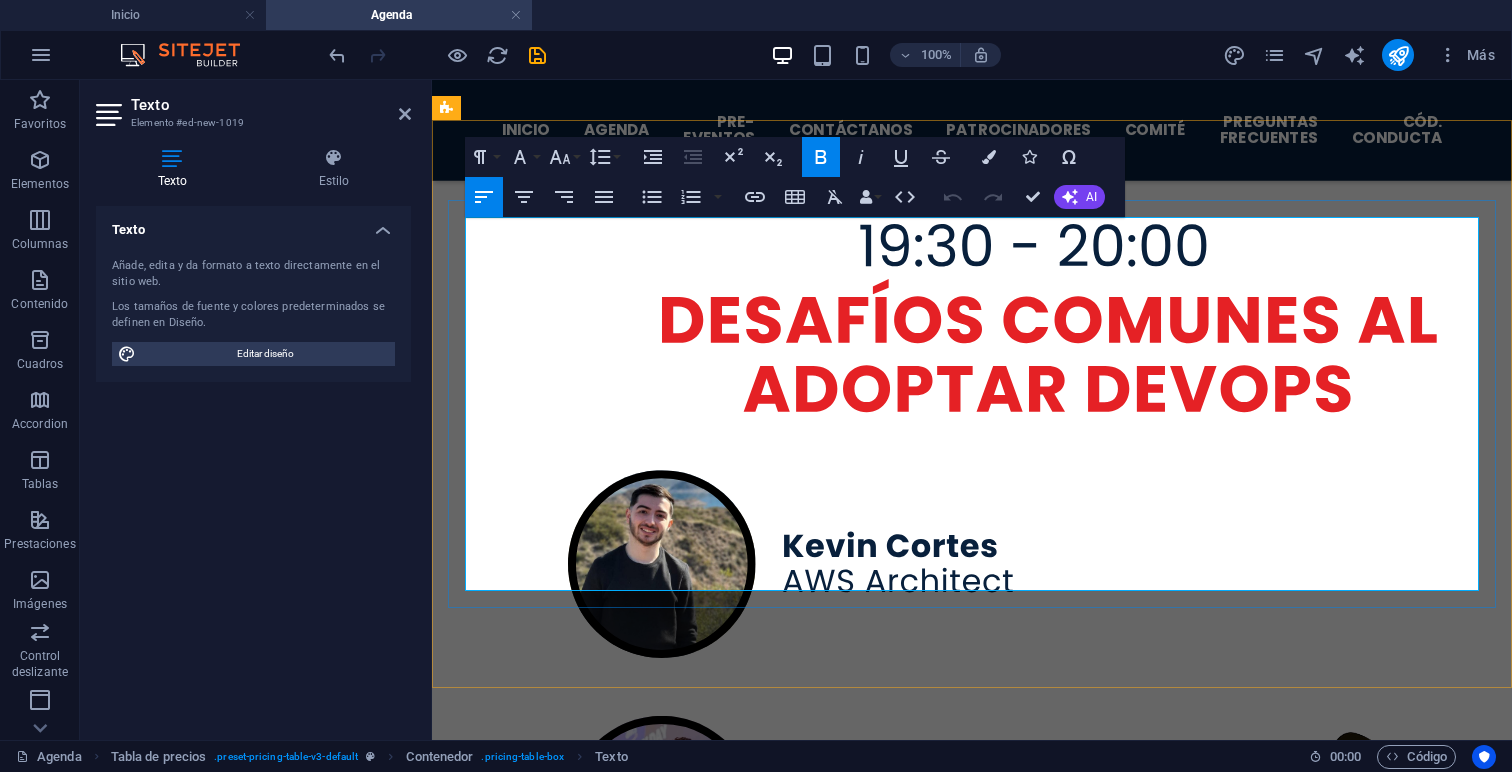 click on "Item 2 Lorem ipsum dolor sit amet, consectetur." at bounding box center [930, 14844] 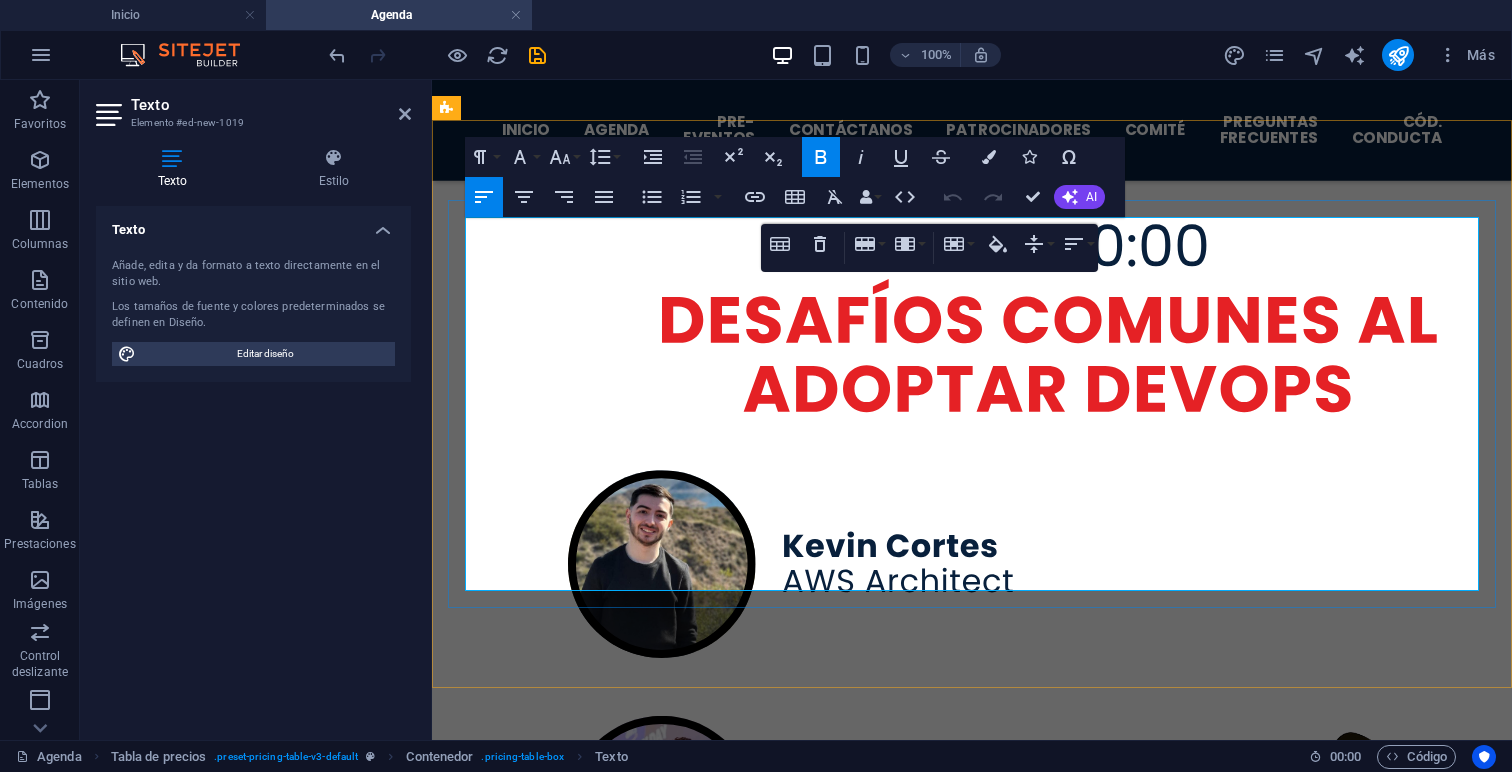 click on "$ 10" at bounding box center (1437, 14844) 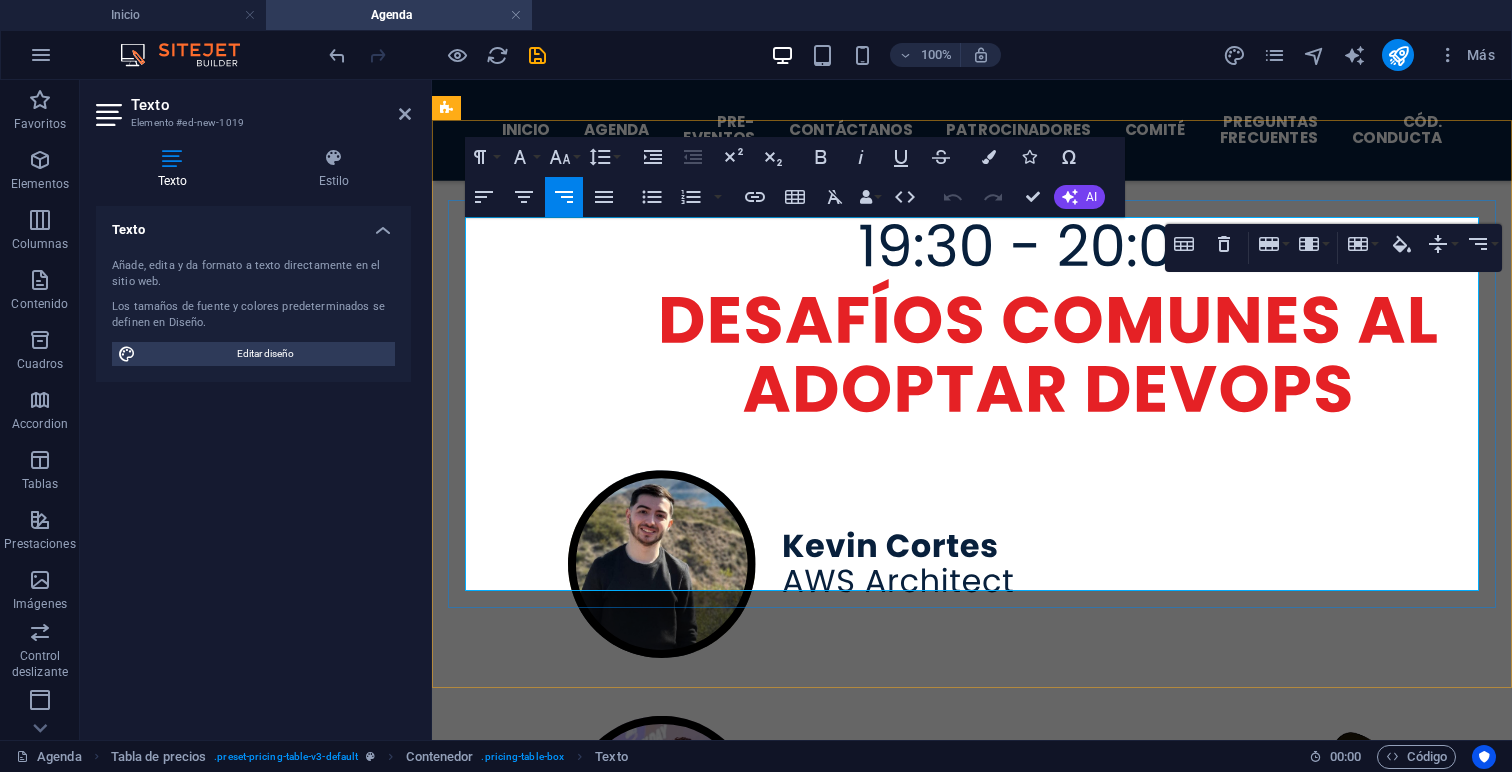 click on "$ 10" at bounding box center (1437, 14844) 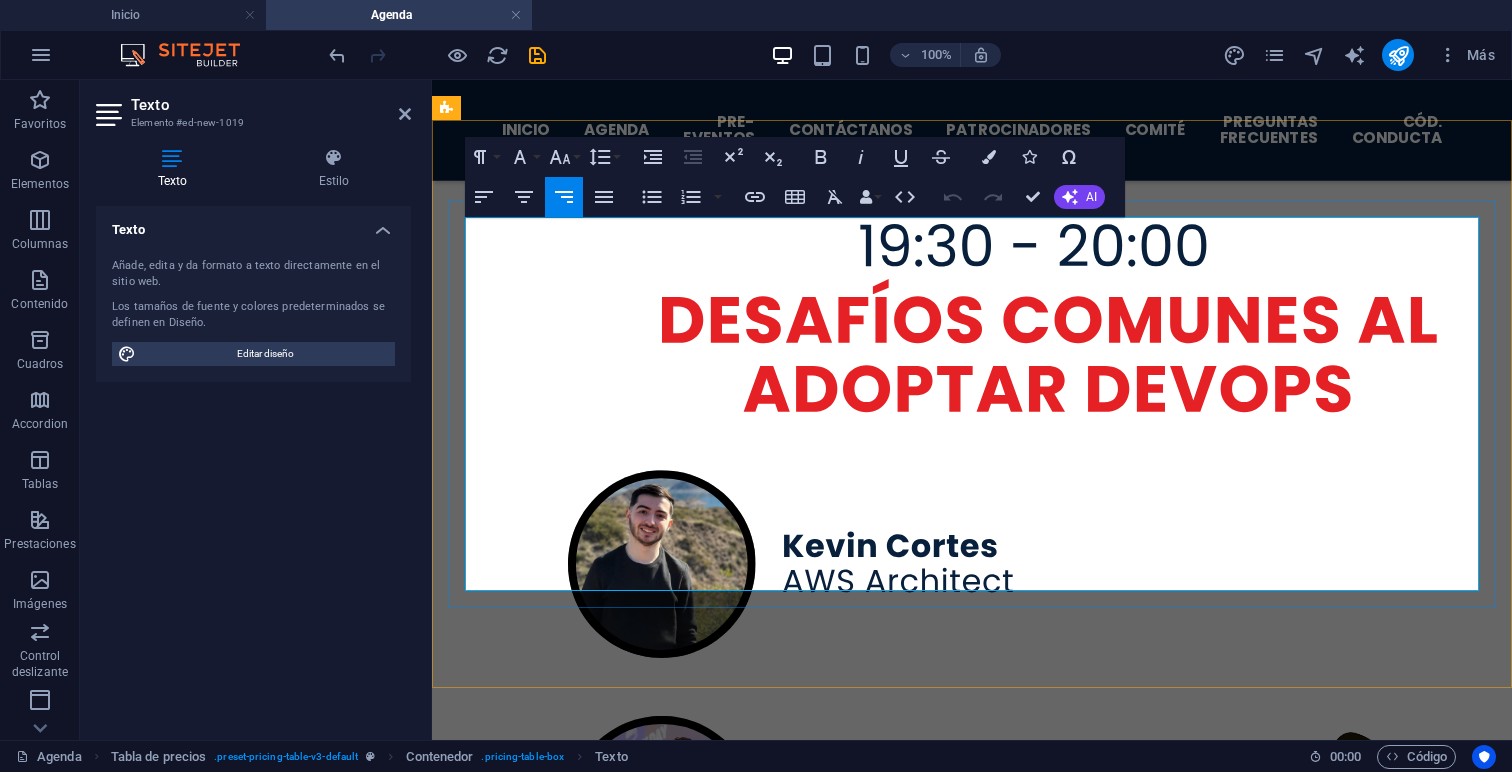 click on "$ 10 ​ ​" at bounding box center (1437, 14844) 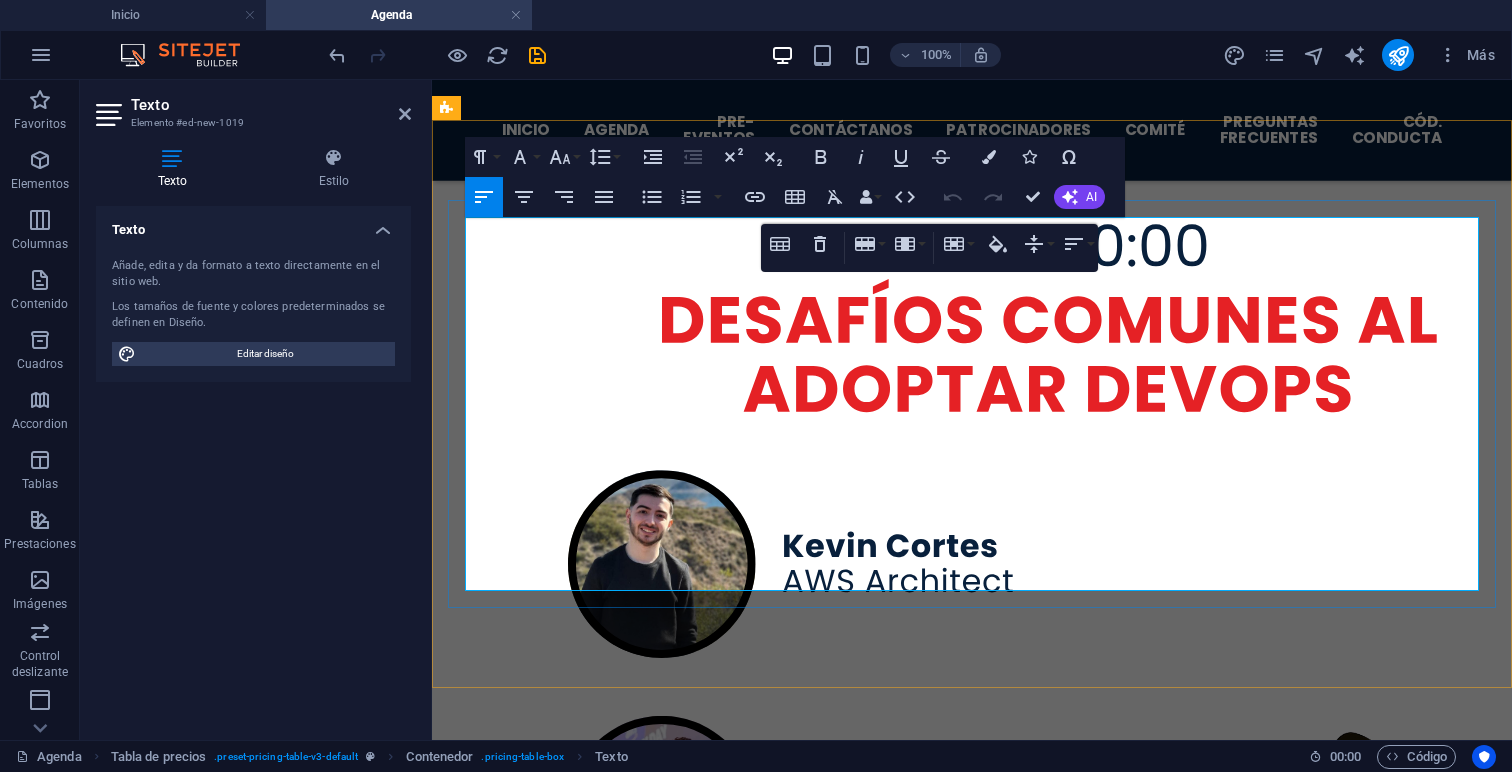 click on "Item 1 Lorem ipsum dolor sit amet, consectetur." at bounding box center (930, 14770) 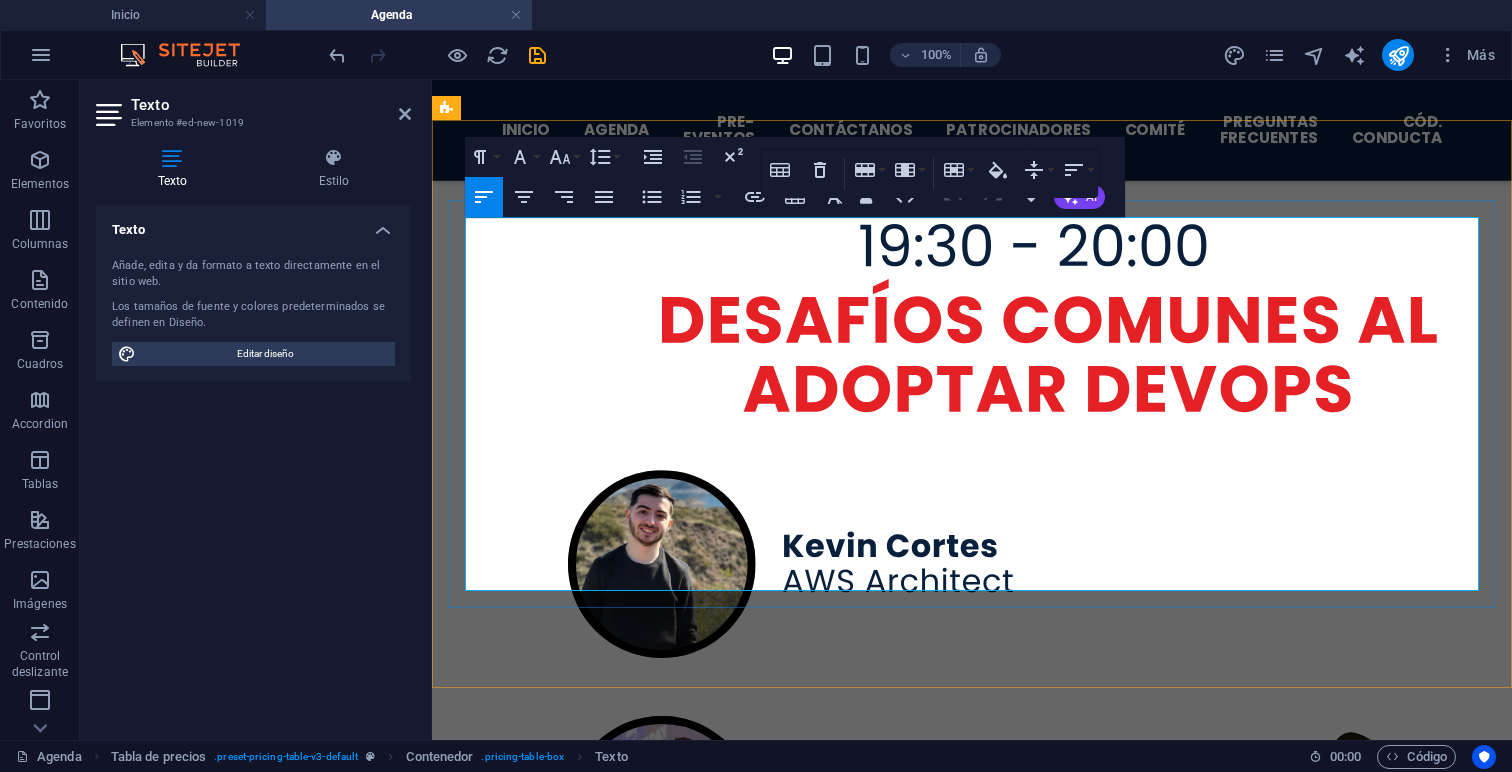 click on "Item 1" at bounding box center (490, 14754) 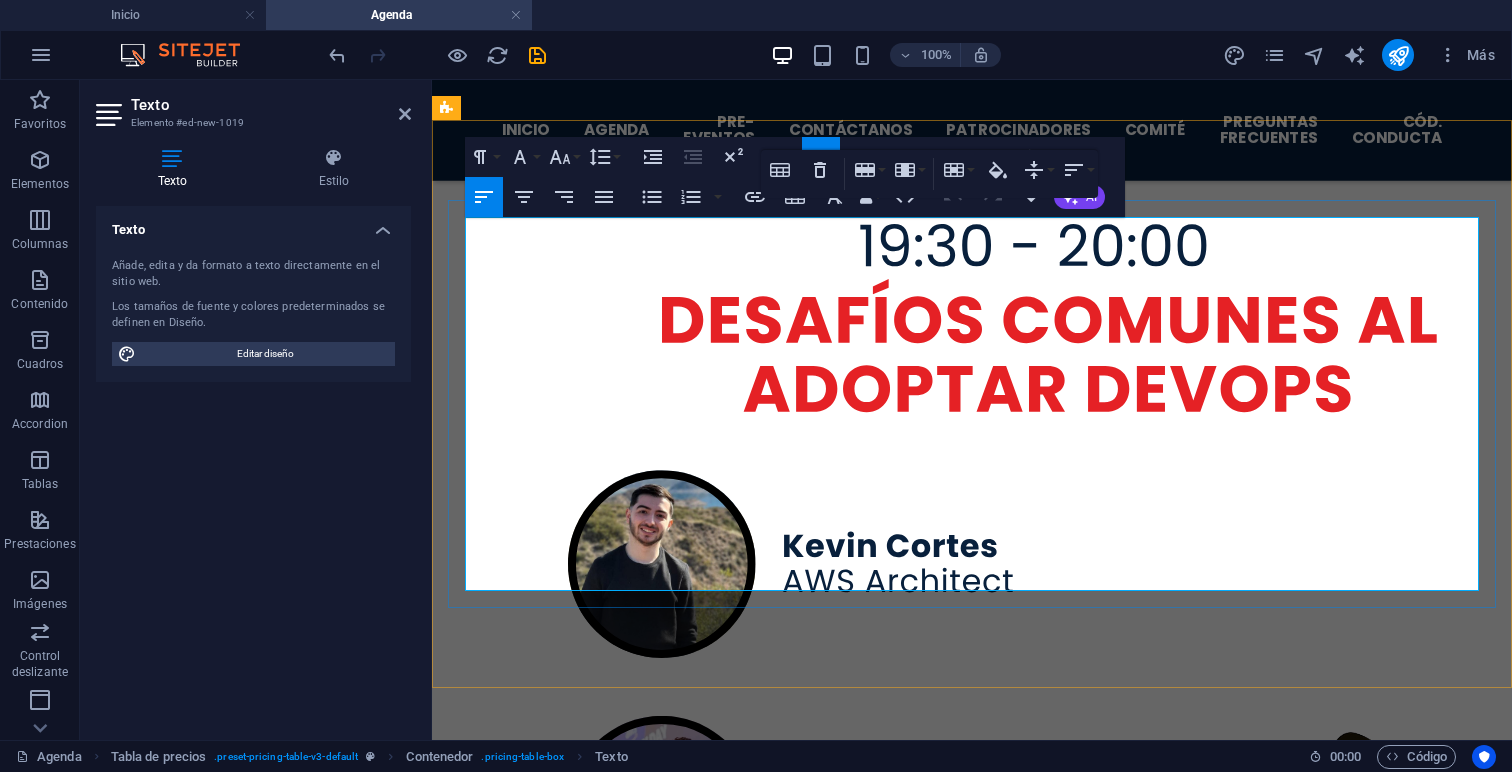 click on "Item 3 Lorem ipsum dolor sit amet, consectetur." at bounding box center [930, 14919] 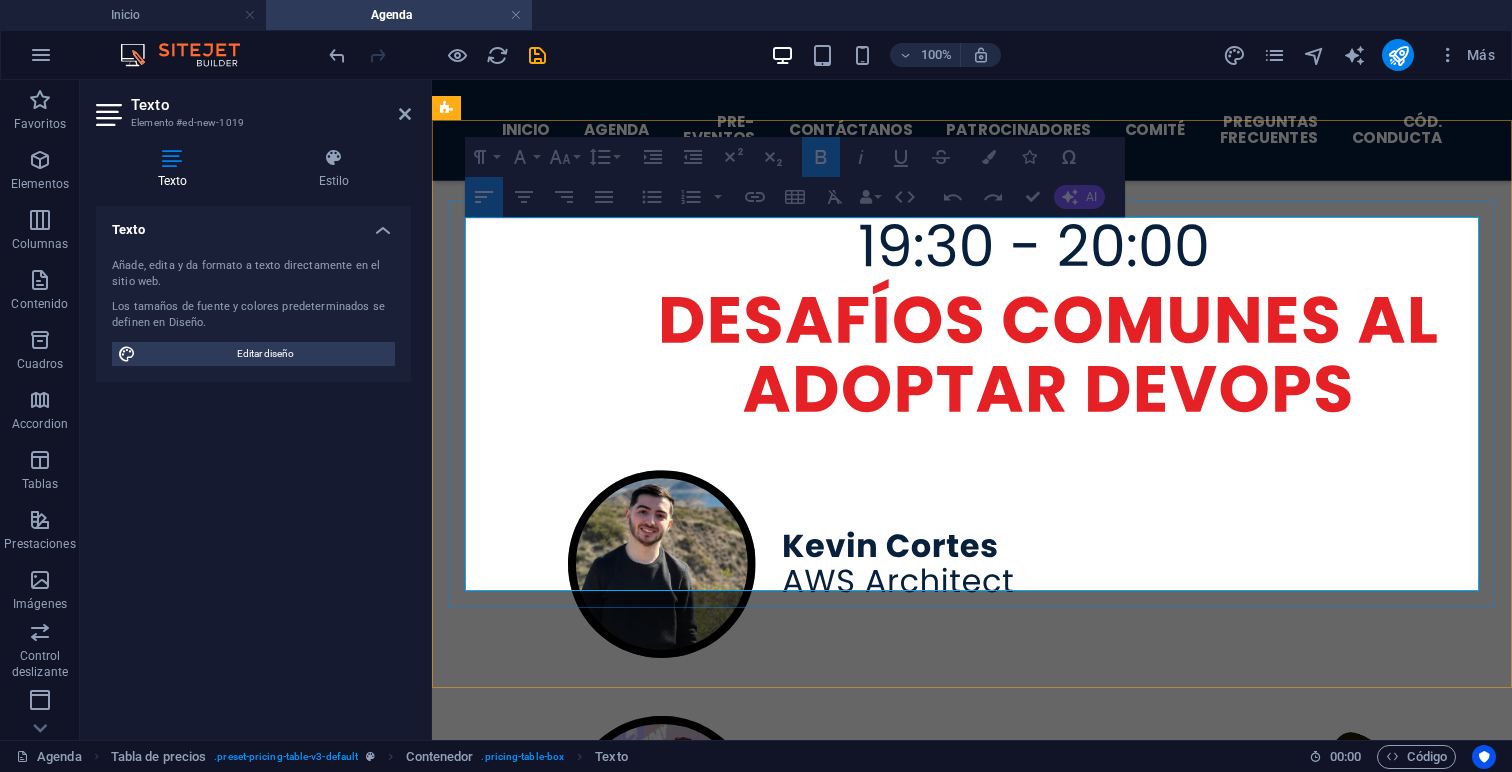 drag, startPoint x: 486, startPoint y: 243, endPoint x: 526, endPoint y: 556, distance: 315.54556 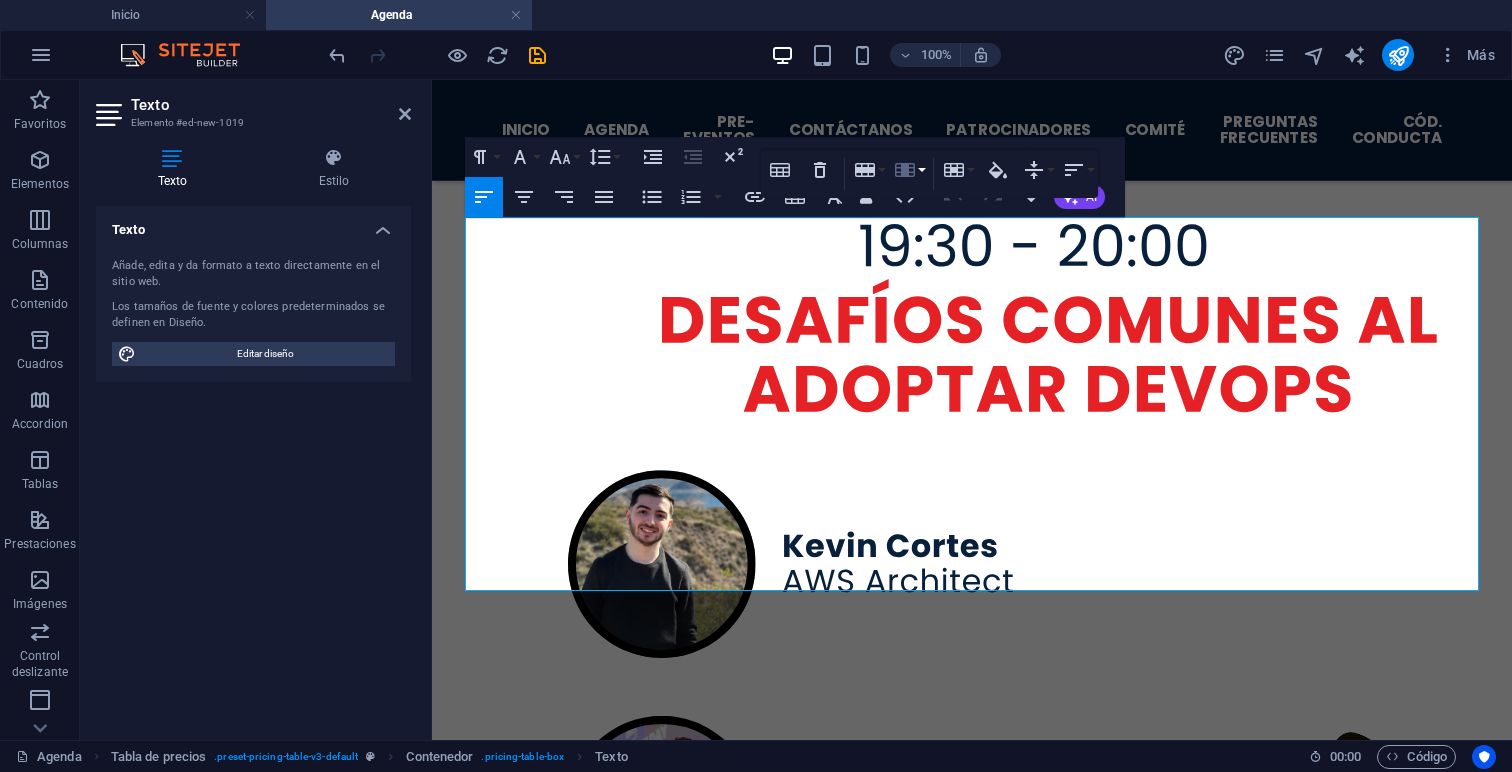 click on "Column" at bounding box center [909, 170] 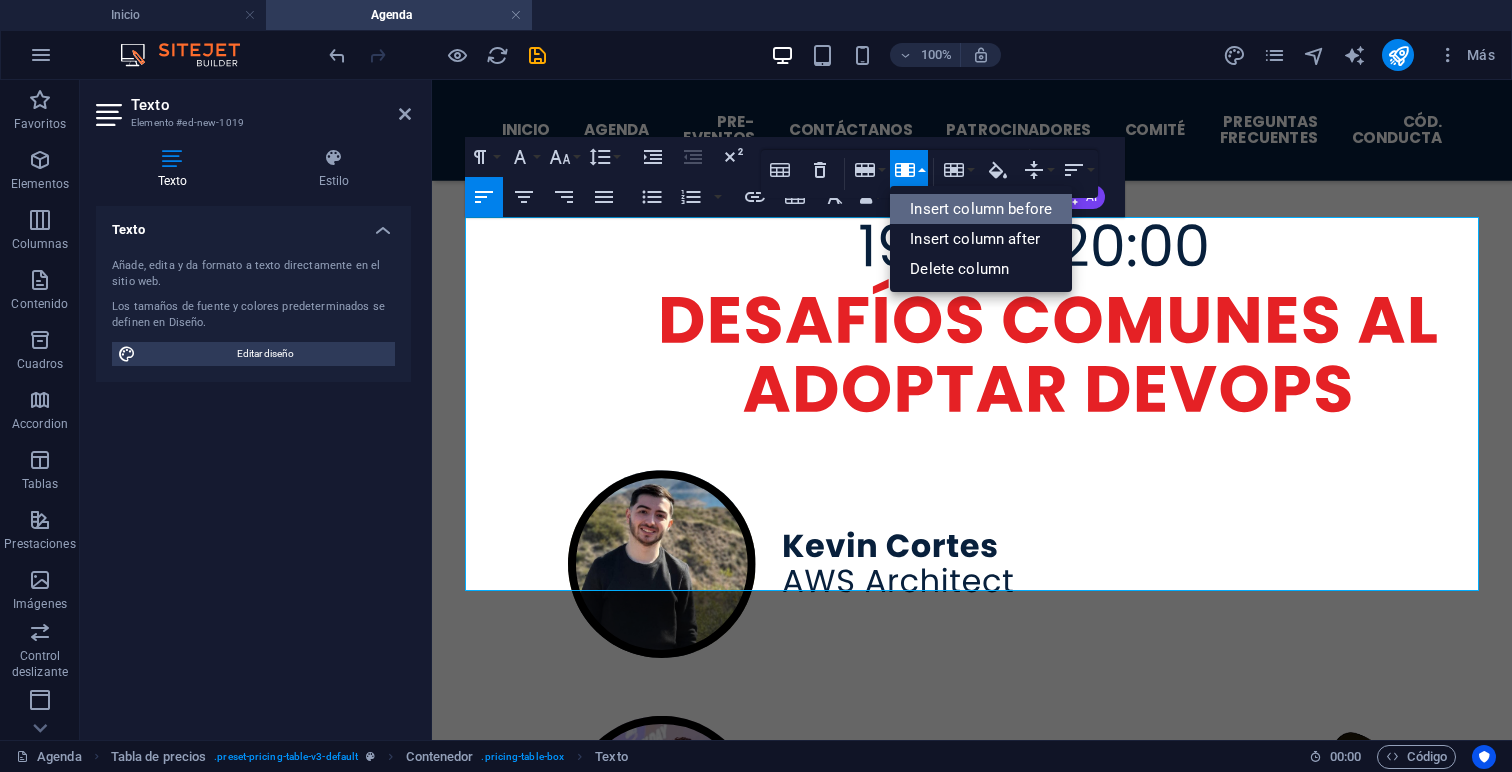 click on "Insert column before" at bounding box center [981, 209] 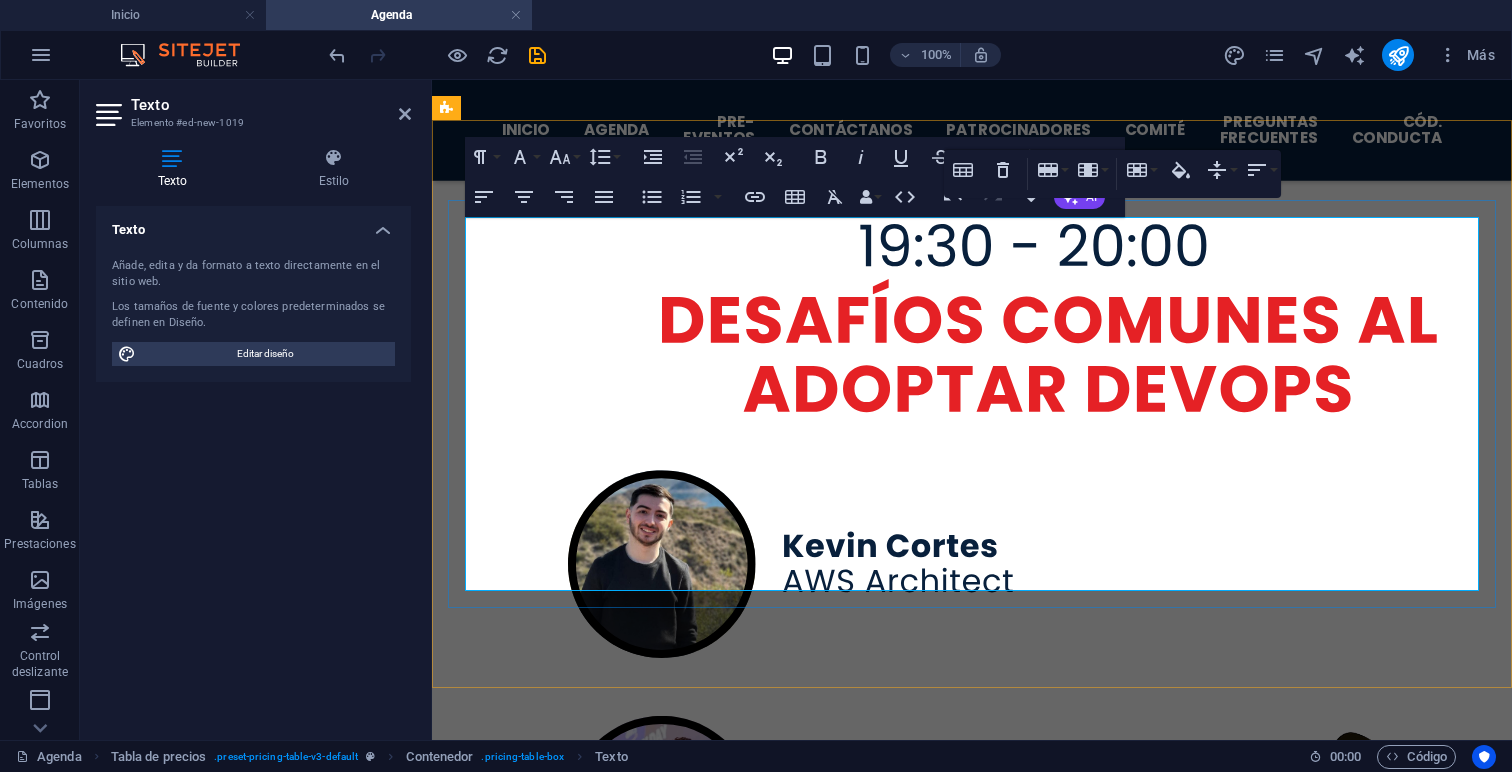 click at bounding box center [635, 14844] 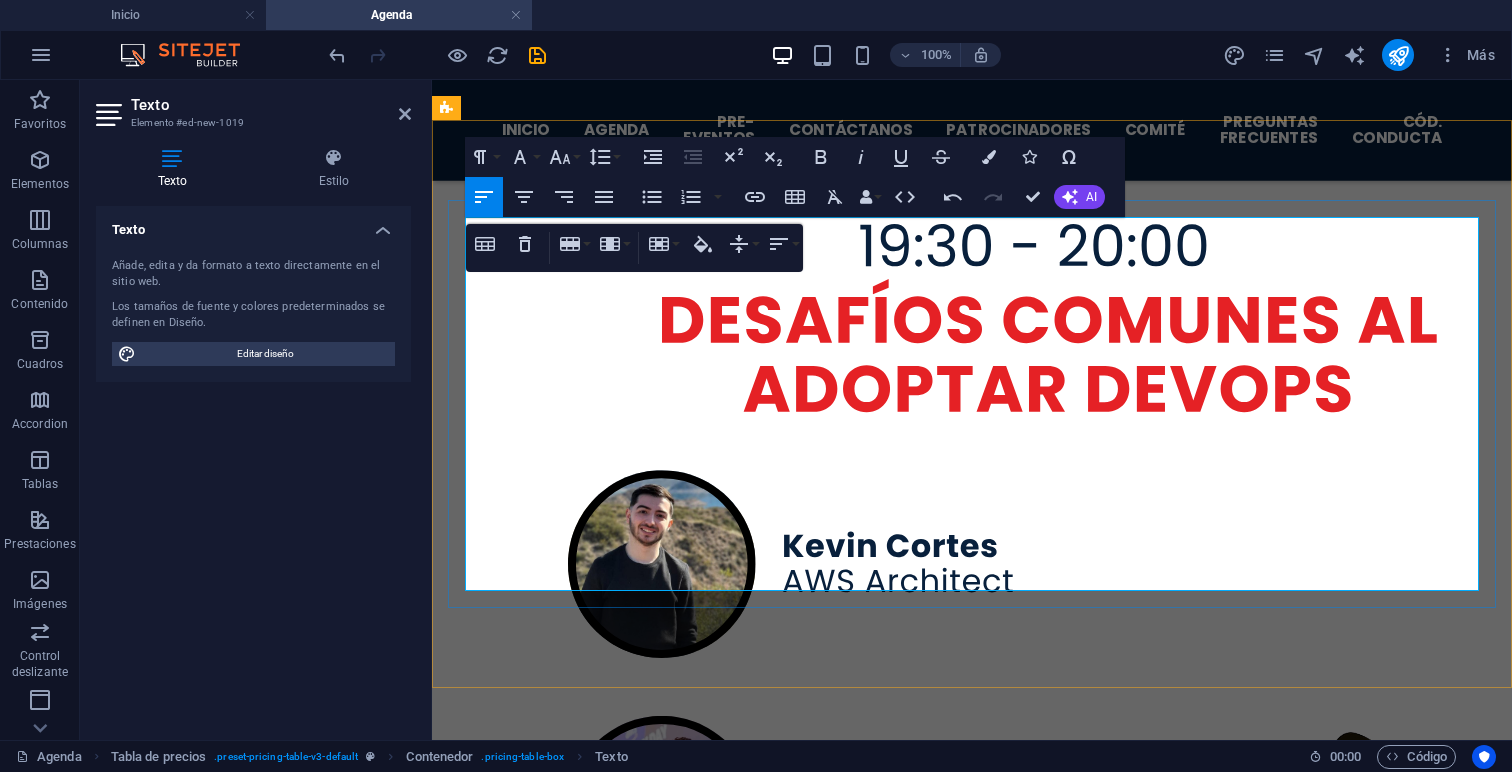 click at bounding box center [635, 14844] 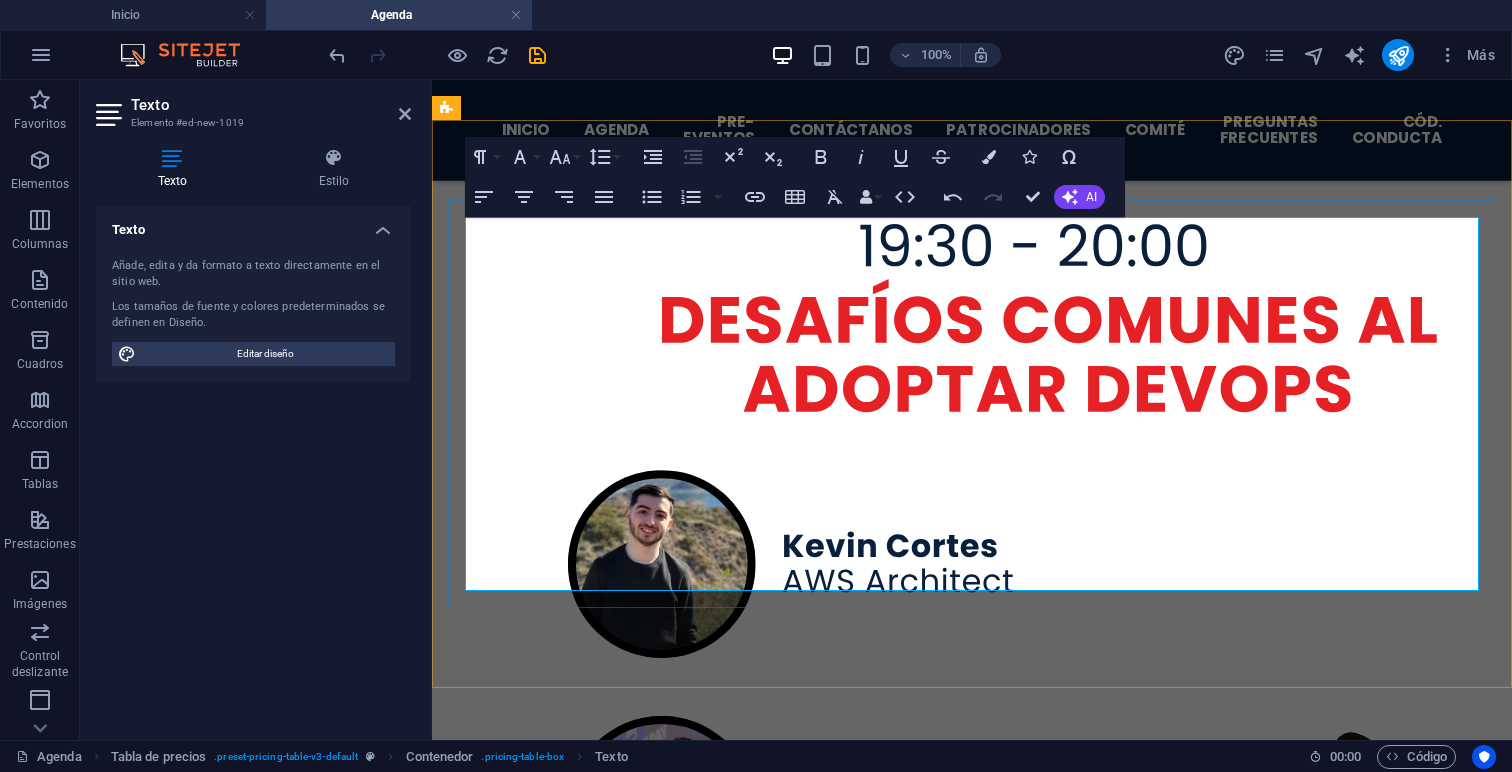 click on "Item 3 Lorem ipsum dolor sit amet, consectetur." at bounding box center (1112, 14919) 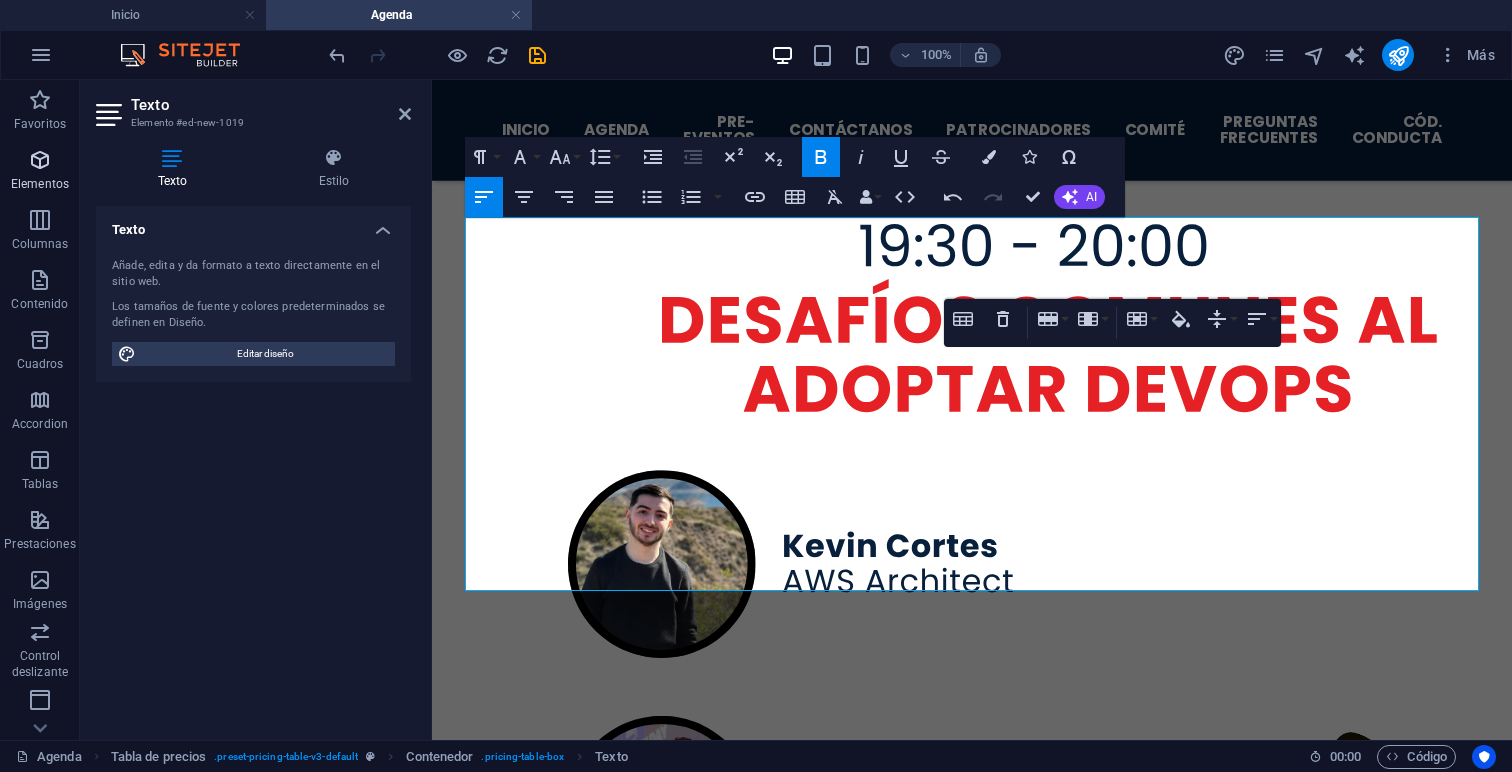 click on "Elementos" at bounding box center (40, 184) 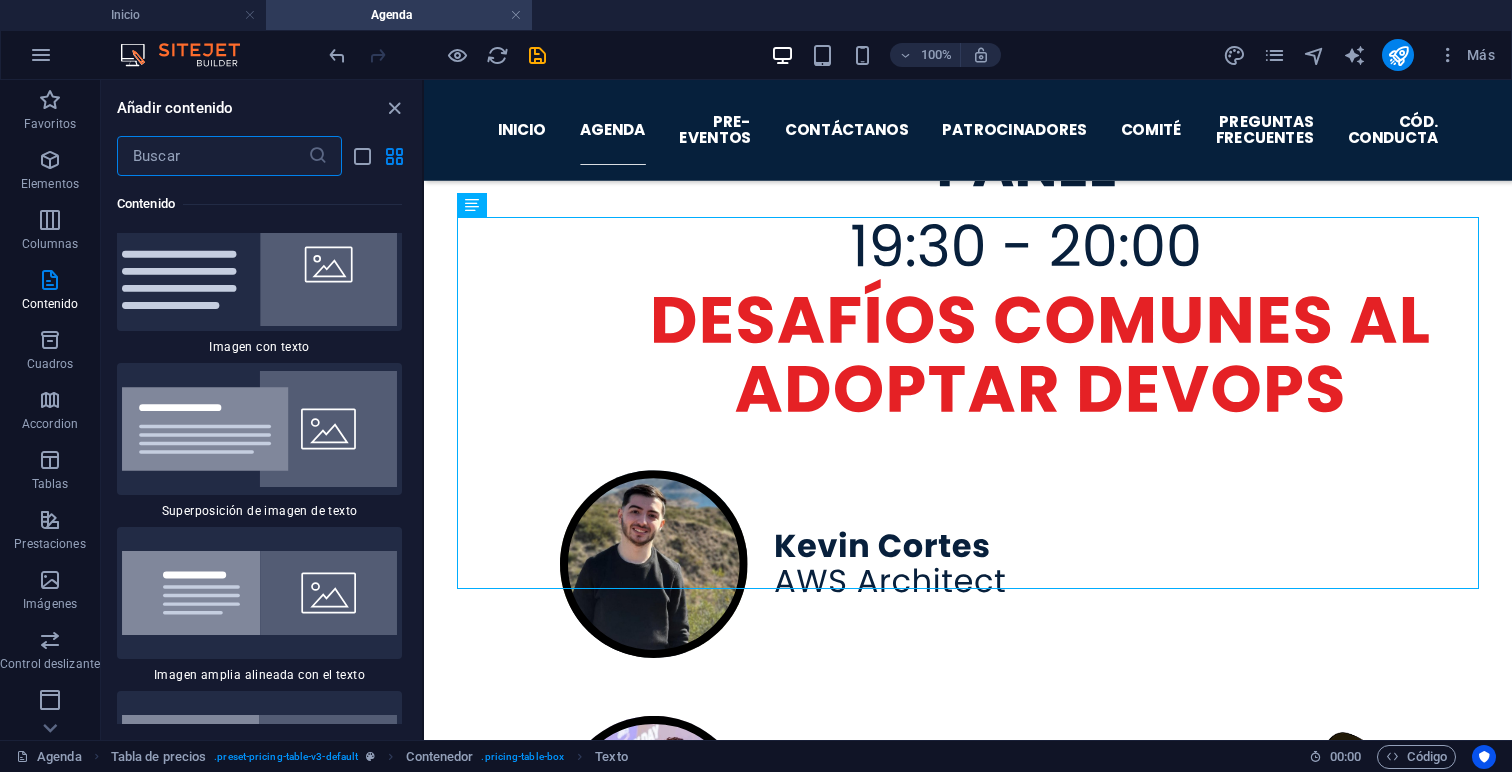 scroll, scrollTop: 7545, scrollLeft: 0, axis: vertical 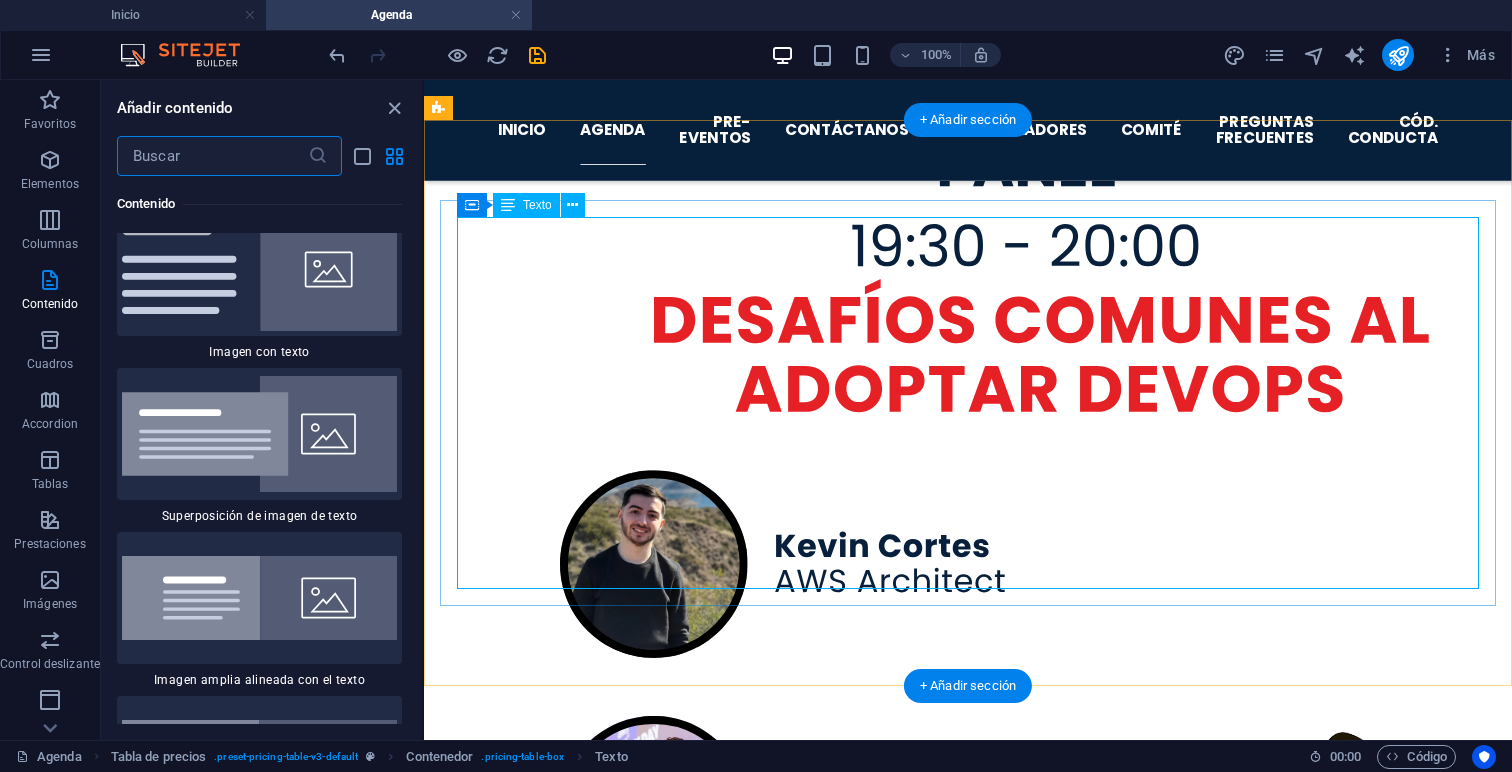 click on "Item 1 Lorem ipsum dolor sit amet, consectetur. $ 10 Item 2 Lorem ipsum dolor sit amet, consectetur. $ 10 Item 3 Lorem ipsum dolor sit amet, consectetur. $ 10 Item 4 Lorem ipsum dolor sit amet, consectetur. $ 10 Item 5 Lorem ipsum dolor sit amet, consectetur. $ 10" at bounding box center (968, 14918) 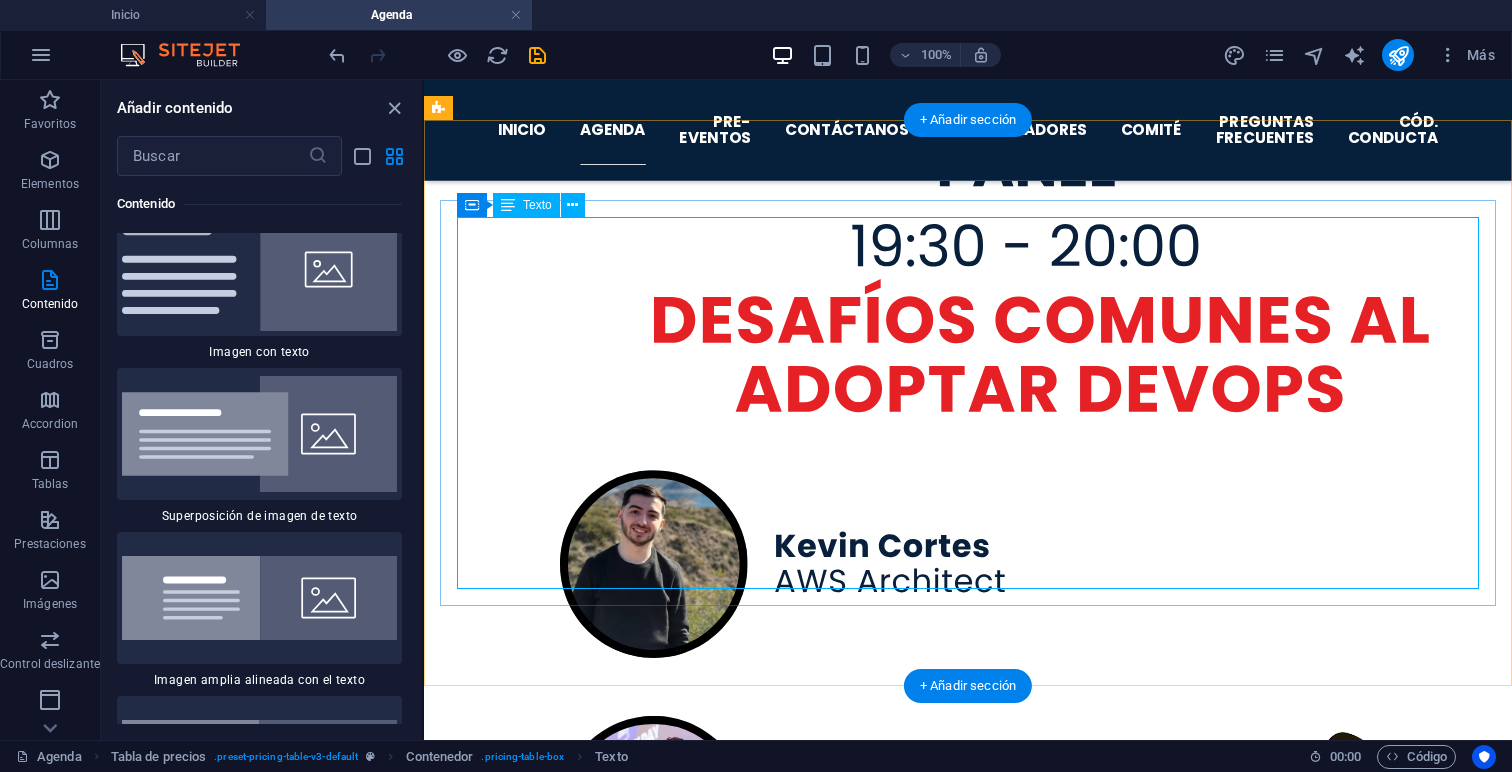 click on "Item 1 Lorem ipsum dolor sit amet, consectetur. $ 10 Item 2 Lorem ipsum dolor sit amet, consectetur. $ 10 Item 3 Lorem ipsum dolor sit amet, consectetur. $ 10 Item 4 Lorem ipsum dolor sit amet, consectetur. $ 10 Item 5 Lorem ipsum dolor sit amet, consectetur. $ 10" at bounding box center (968, 14918) 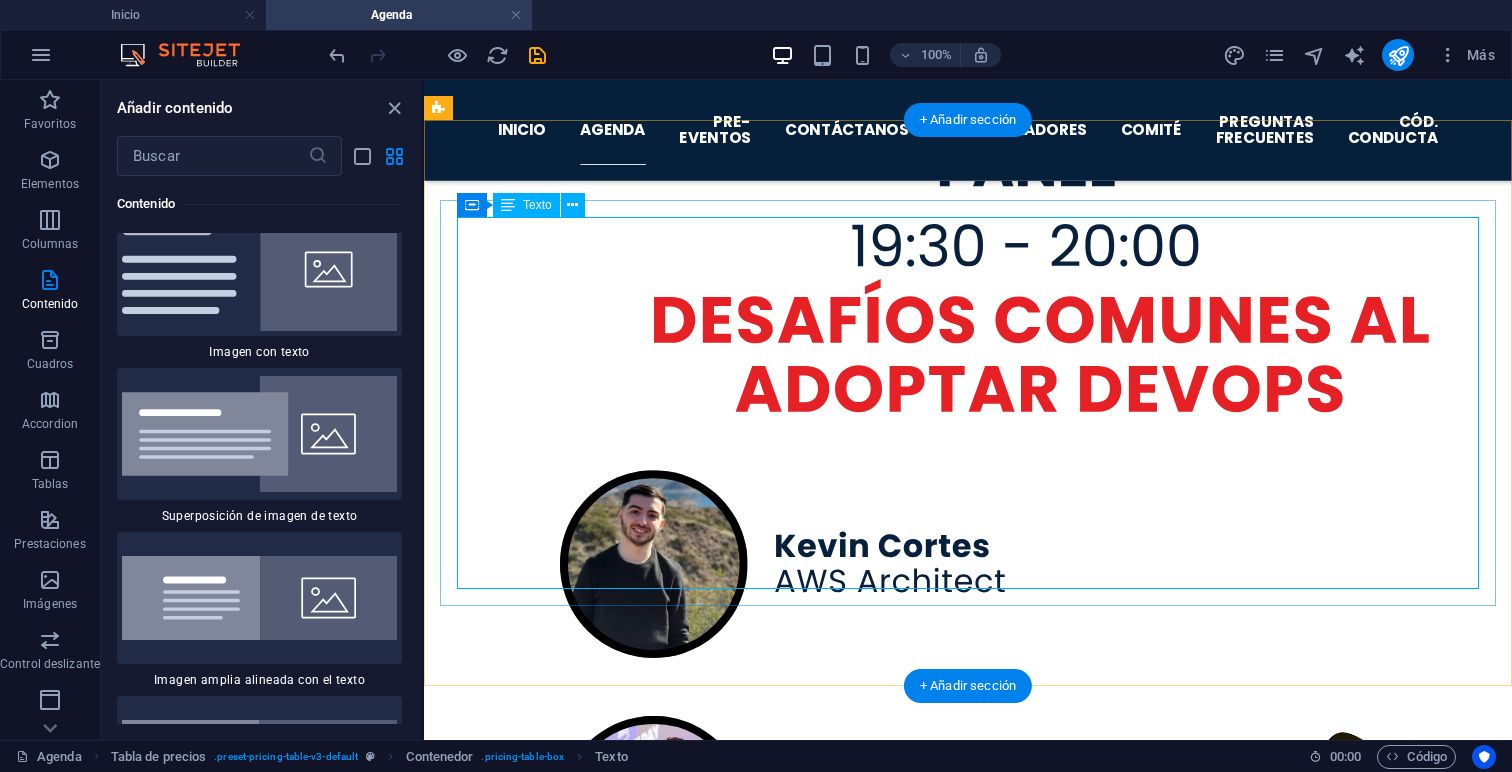click on "Item 1 Lorem ipsum dolor sit amet, consectetur. $ 10 Item 2 Lorem ipsum dolor sit amet, consectetur. $ 10 Item 3 Lorem ipsum dolor sit amet, consectetur. $ 10 Item 4 Lorem ipsum dolor sit amet, consectetur. $ 10 Item 5 Lorem ipsum dolor sit amet, consectetur. $ 10" at bounding box center (968, 14918) 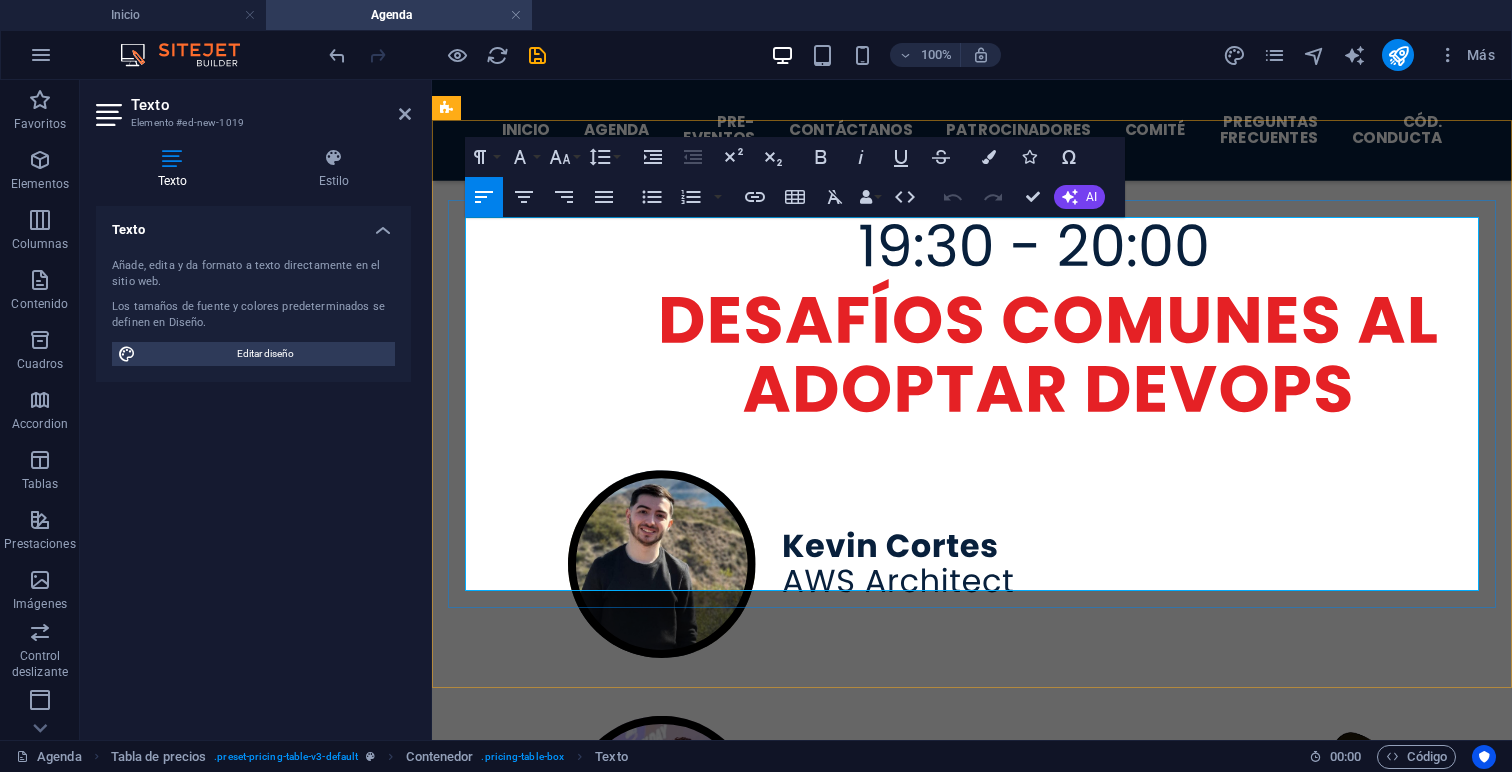 click on "Item 1 Lorem ipsum dolor sit amet, consectetur." at bounding box center [1112, 14770] 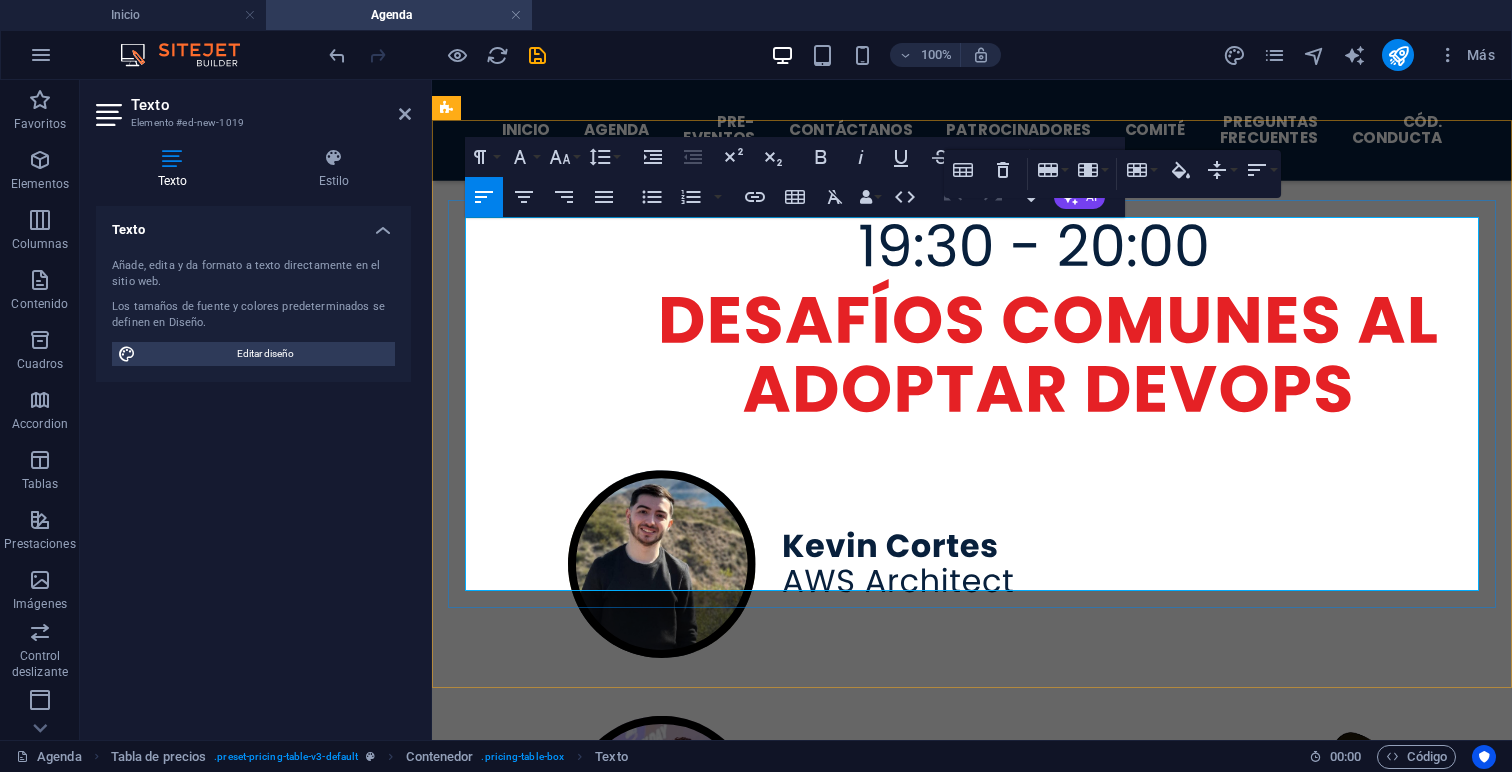 click at bounding box center (635, 14844) 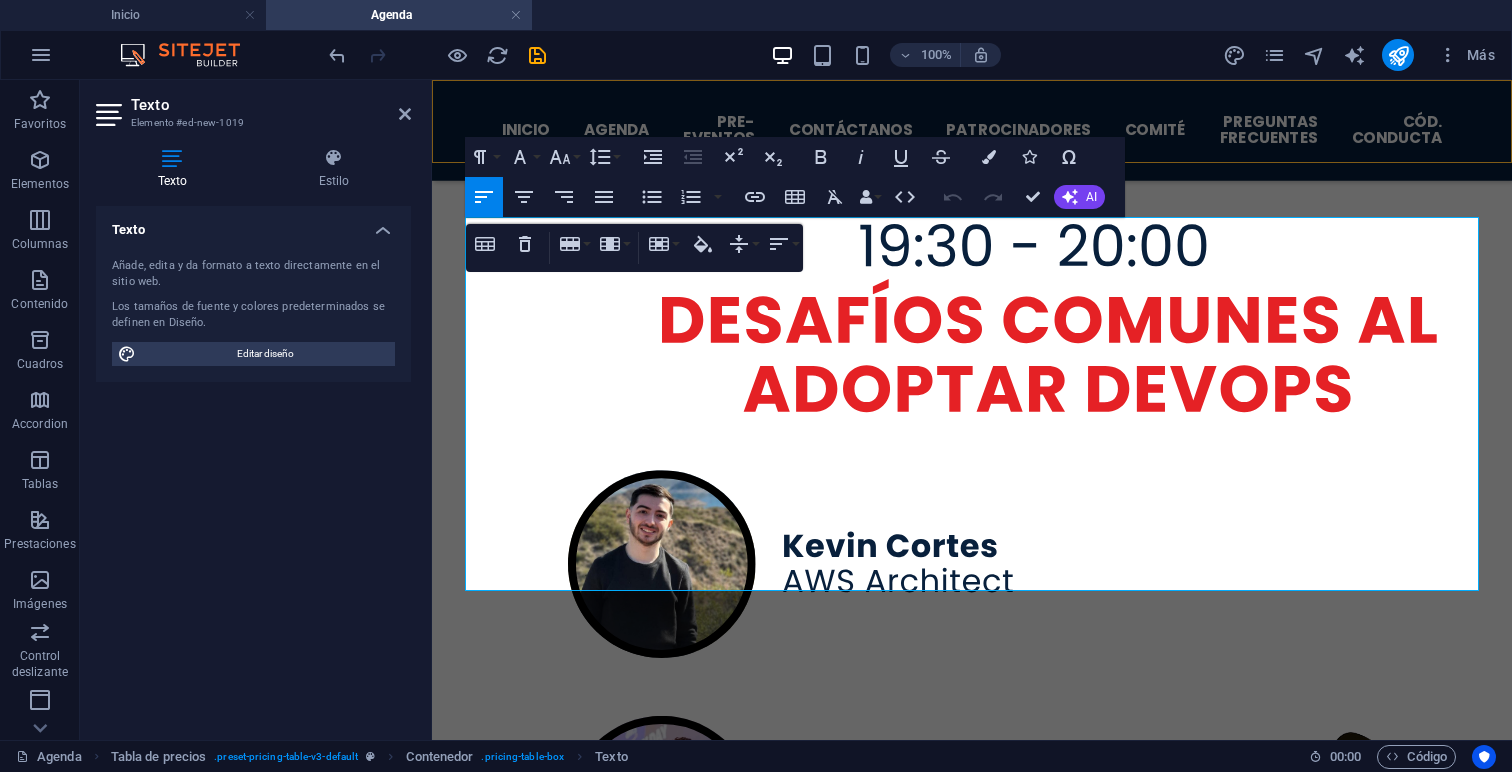 click on "Inicio Agenda Pre-eventos Contáctanos Patrocinadores Comité Preguntas Frecuentes Cód. Conducta" at bounding box center (972, 130) 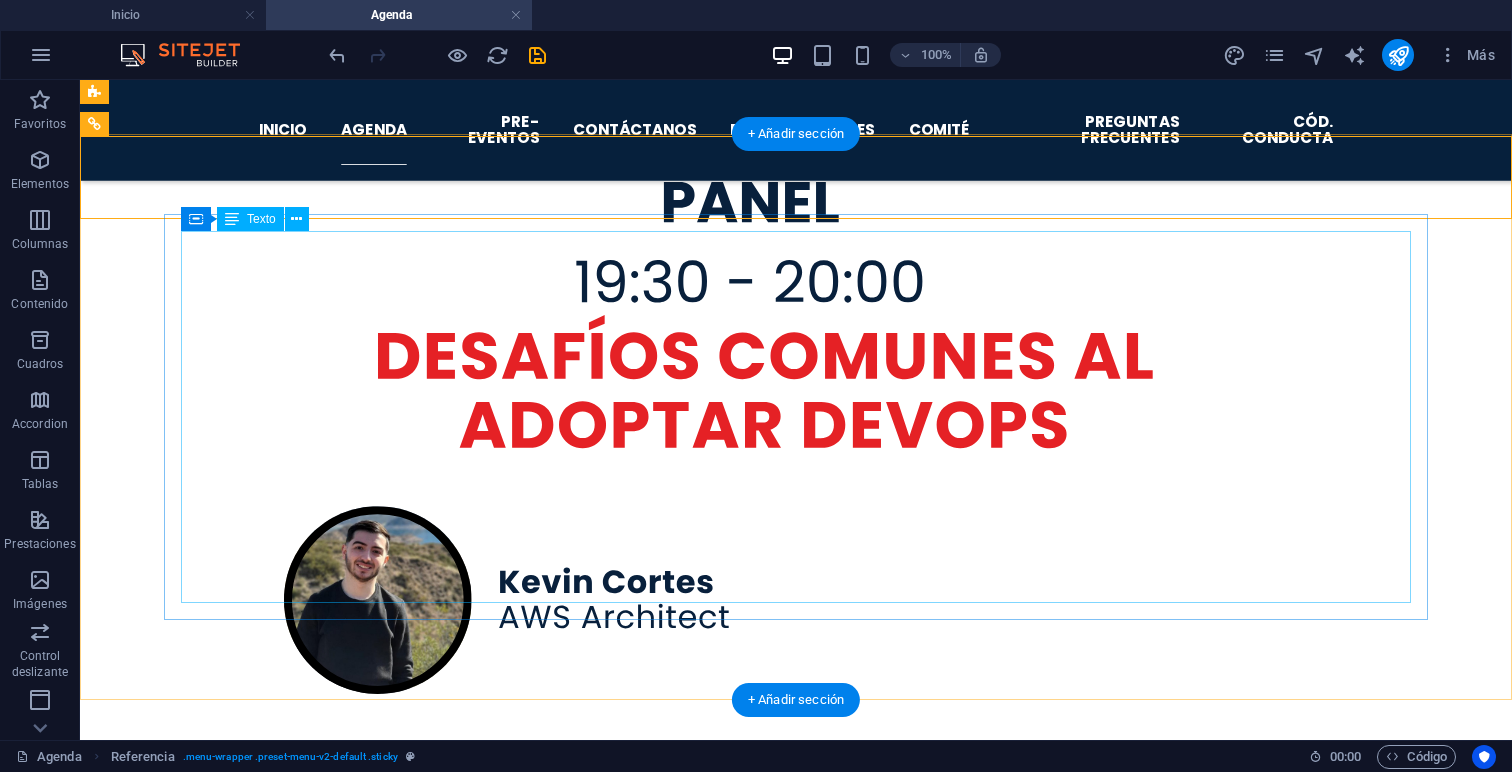 scroll, scrollTop: 583, scrollLeft: 0, axis: vertical 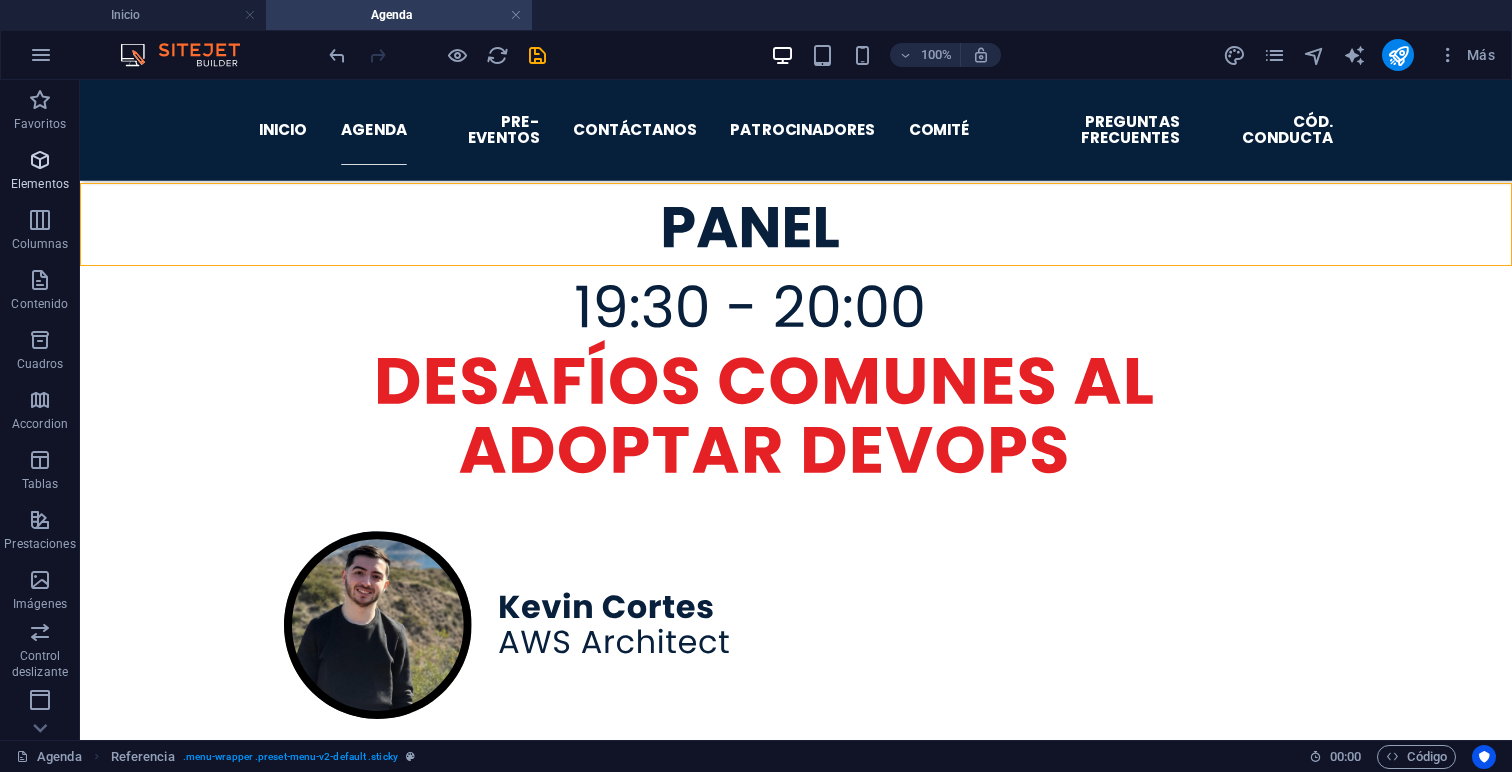 click at bounding box center [40, 160] 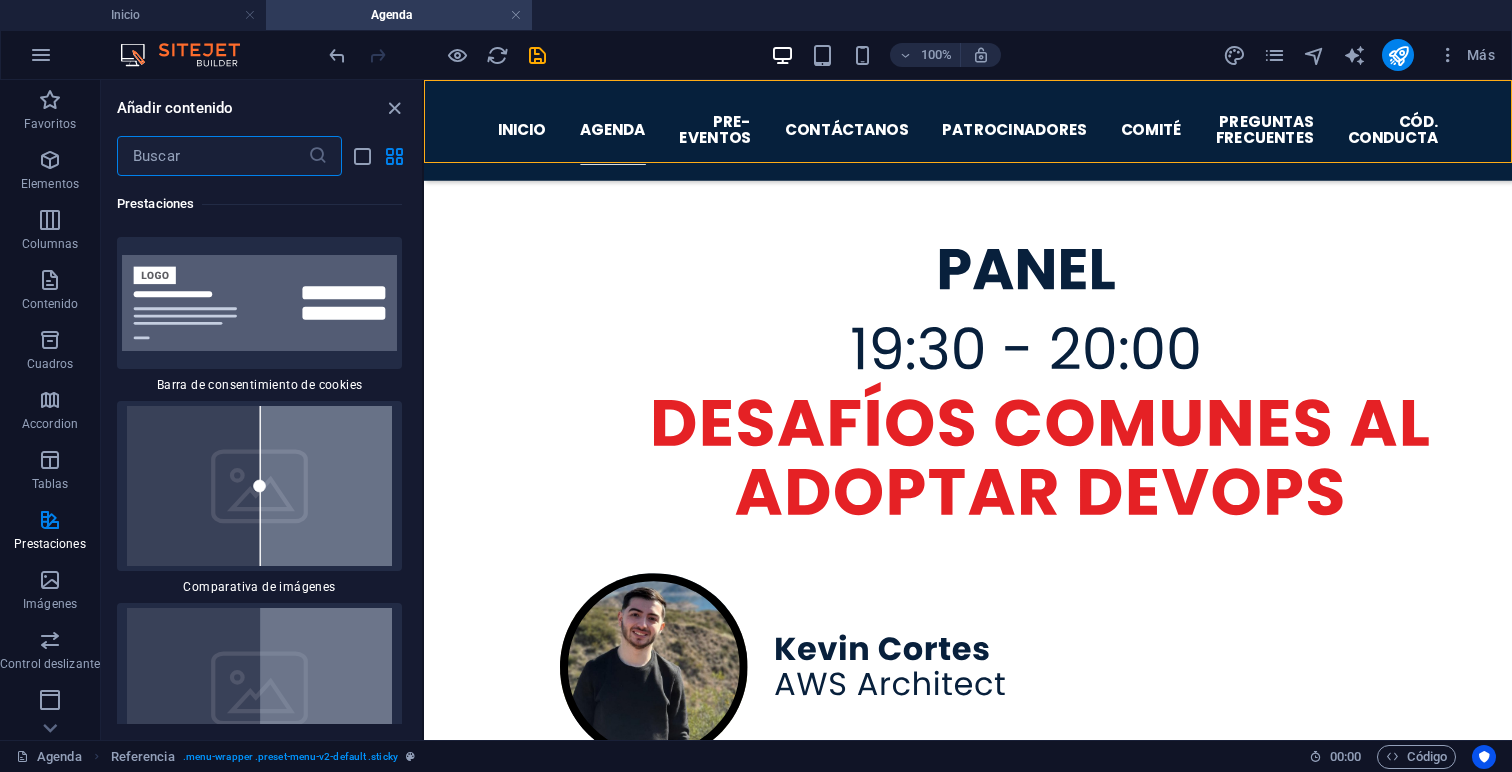 scroll, scrollTop: 15980, scrollLeft: 0, axis: vertical 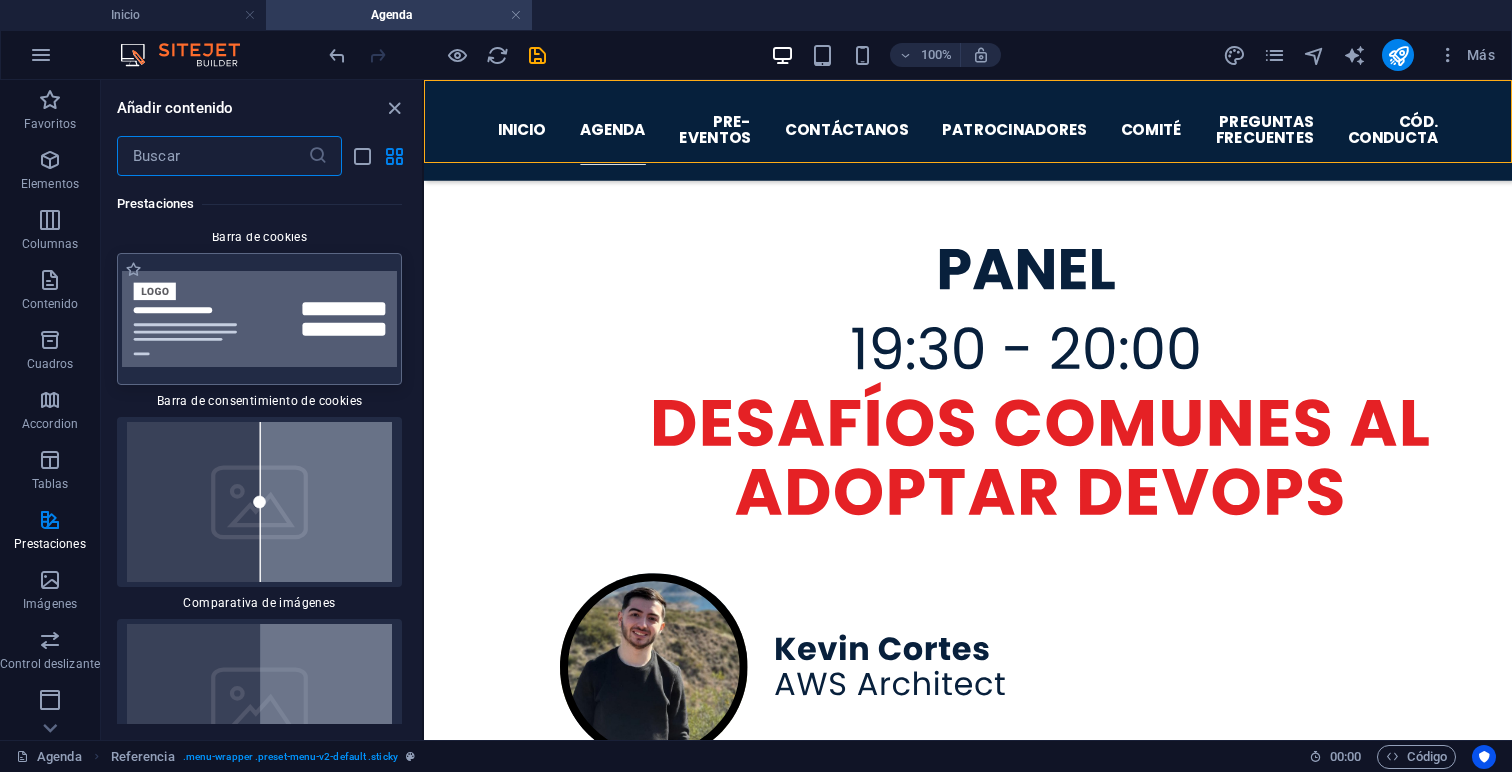 click at bounding box center (259, 319) 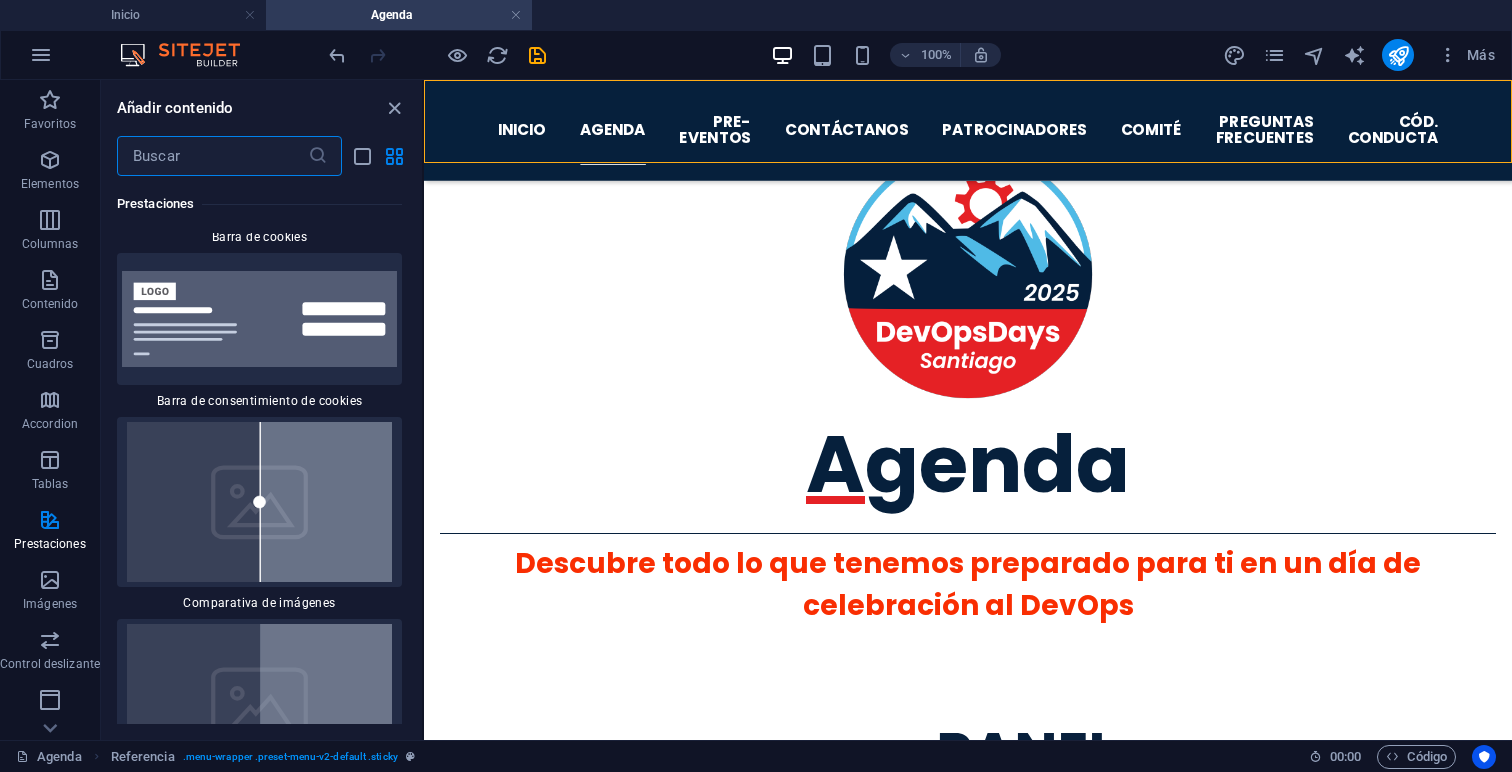 scroll, scrollTop: 0, scrollLeft: 0, axis: both 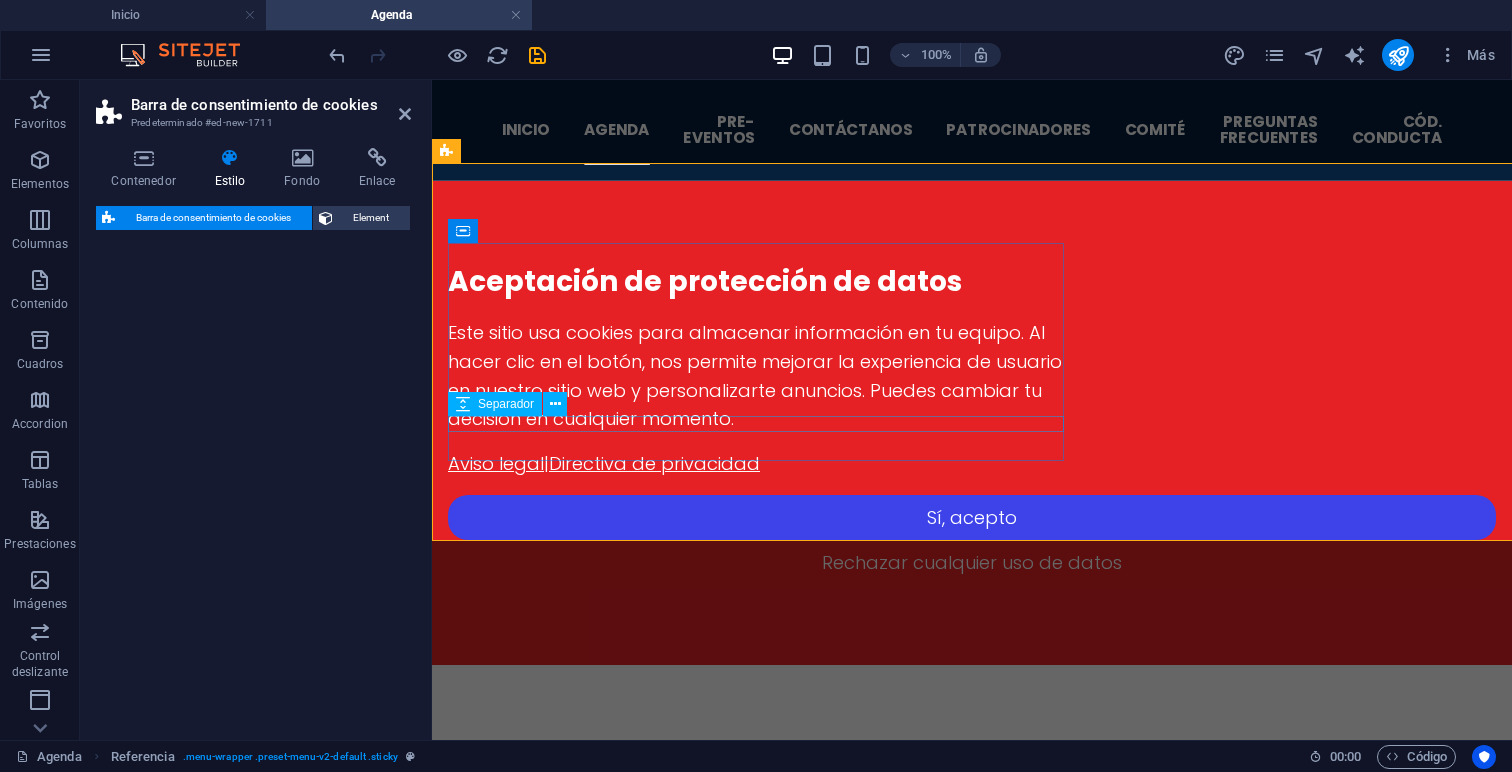 select on "rem" 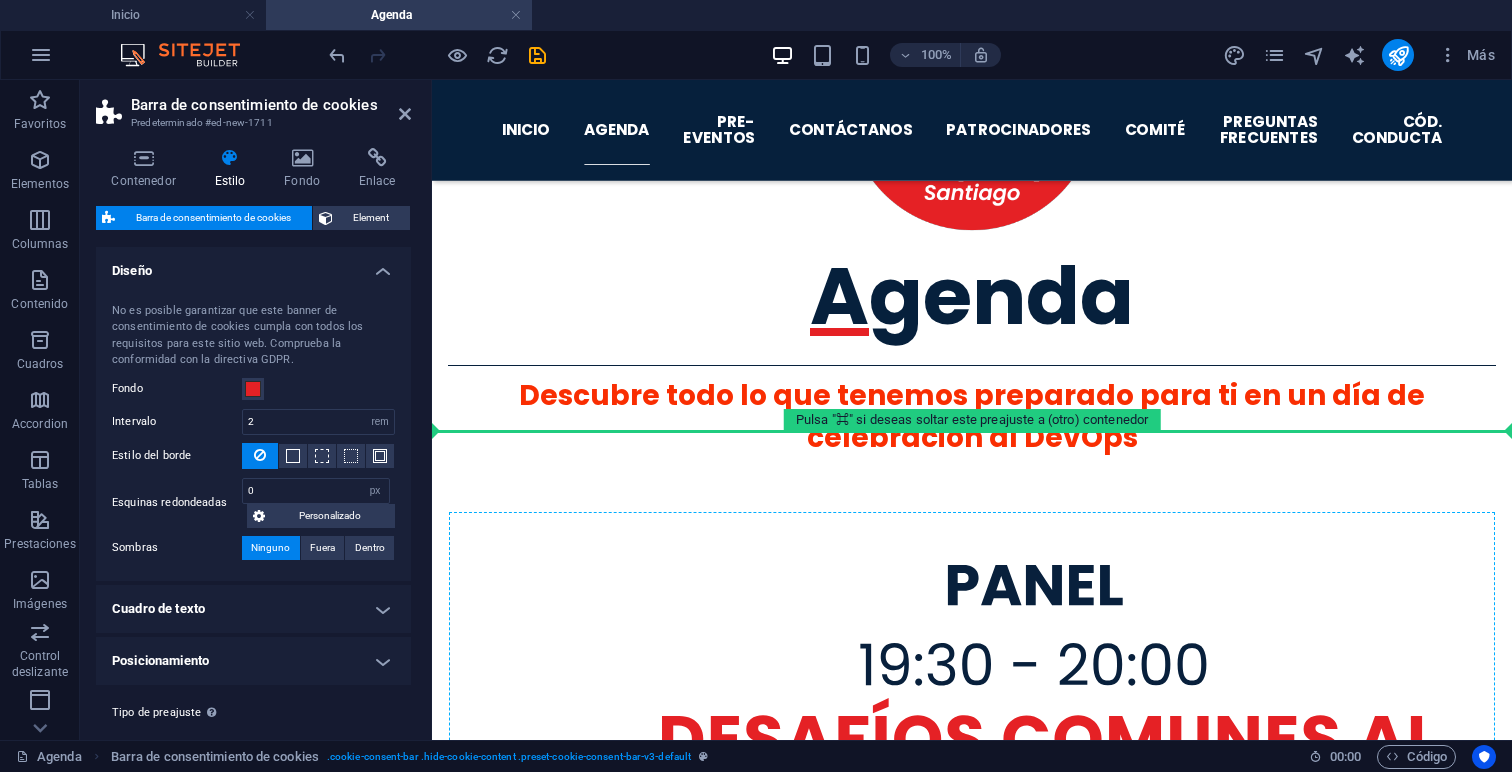 scroll, scrollTop: 753, scrollLeft: 0, axis: vertical 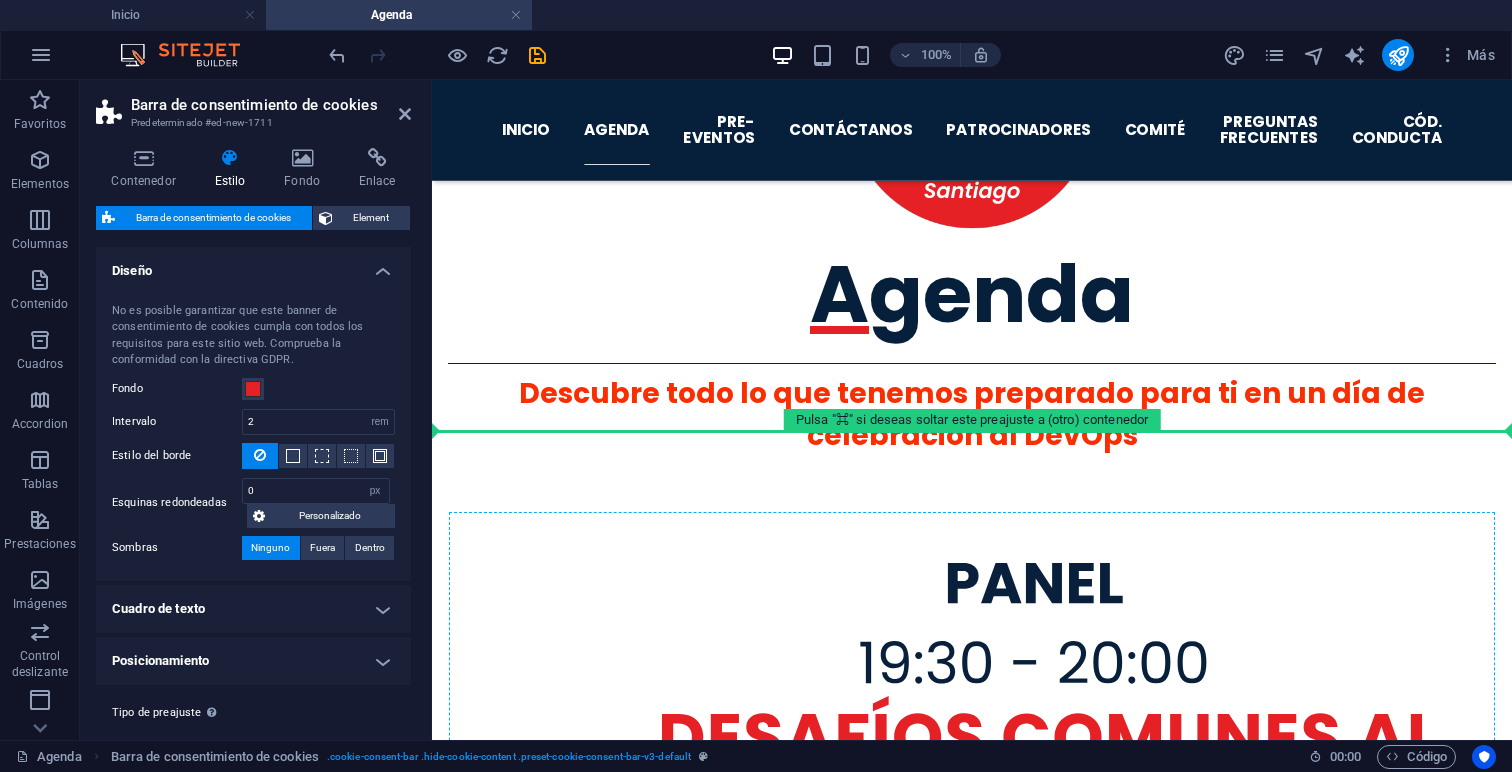 drag, startPoint x: 845, startPoint y: 135, endPoint x: 848, endPoint y: 536, distance: 401.01123 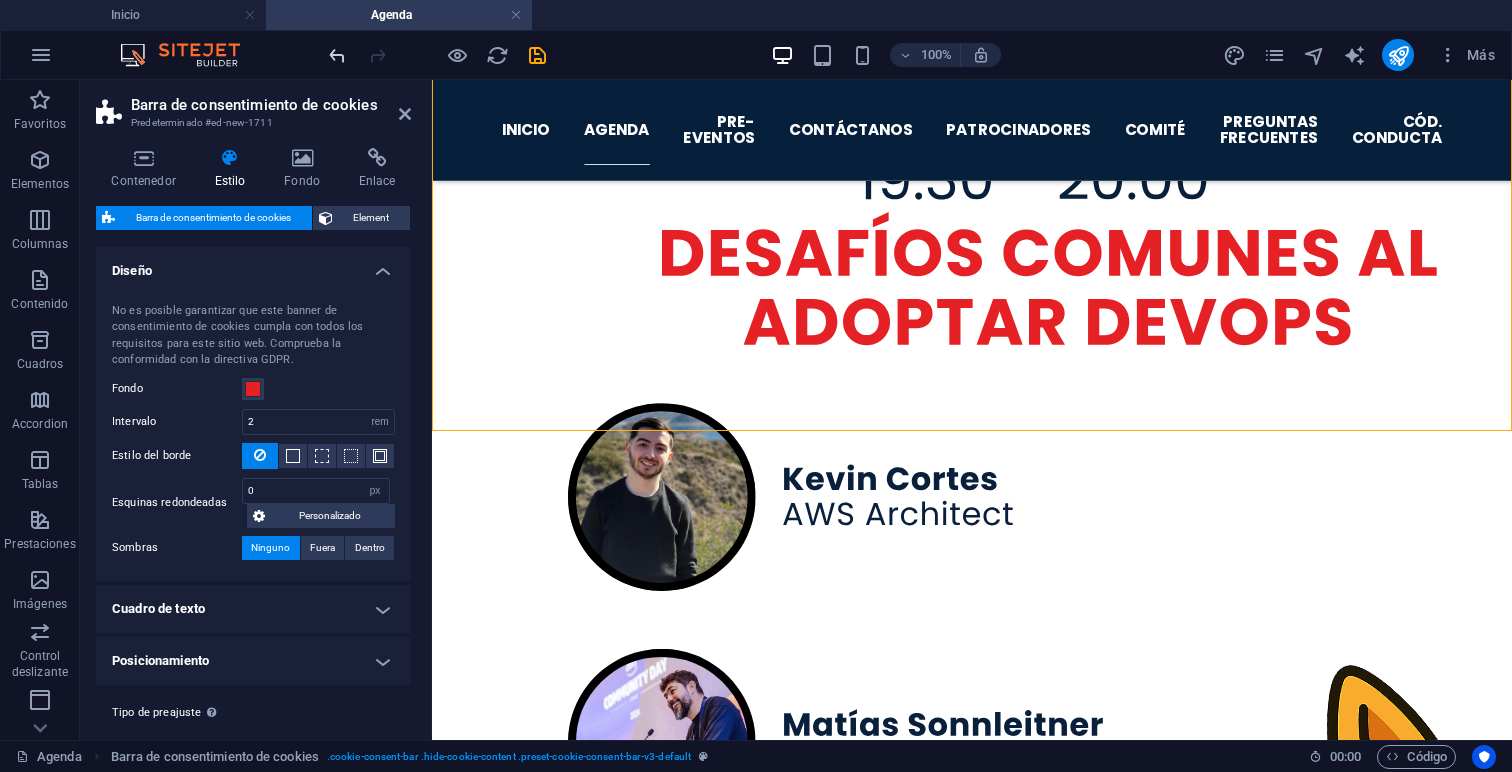 click at bounding box center [337, 55] 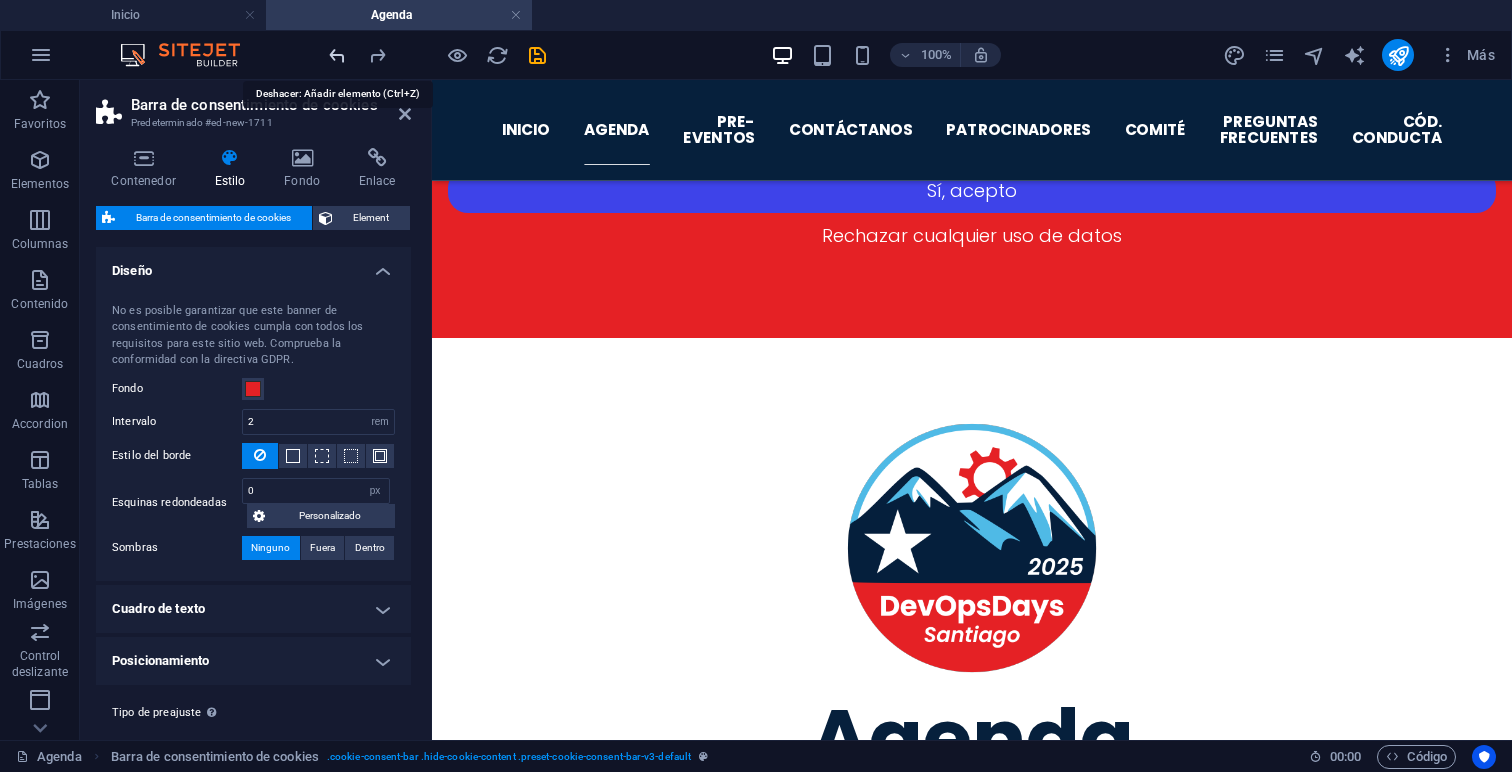 scroll, scrollTop: 0, scrollLeft: 0, axis: both 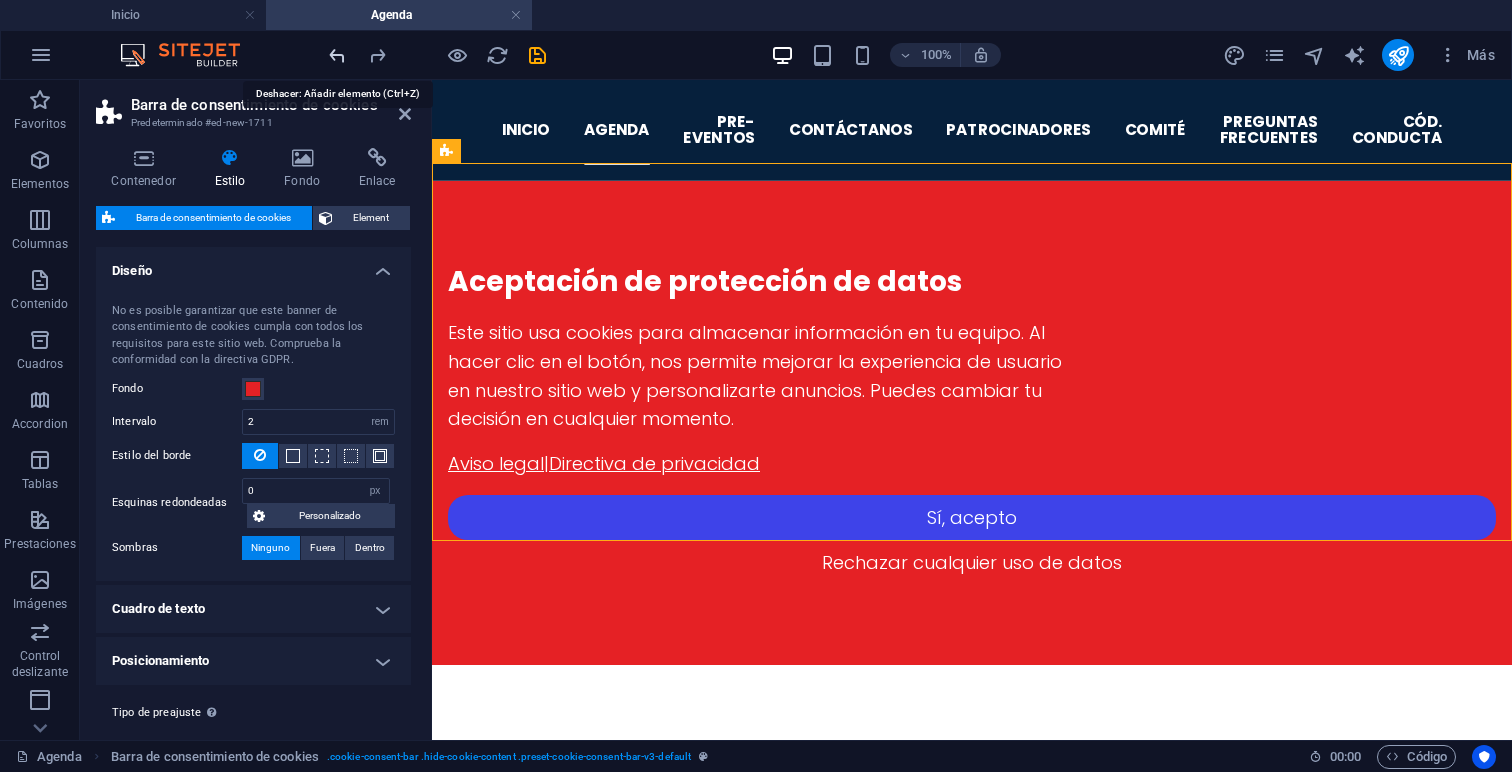 click at bounding box center (337, 55) 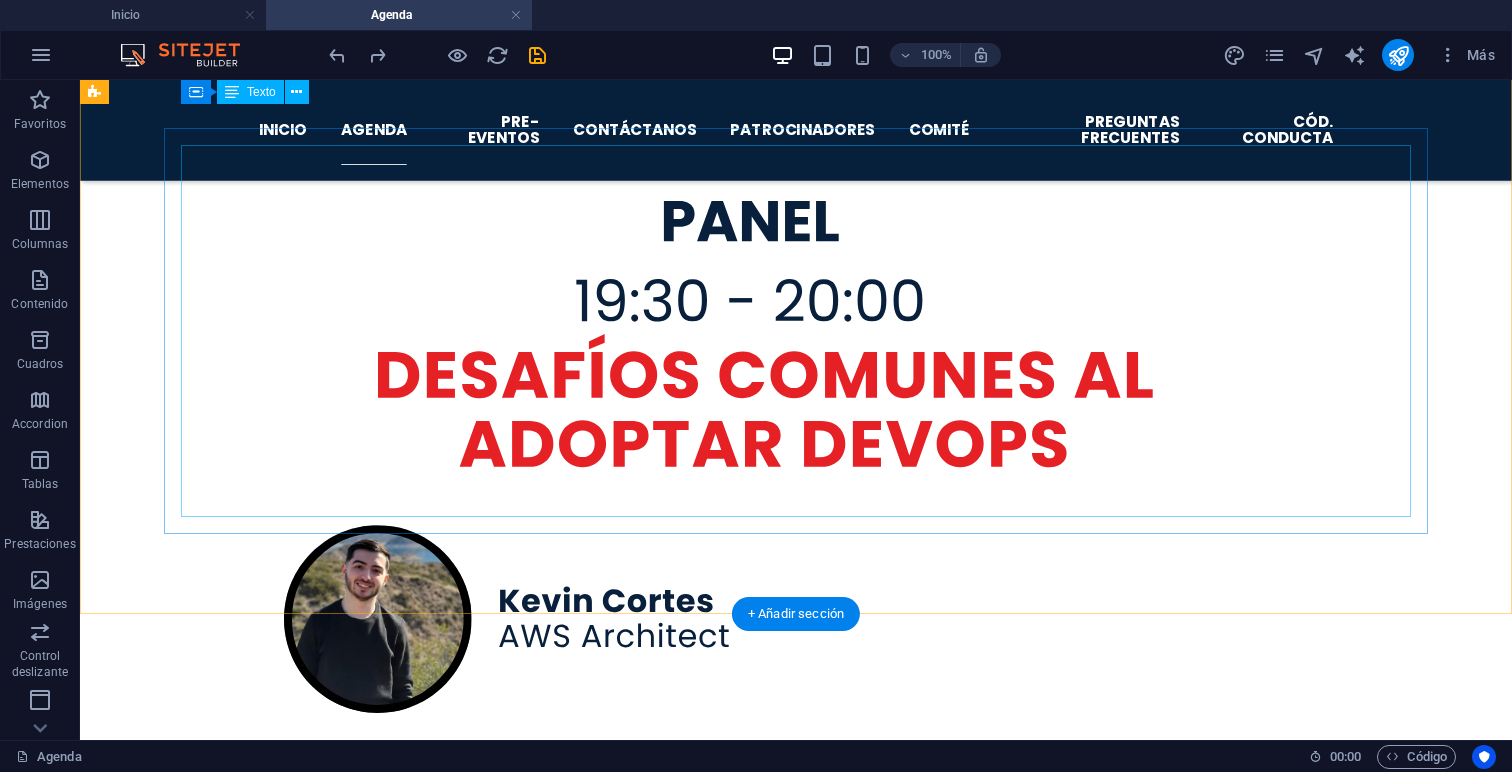 scroll, scrollTop: 531, scrollLeft: 0, axis: vertical 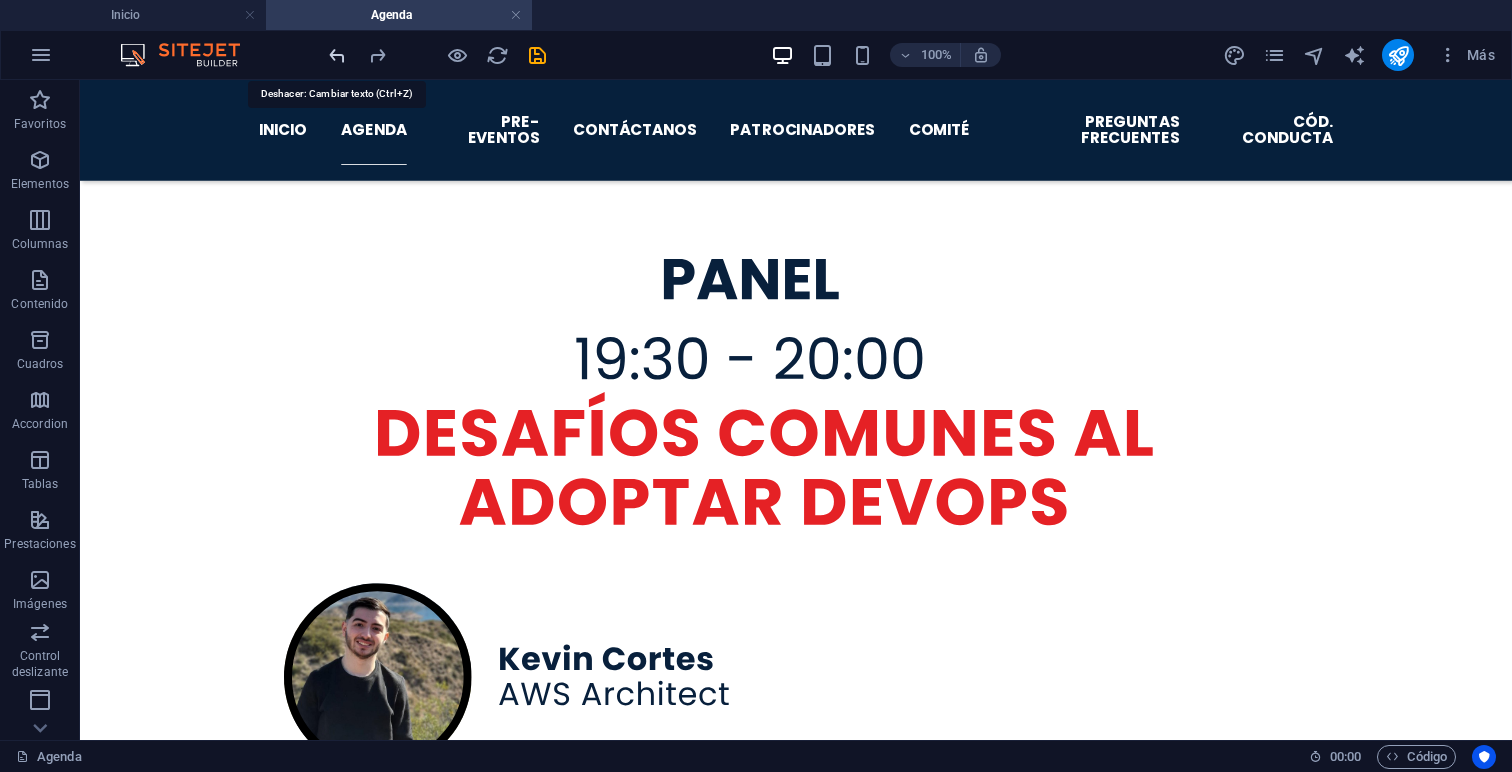 click at bounding box center [337, 55] 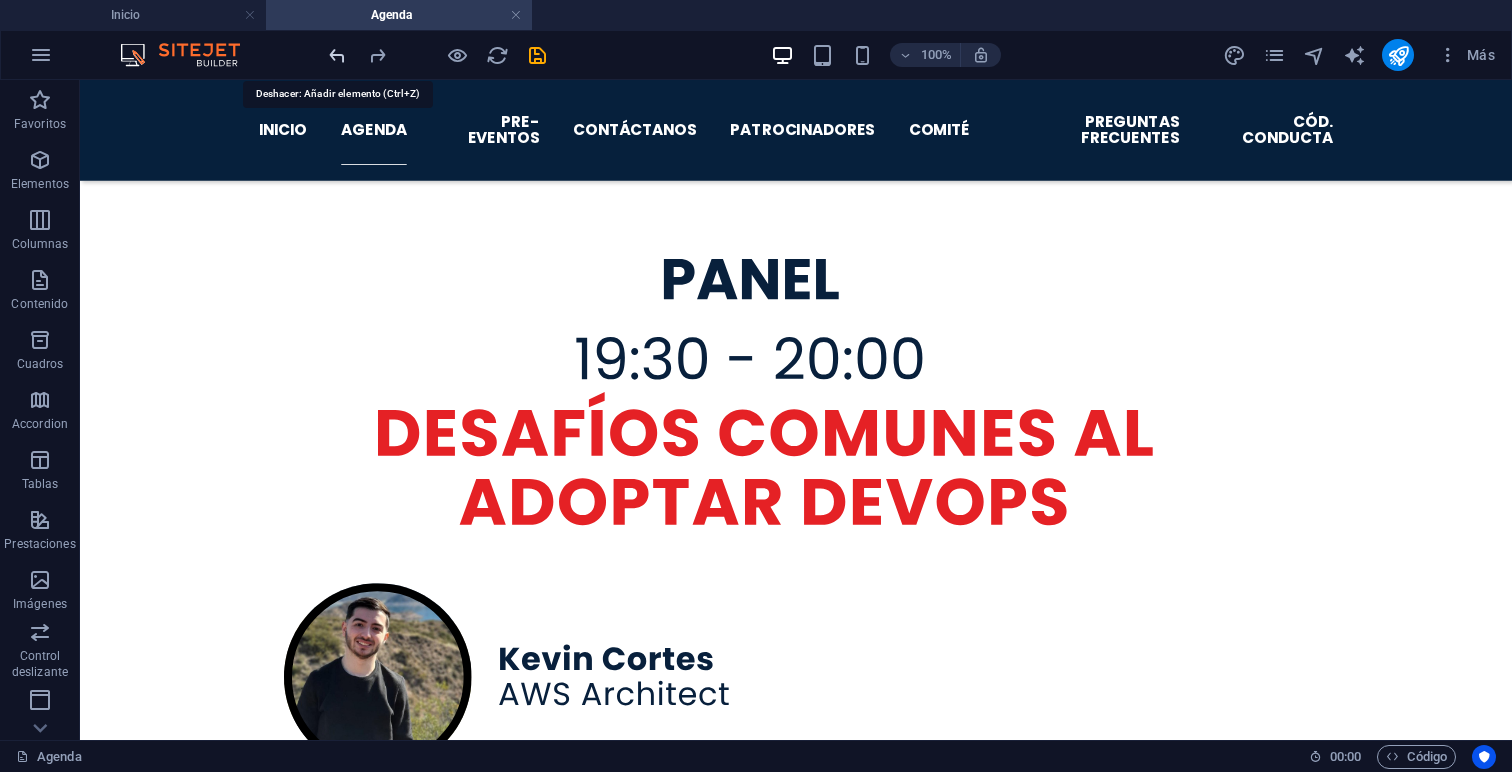 click at bounding box center (337, 55) 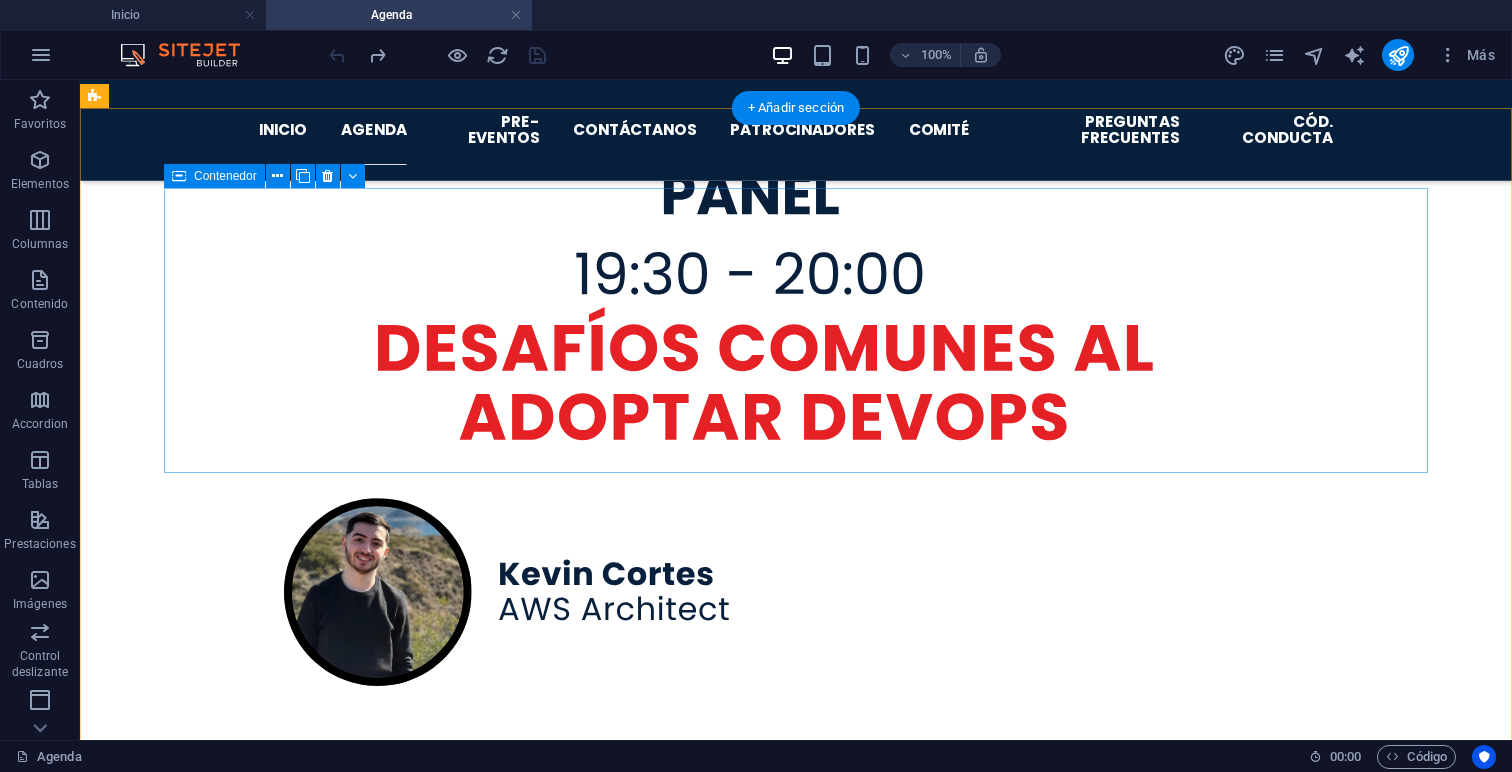 scroll, scrollTop: 599, scrollLeft: 0, axis: vertical 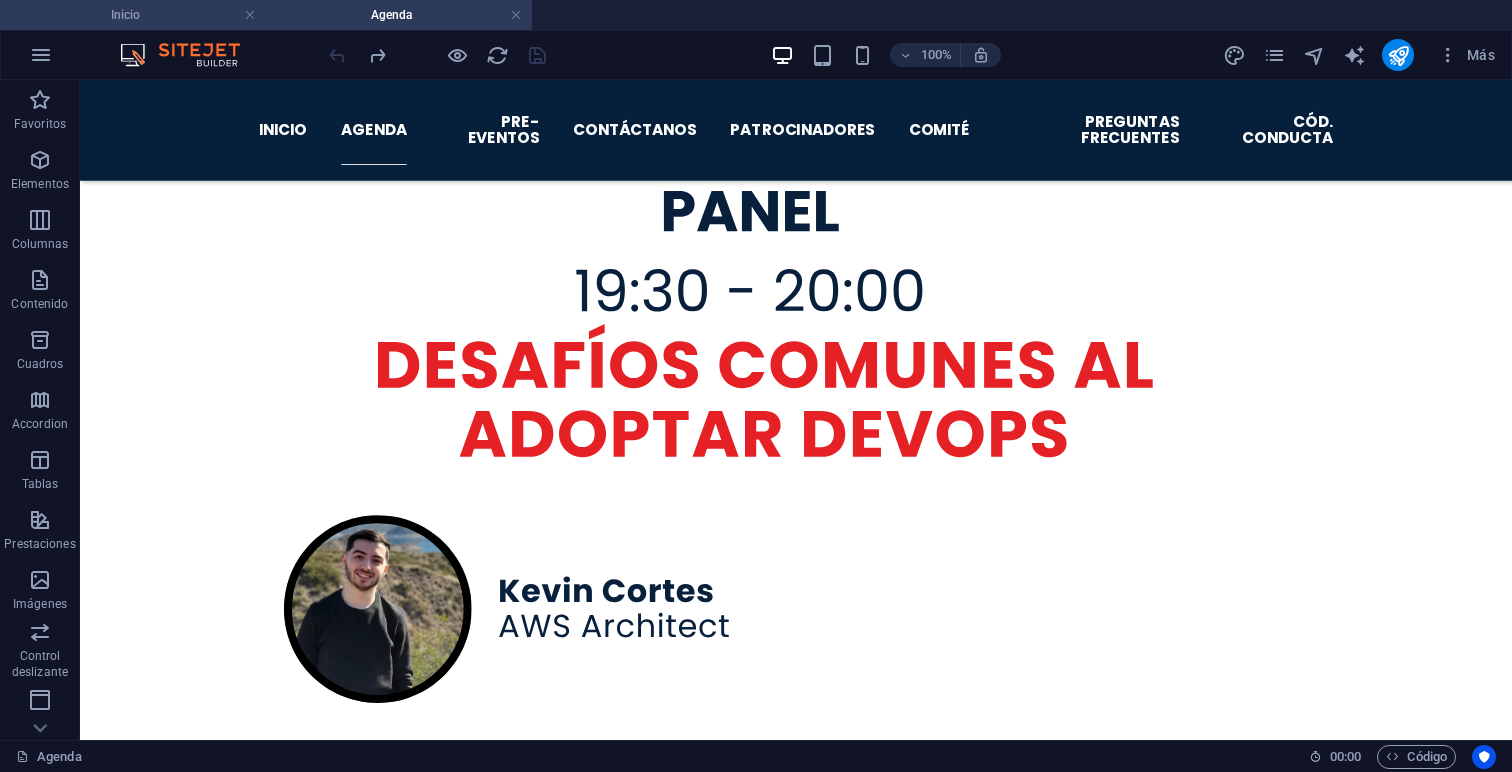click on "Inicio" at bounding box center (133, 15) 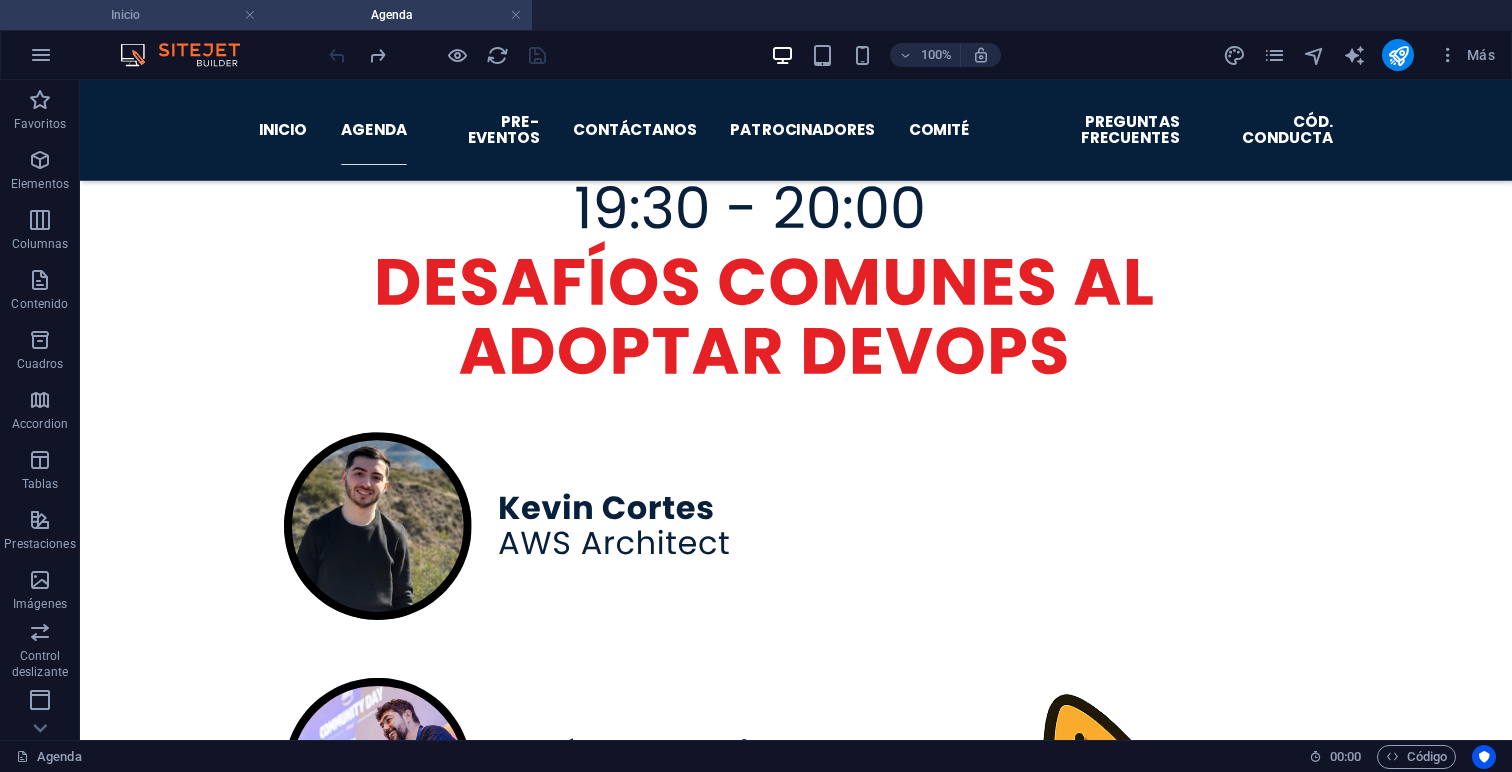 scroll, scrollTop: 0, scrollLeft: 0, axis: both 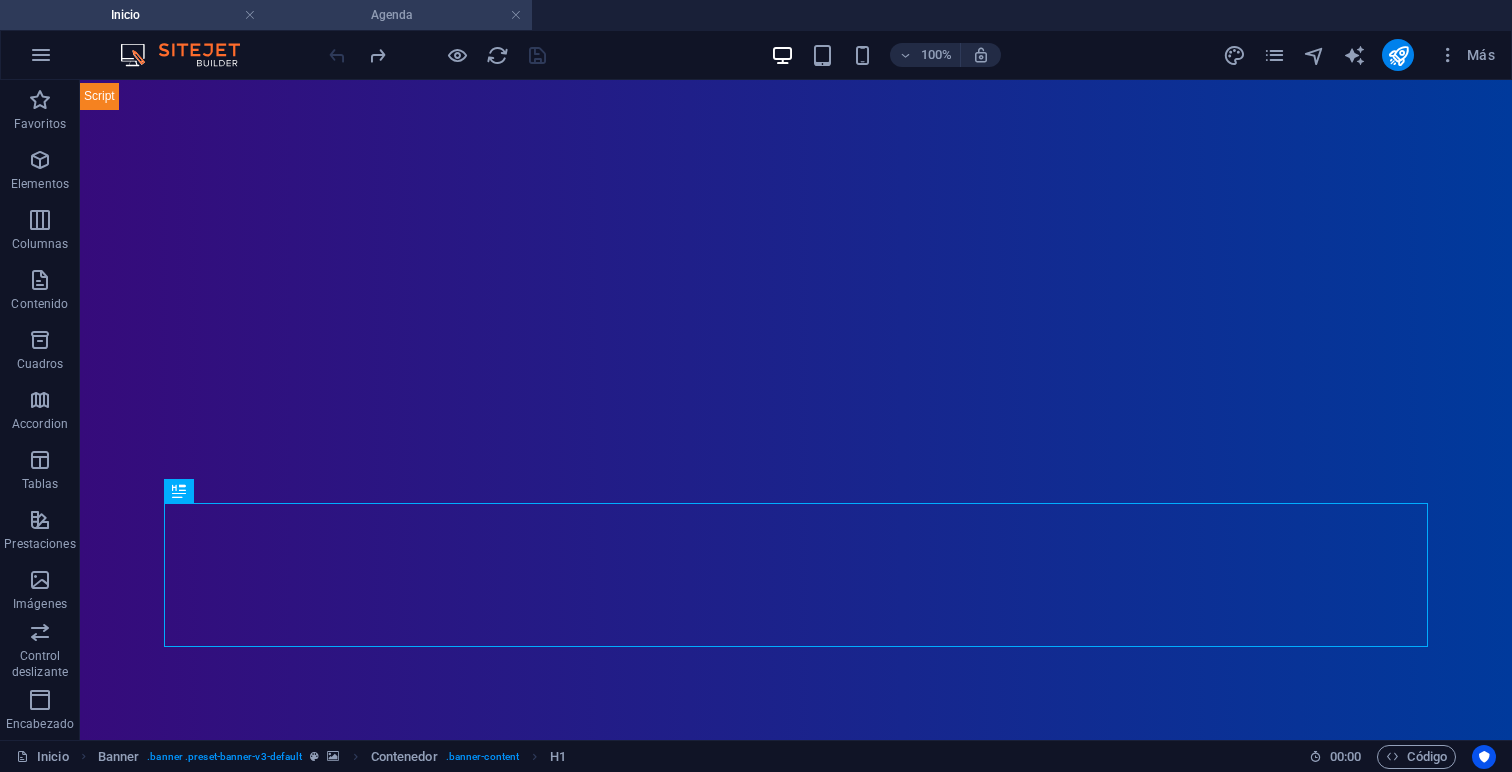 click on "Agenda" at bounding box center (399, 15) 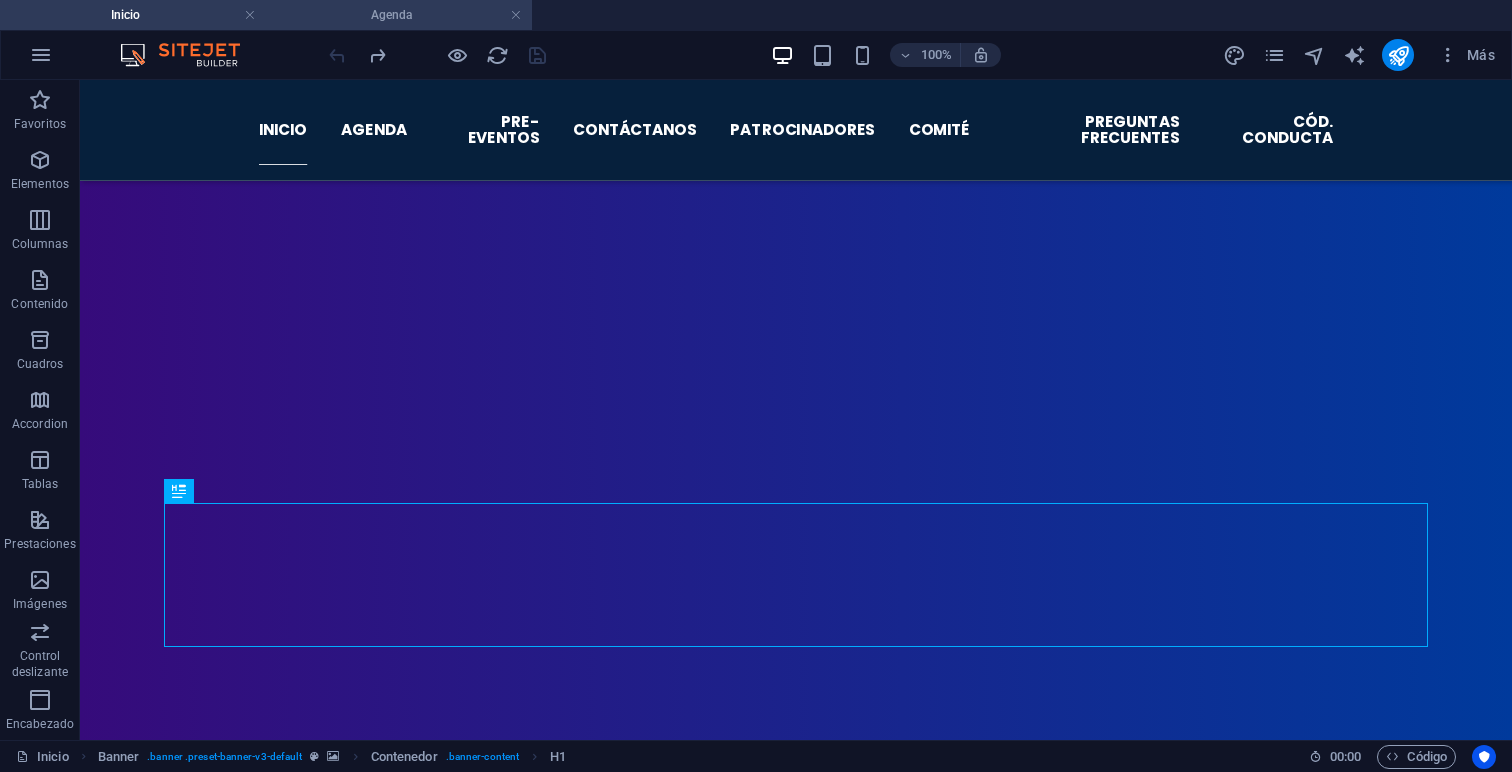 scroll, scrollTop: 599, scrollLeft: 0, axis: vertical 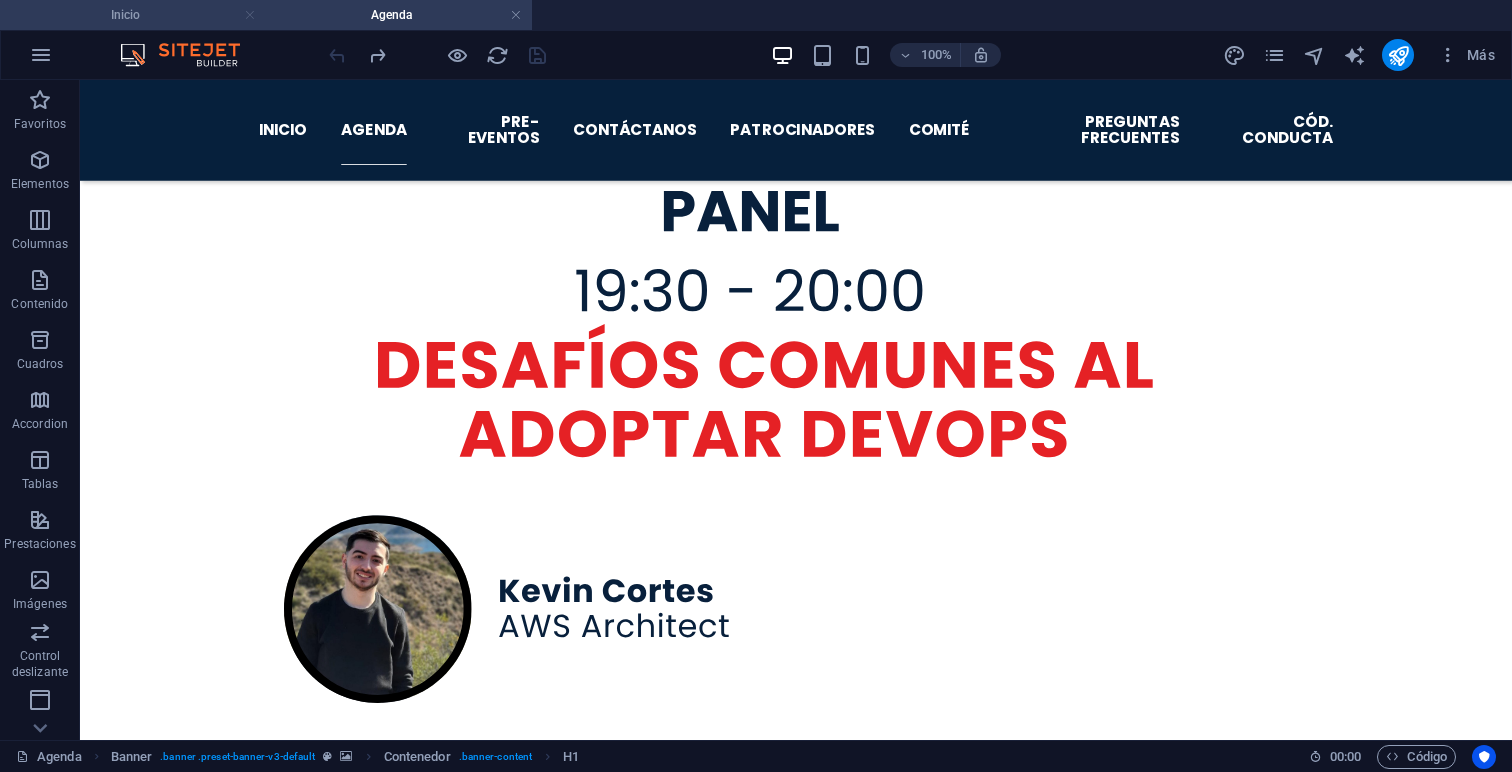 click at bounding box center [250, 15] 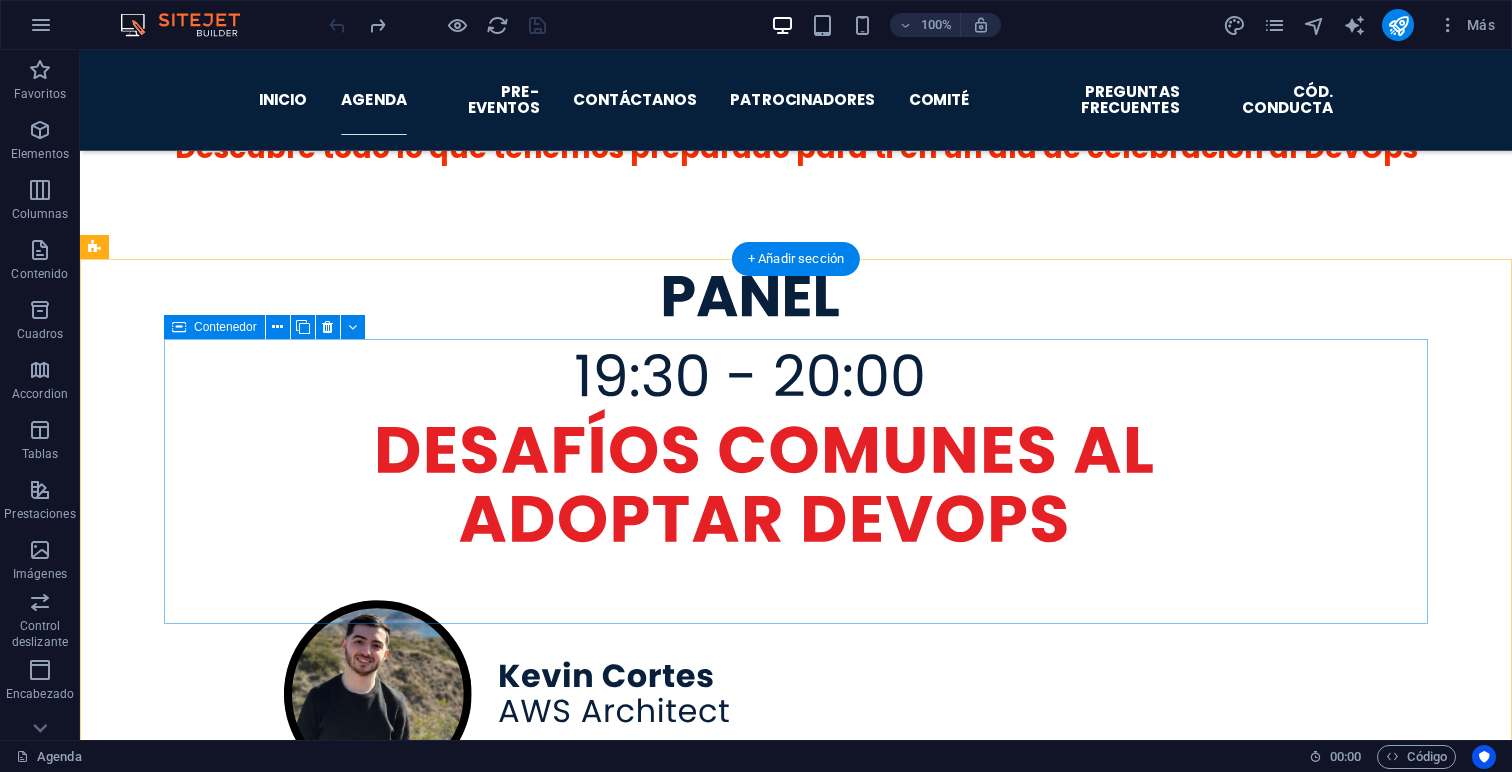 scroll, scrollTop: 487, scrollLeft: 0, axis: vertical 